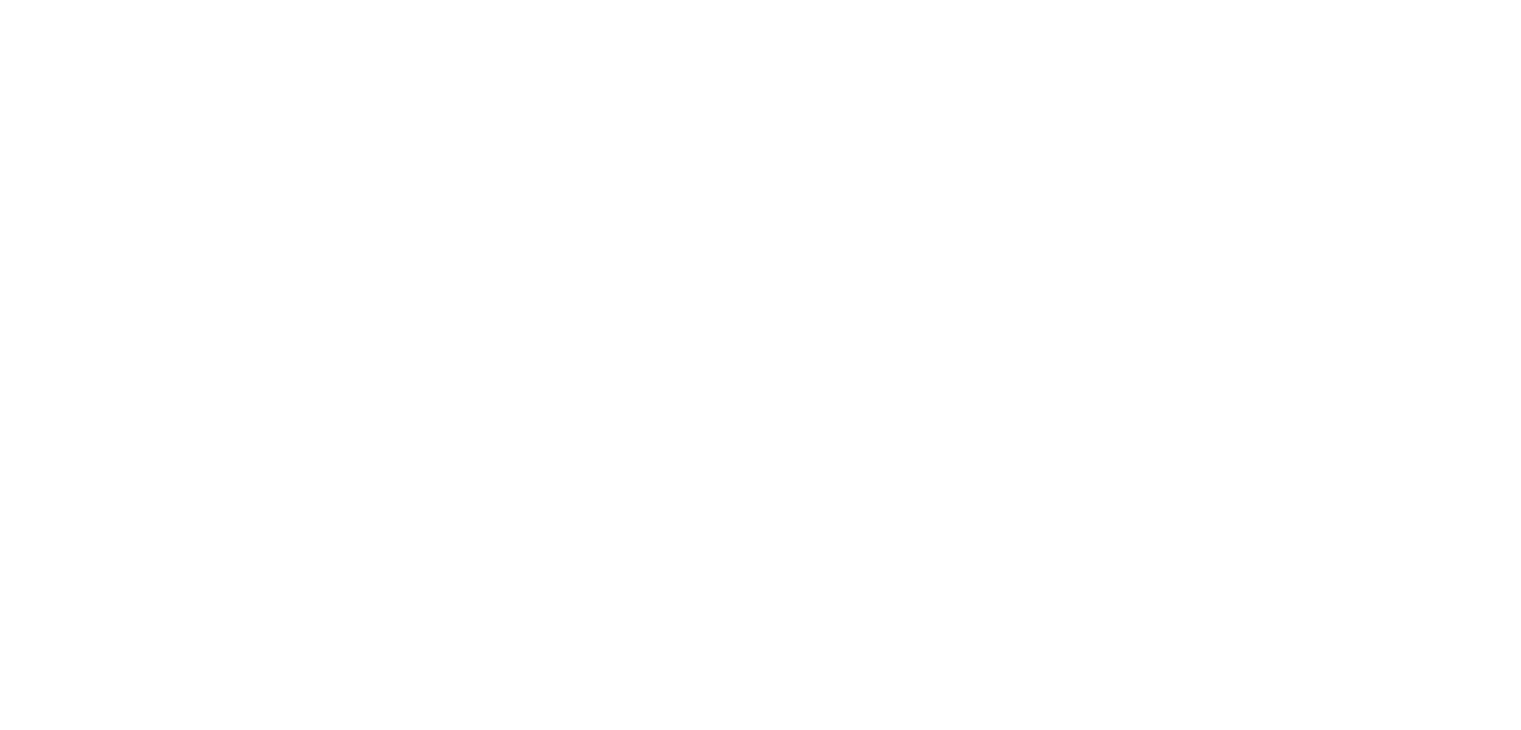 scroll, scrollTop: 0, scrollLeft: 0, axis: both 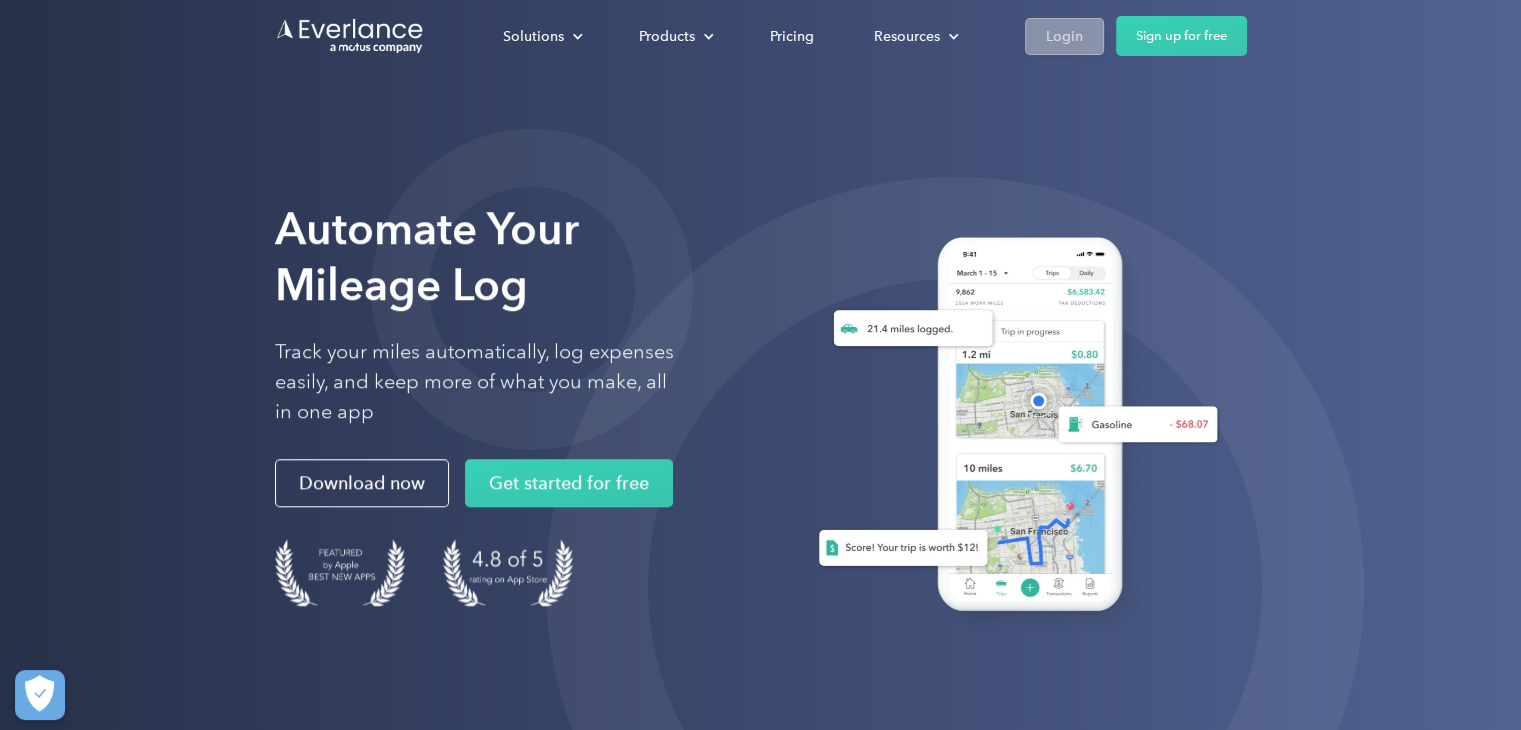 click on "Login" at bounding box center [1064, 36] 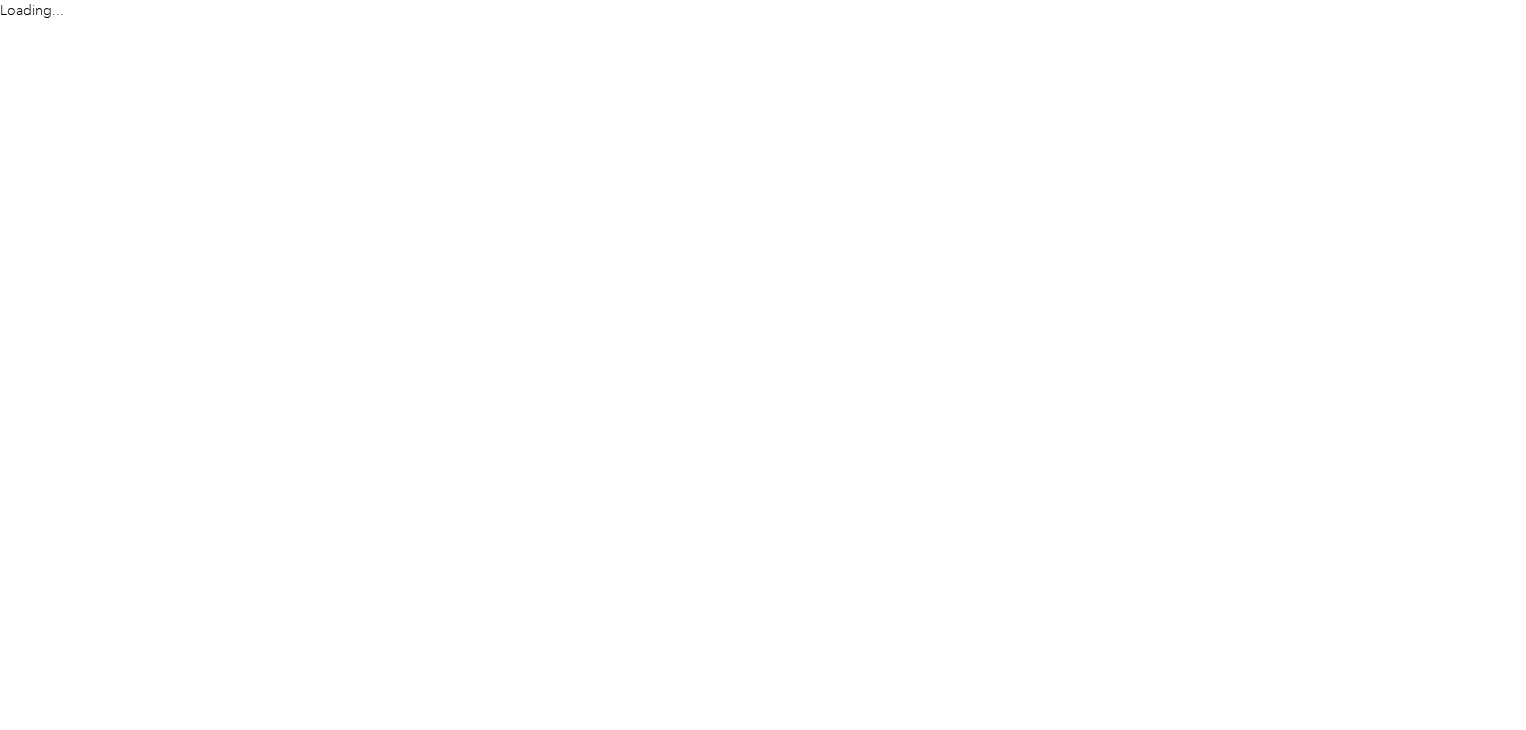 scroll, scrollTop: 0, scrollLeft: 0, axis: both 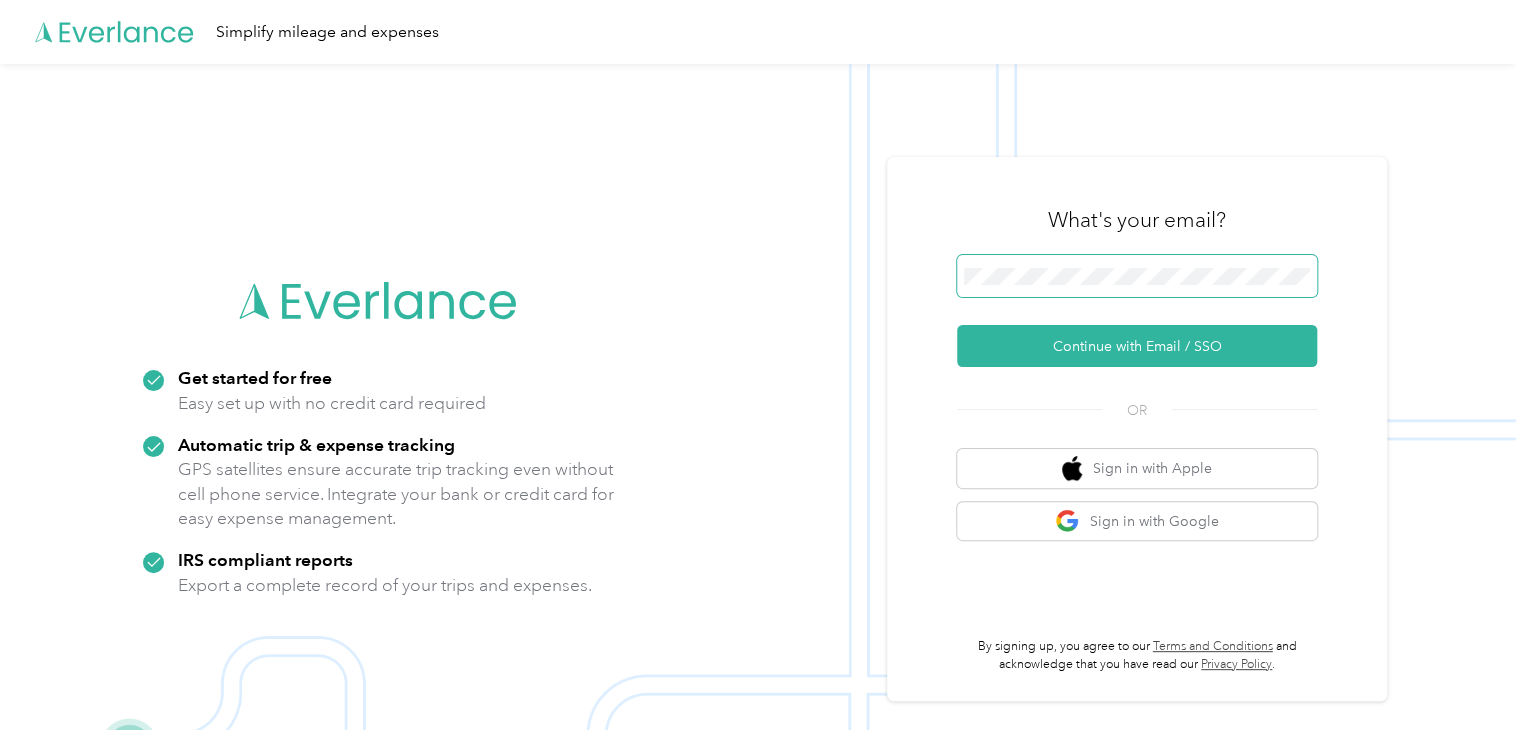 click at bounding box center (1137, 276) 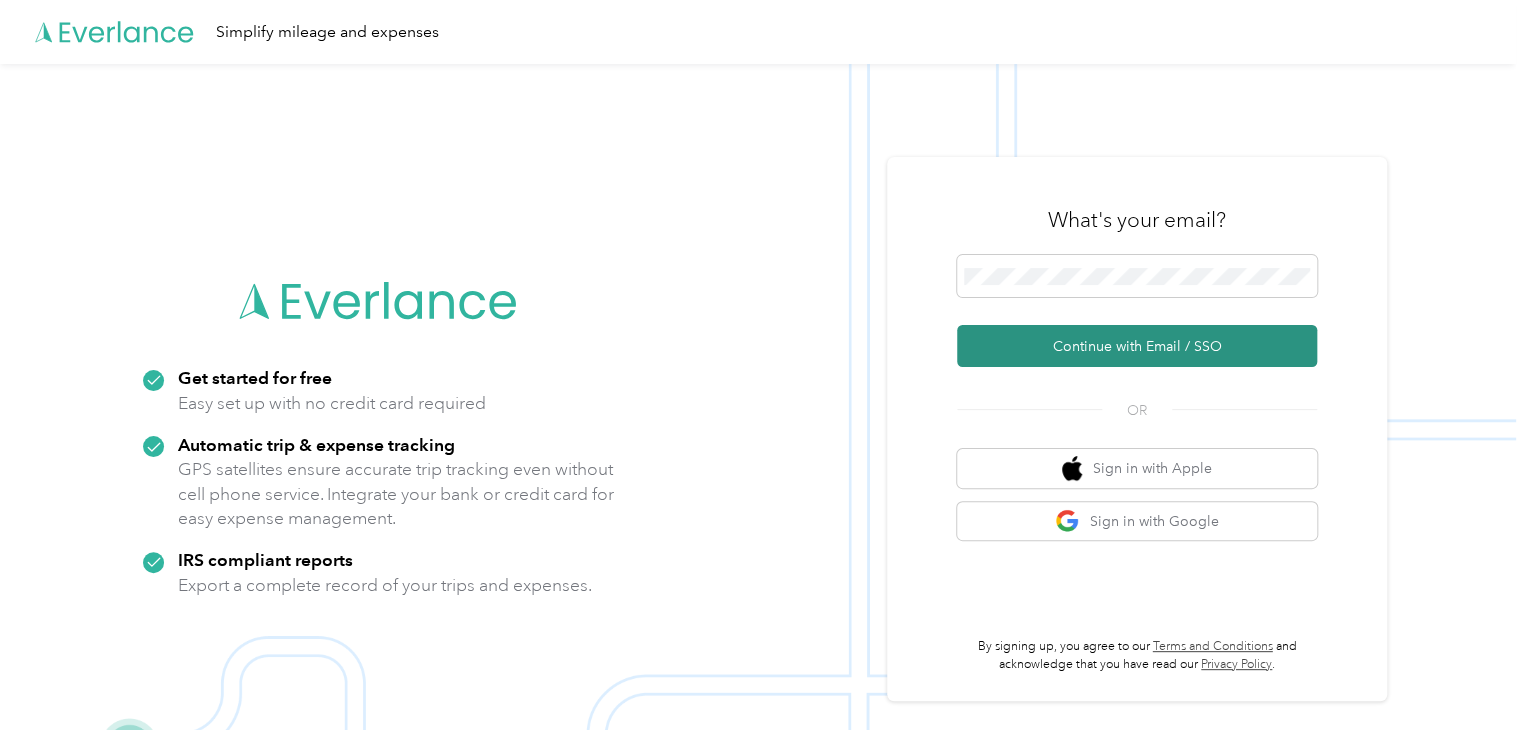 click on "Continue with Email / SSO" at bounding box center [1137, 346] 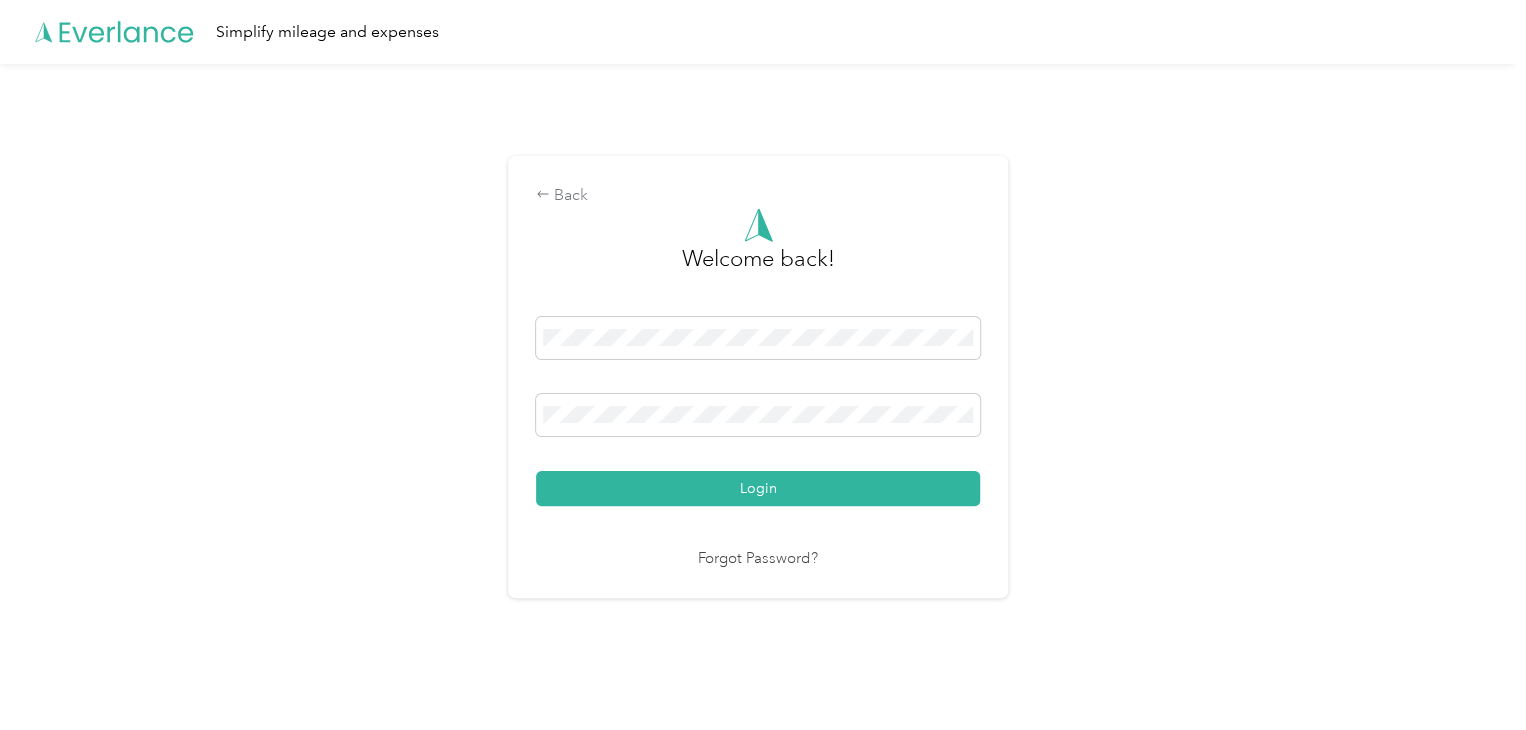 click on "Login" at bounding box center [758, 411] 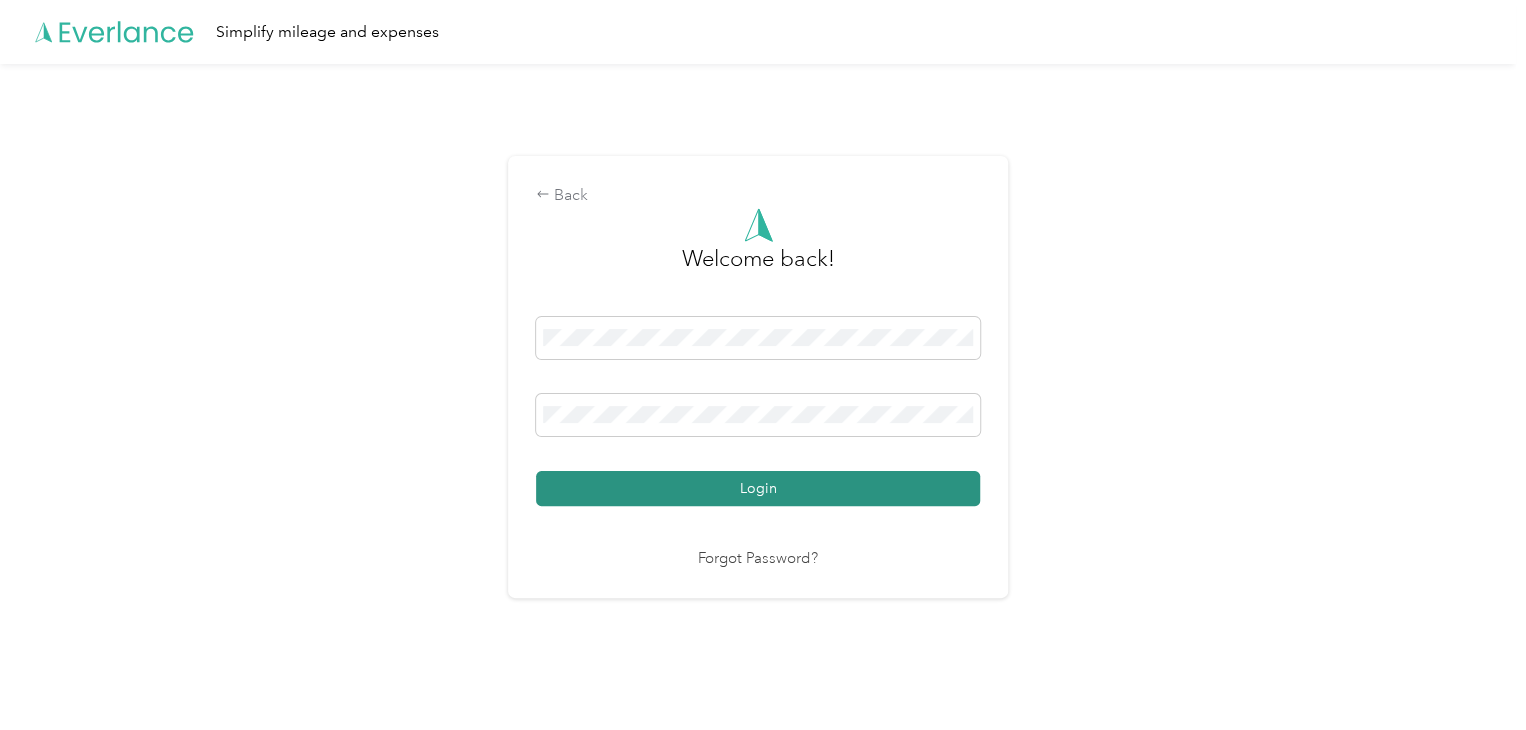 click on "Login" at bounding box center (758, 488) 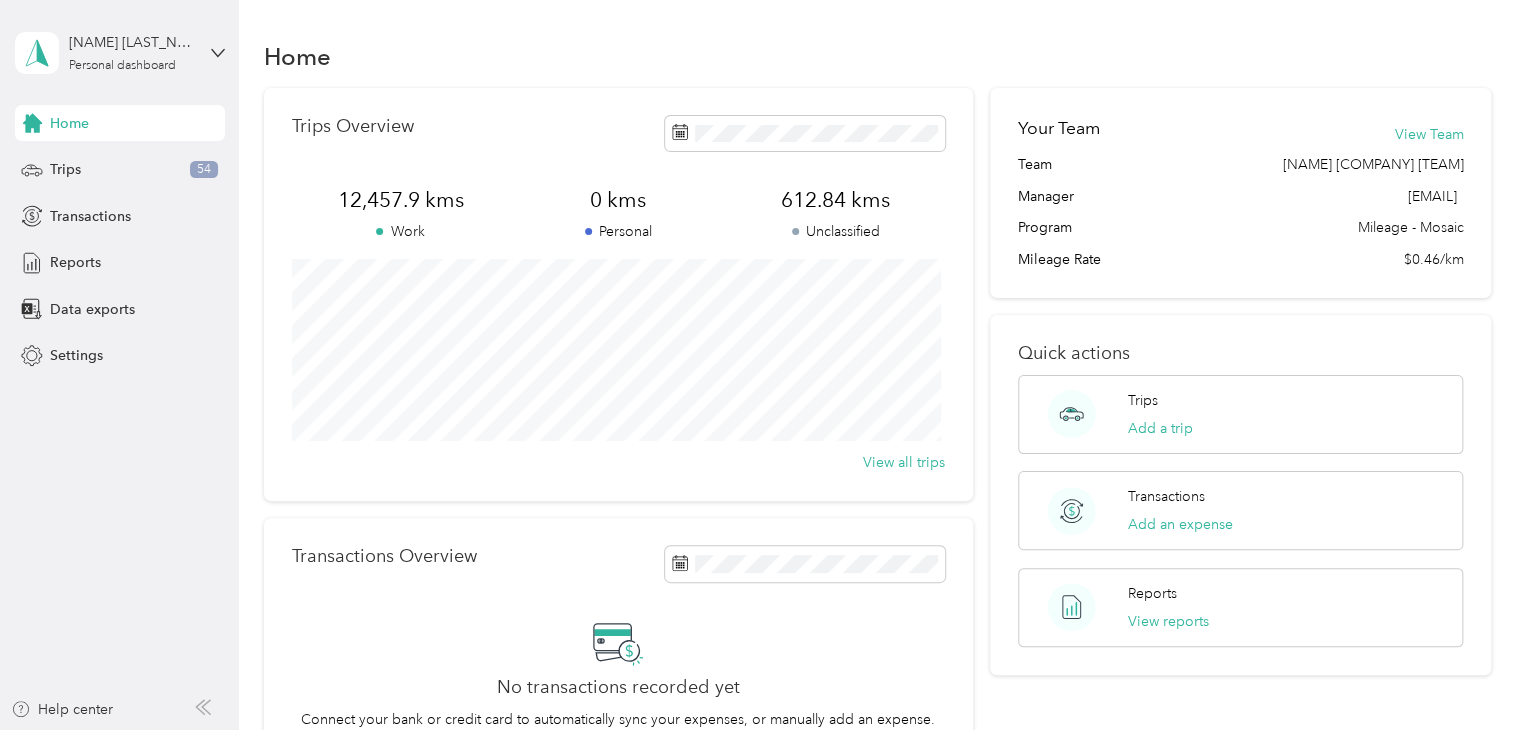 click on "Home" at bounding box center [878, 56] 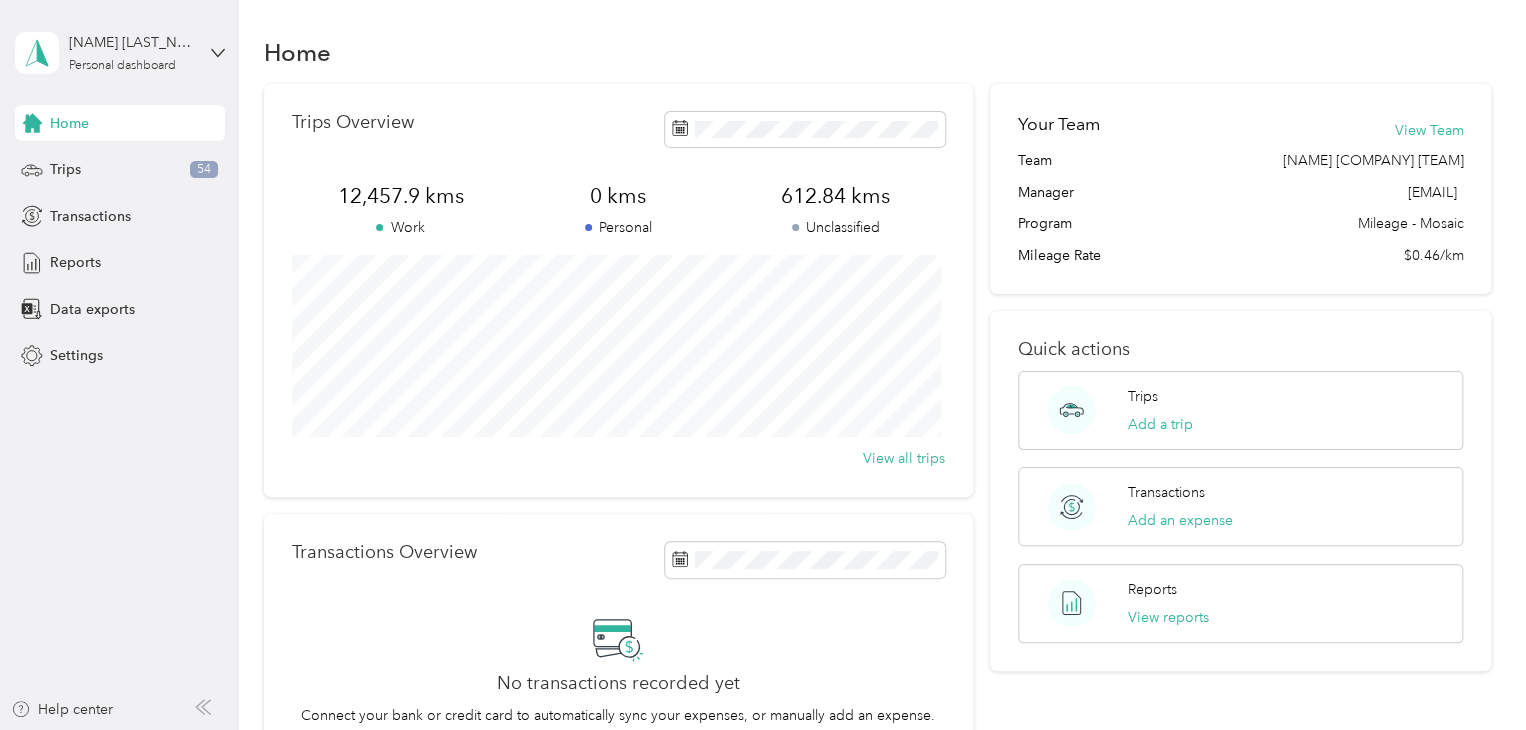 scroll, scrollTop: 0, scrollLeft: 0, axis: both 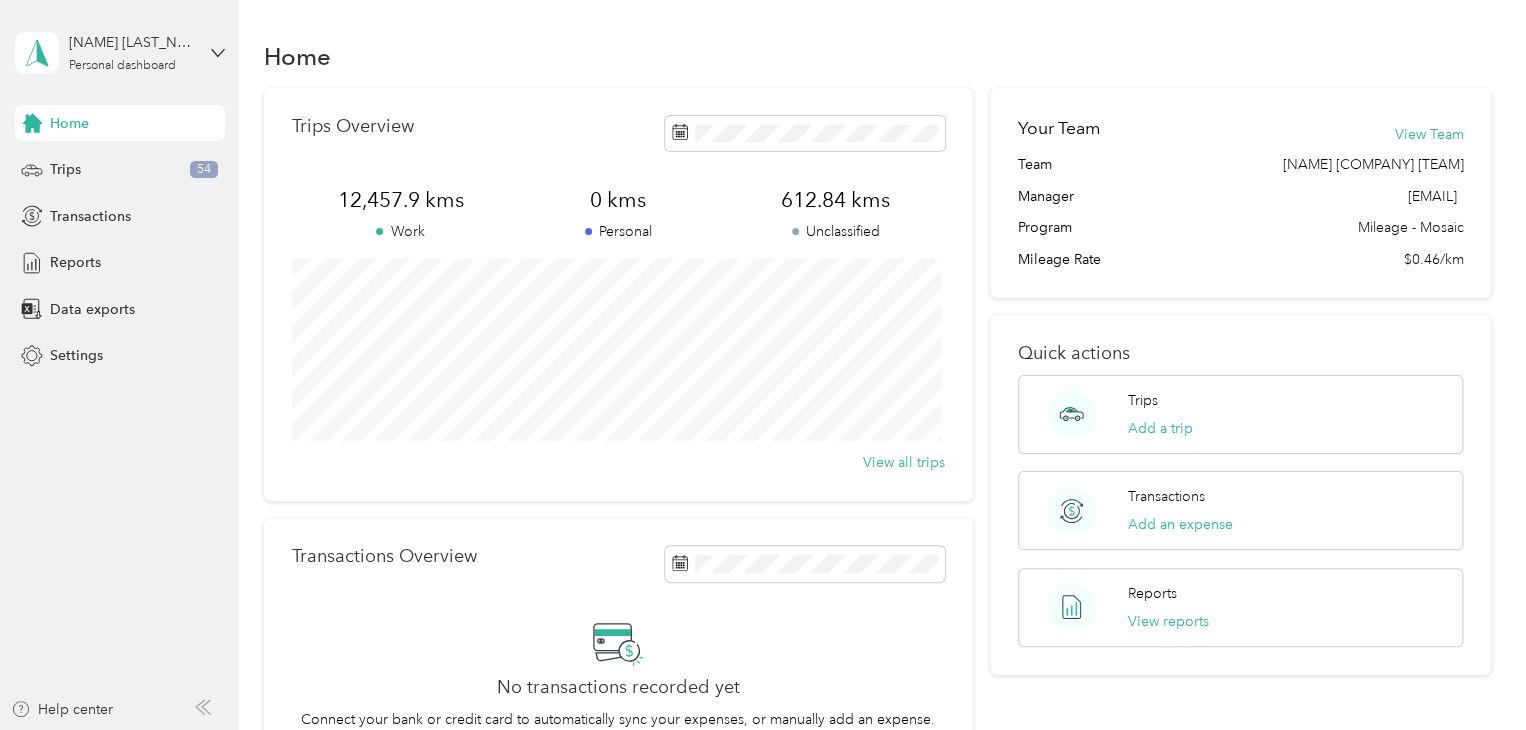 click on "Trips New trip [NUMBER] kms Work [NUMBER] kms Personal [NUMBER] [CURRENCY] Unclassified View all trips" at bounding box center (618, 294) 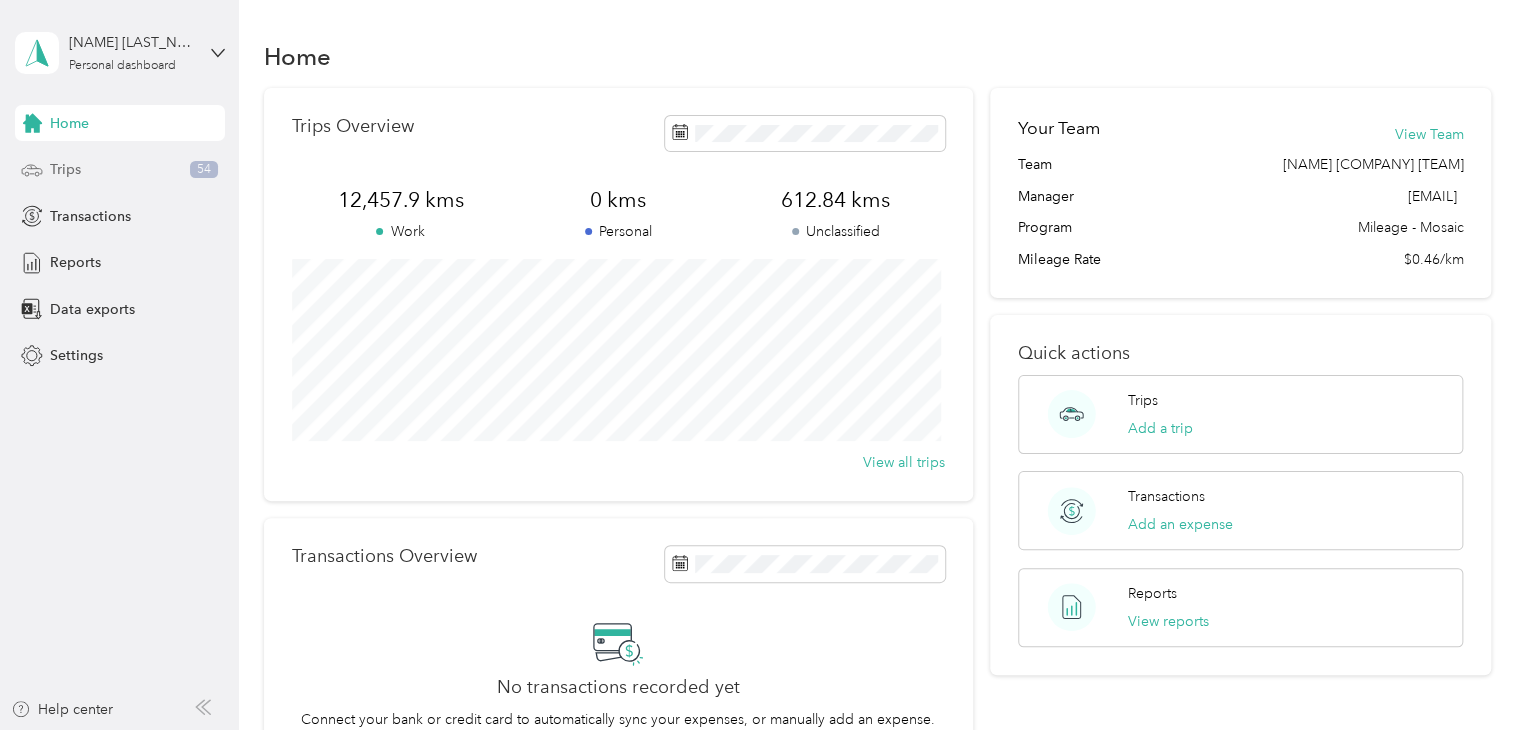 click on "Trips 54" at bounding box center [120, 170] 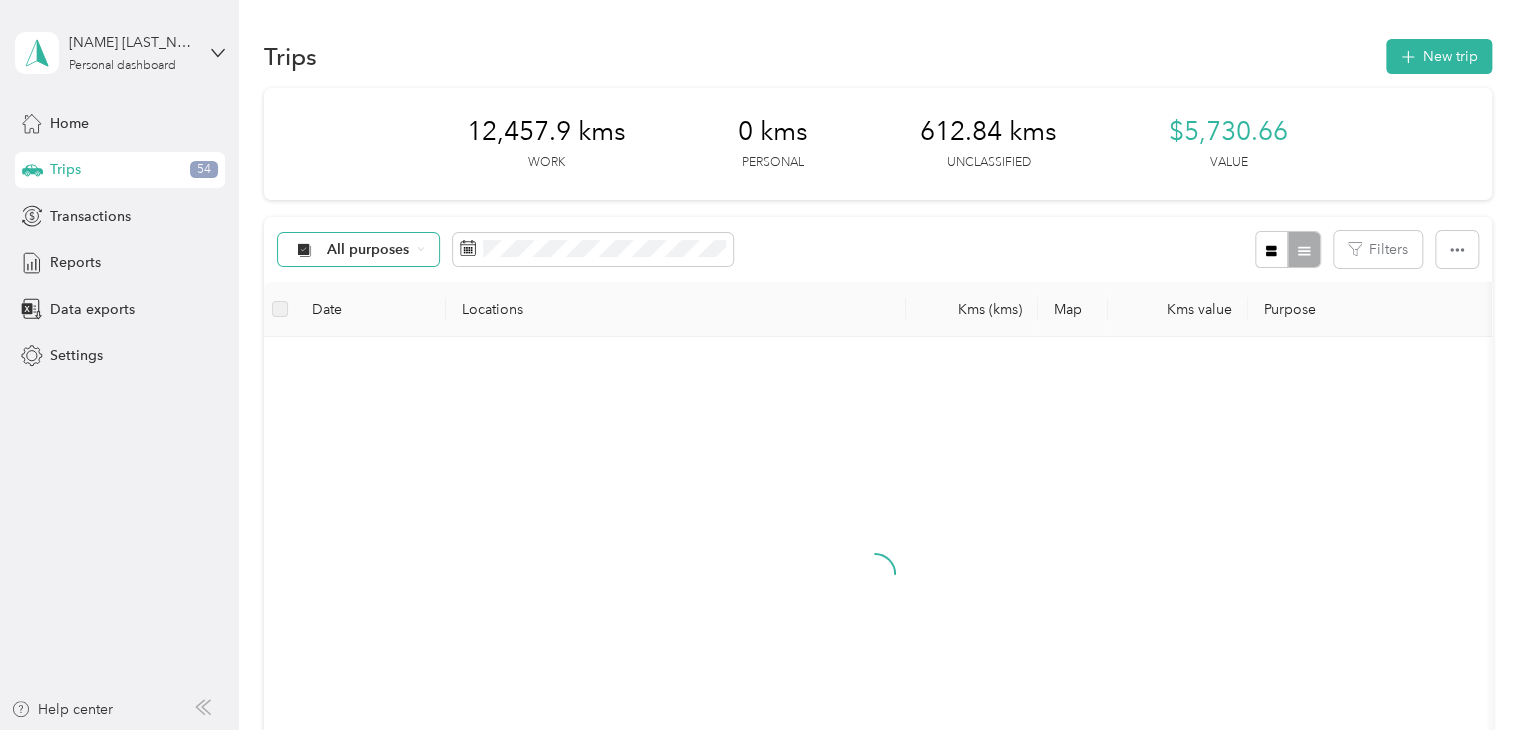 click on "All purposes" at bounding box center [368, 250] 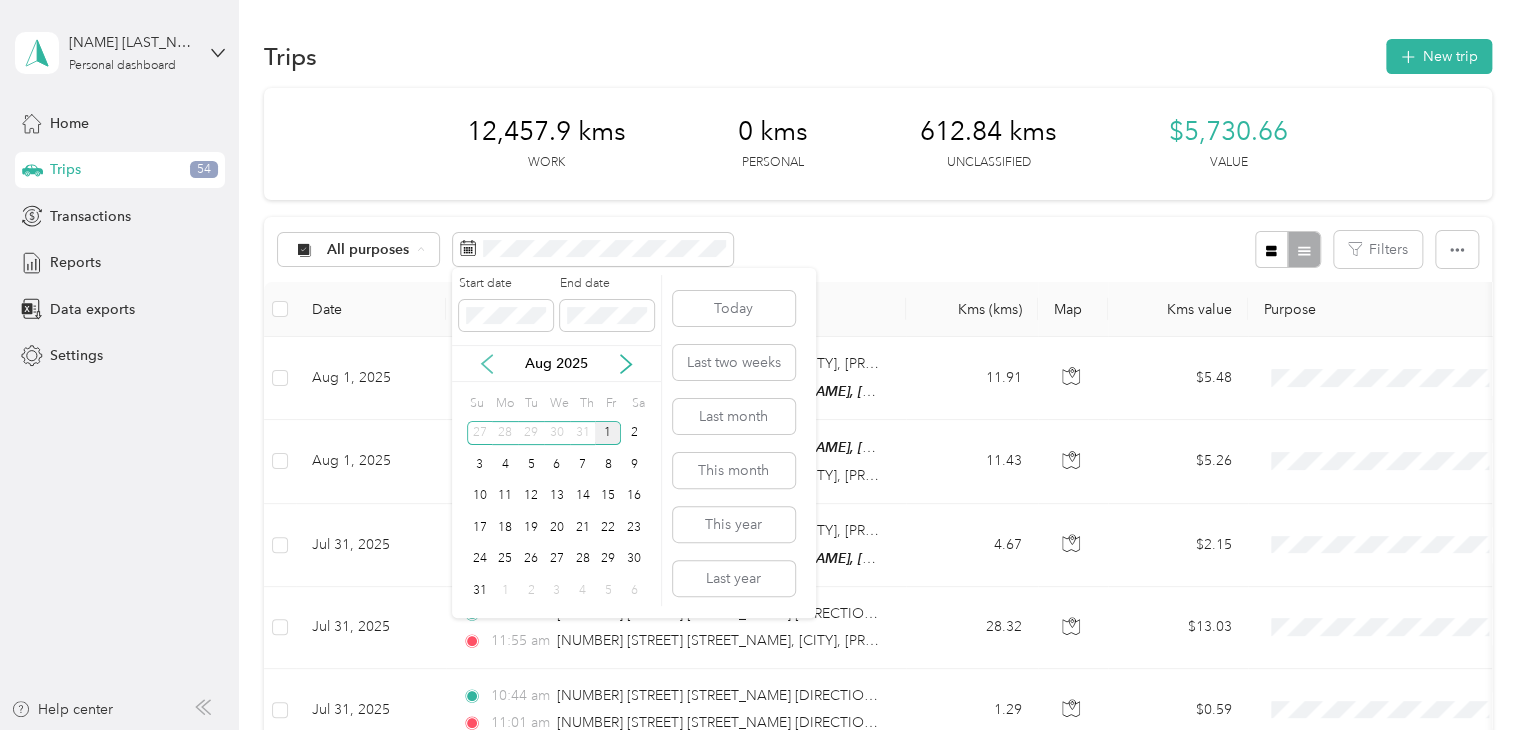 click 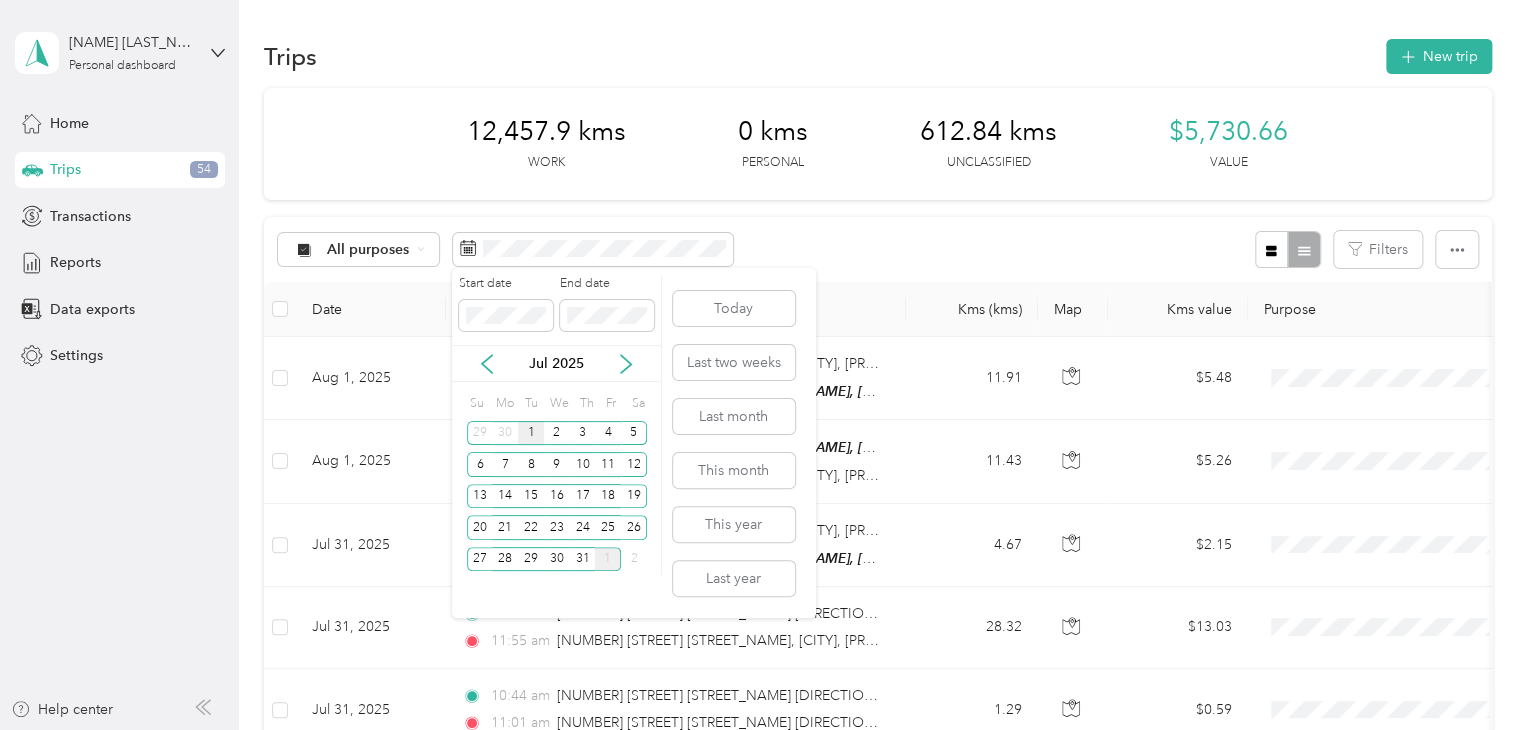click on "1" at bounding box center (531, 433) 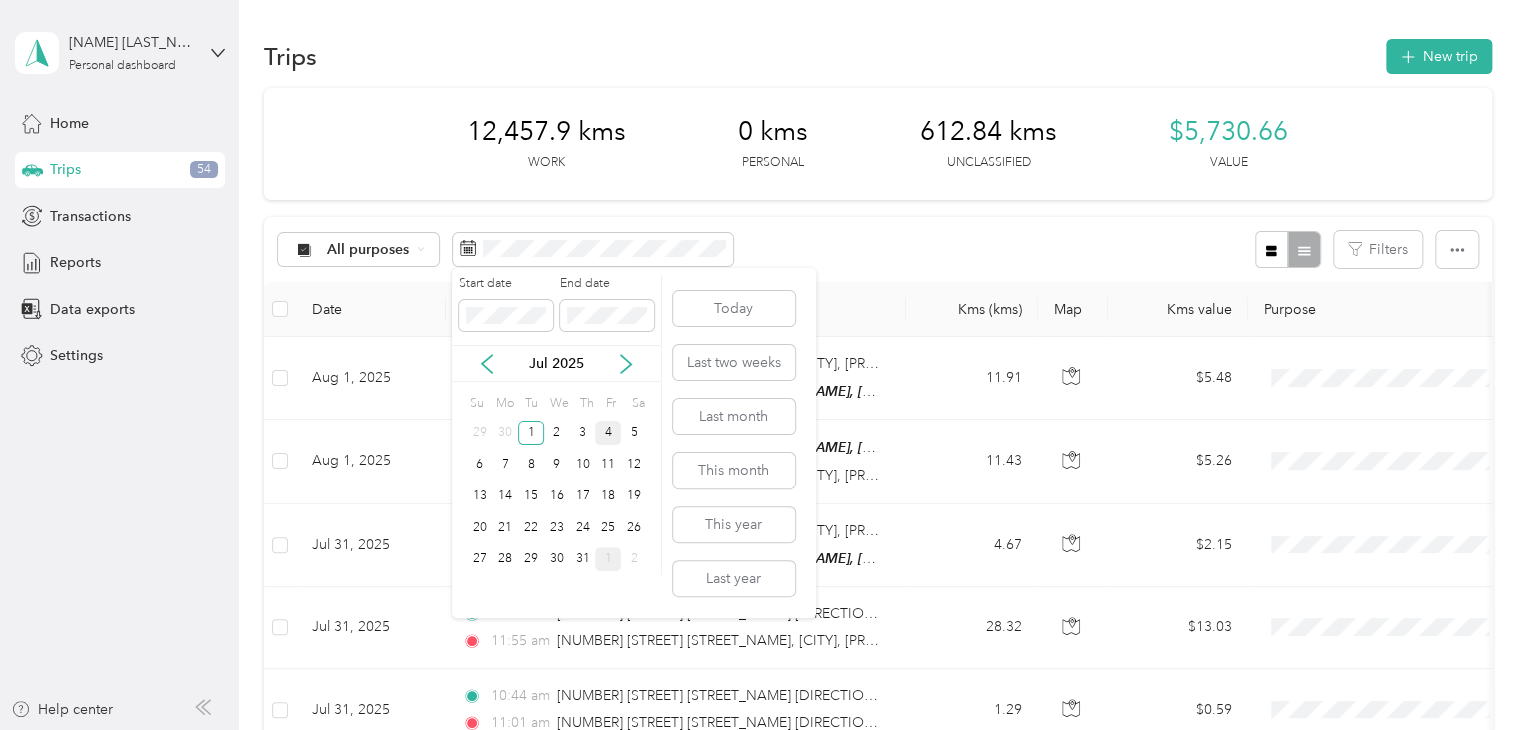 click on "4" at bounding box center (608, 433) 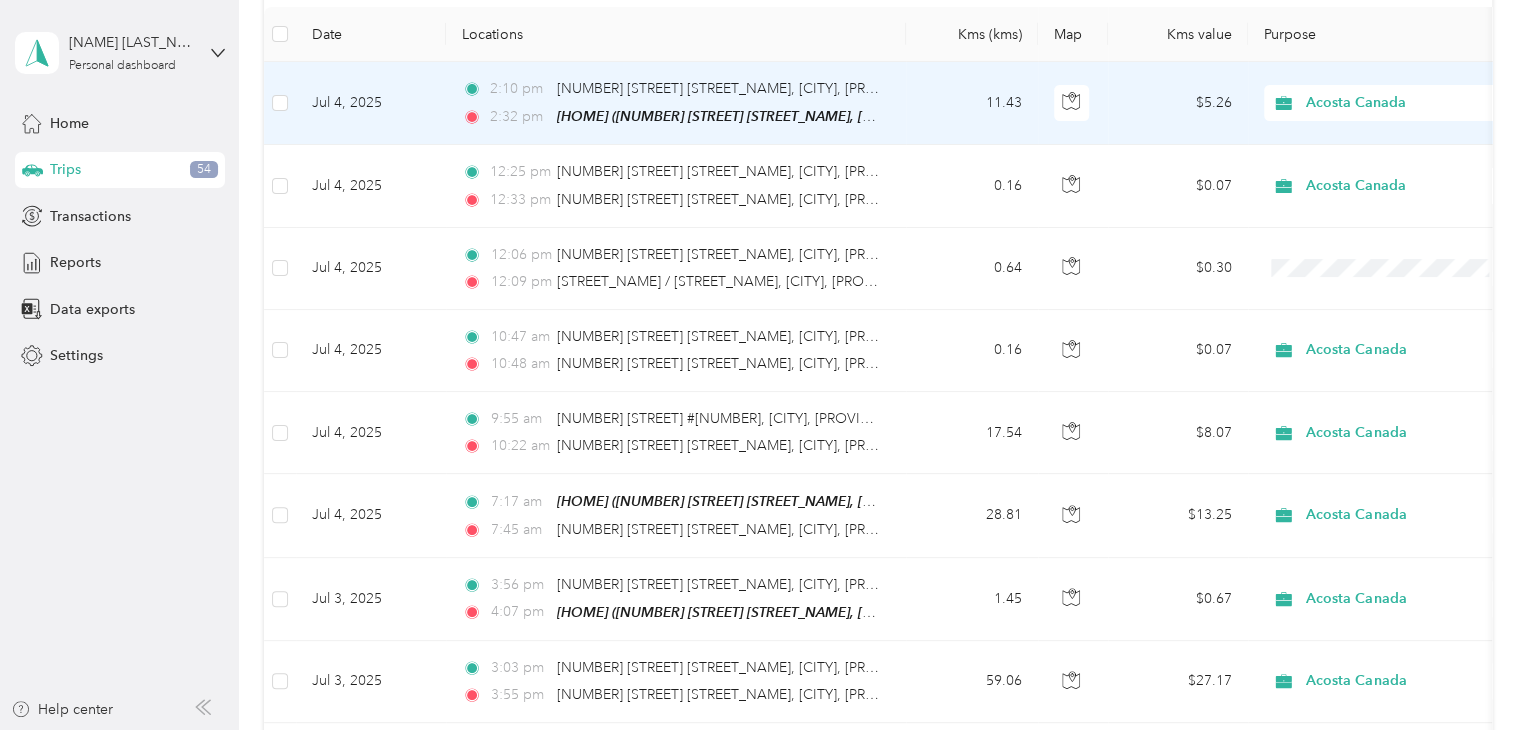 scroll, scrollTop: 0, scrollLeft: 0, axis: both 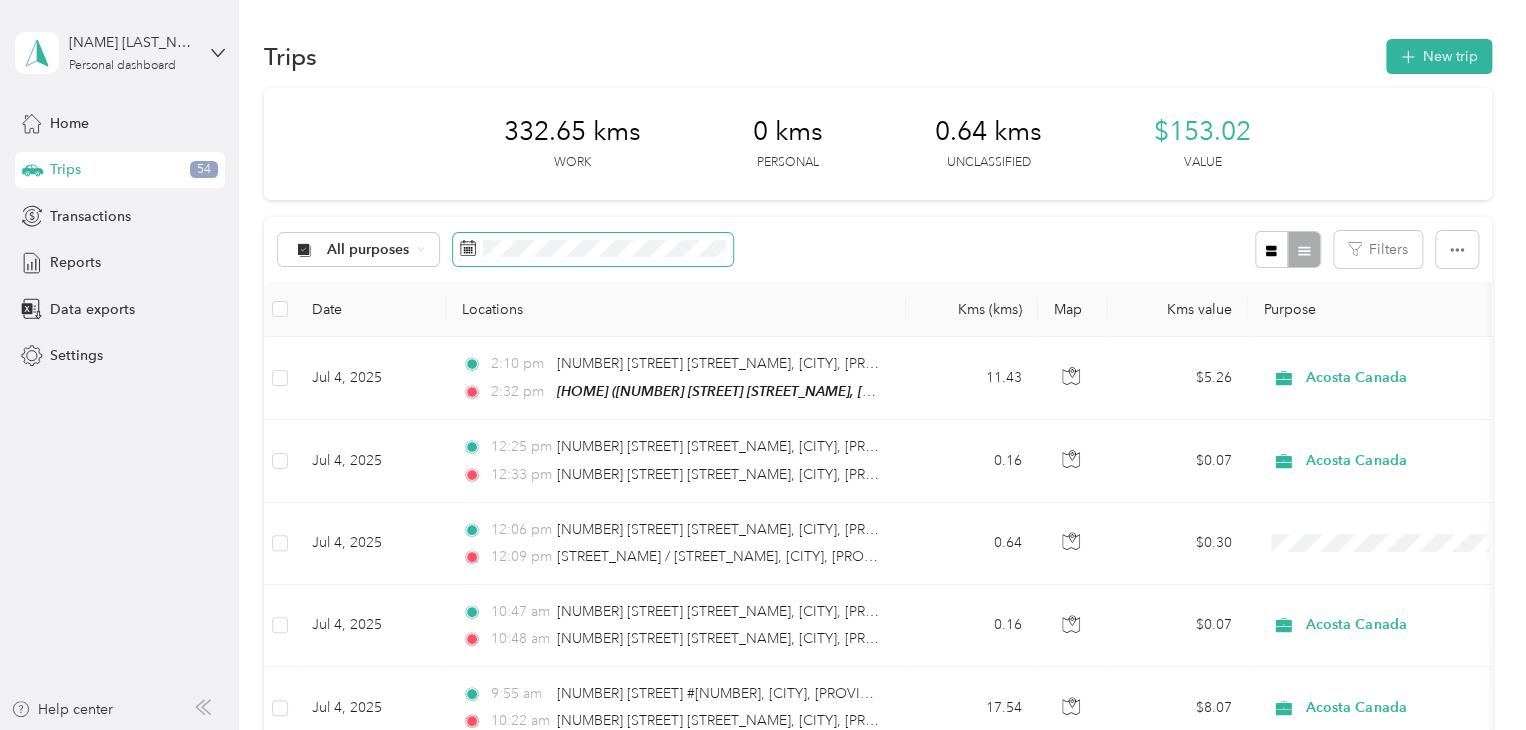 click at bounding box center (593, 250) 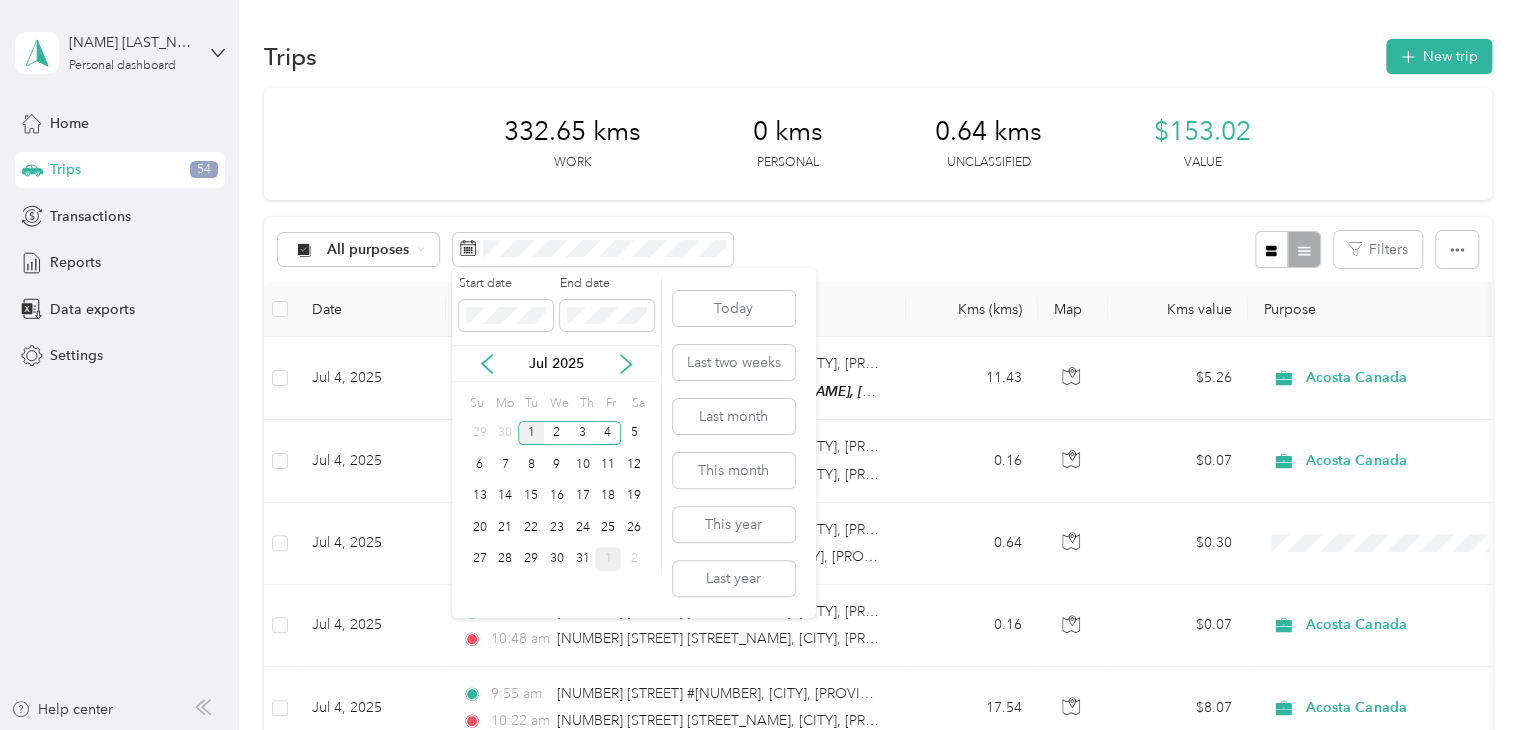 click on "1" at bounding box center [531, 433] 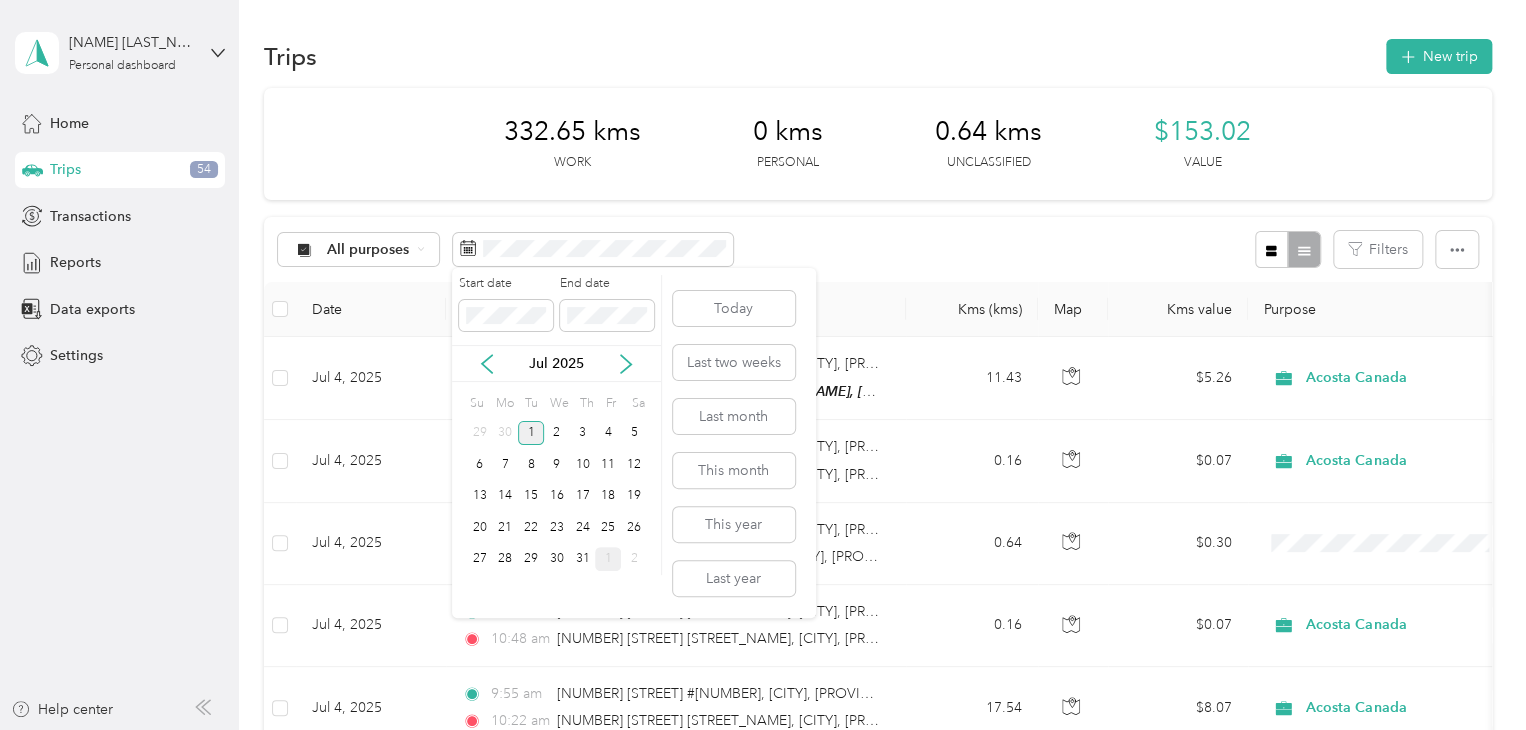 click on "1" at bounding box center [531, 433] 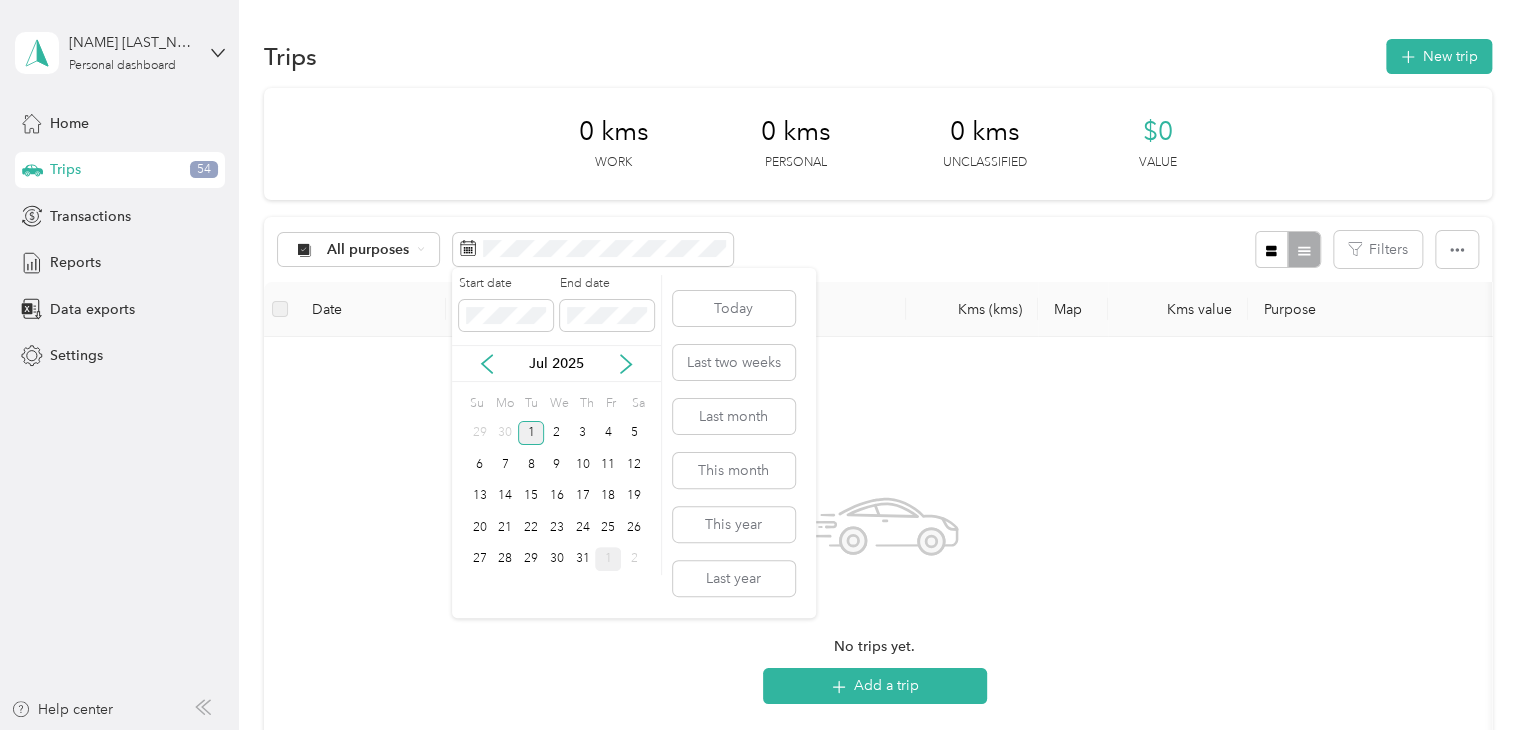 click on "1" at bounding box center [531, 433] 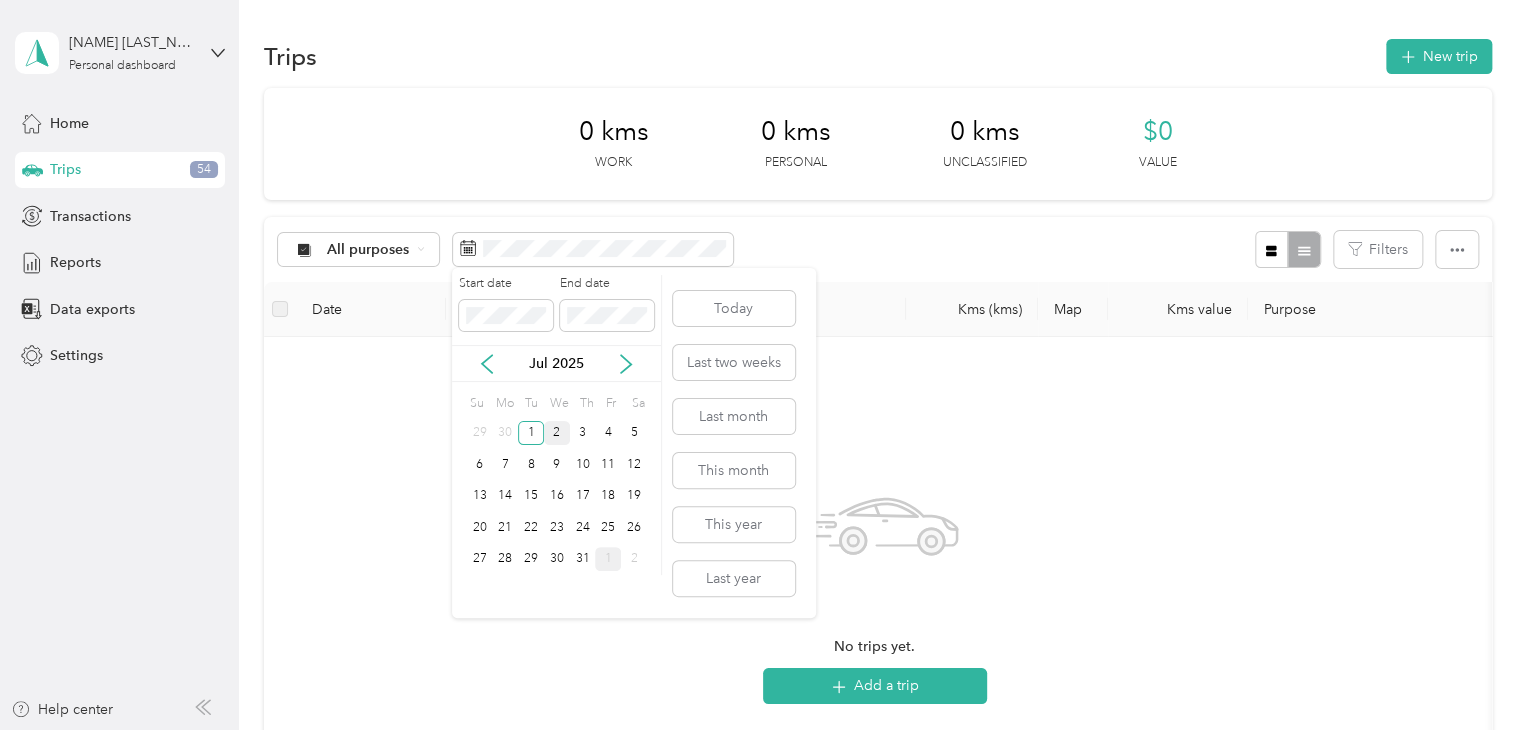 click on "2" at bounding box center (557, 433) 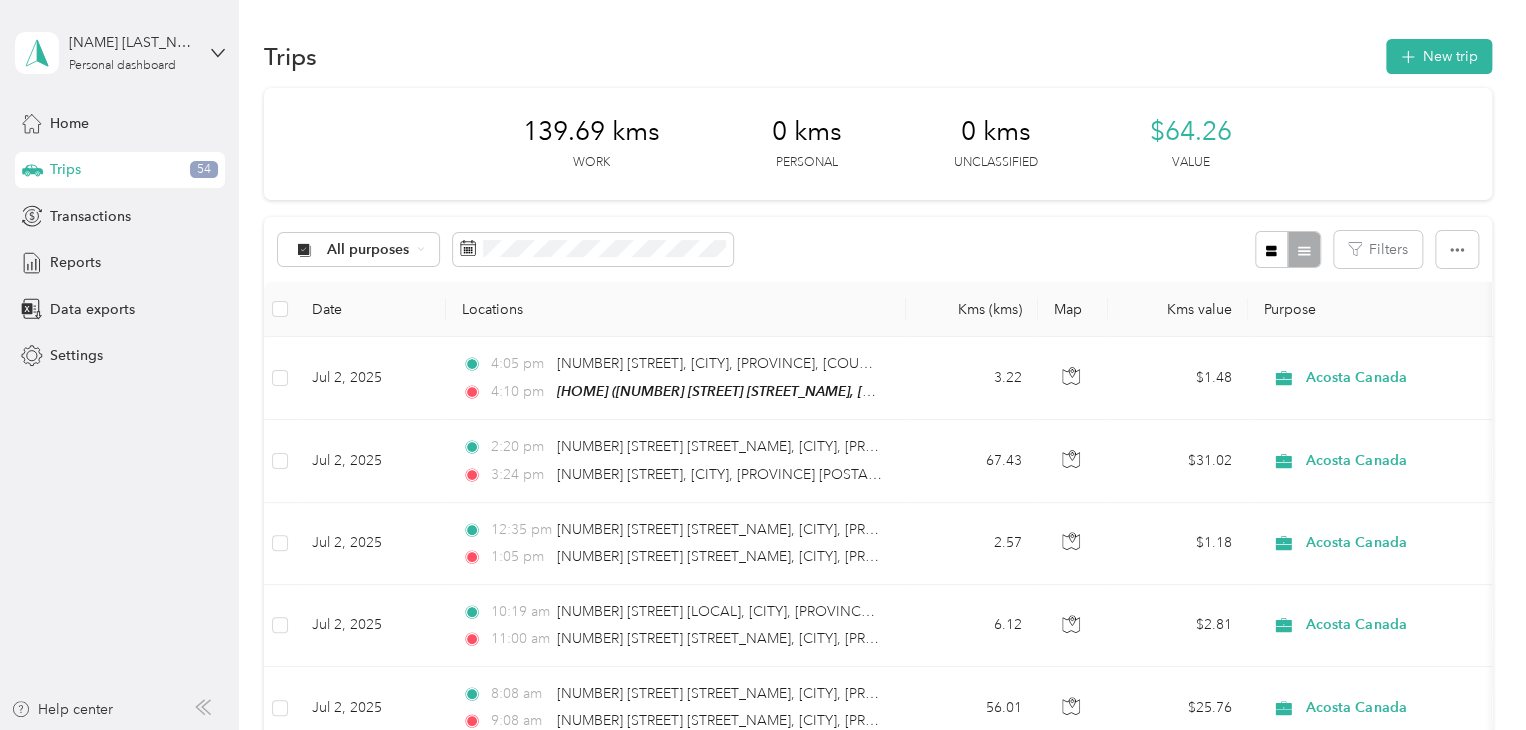 click on "All purposes" at bounding box center [506, 249] 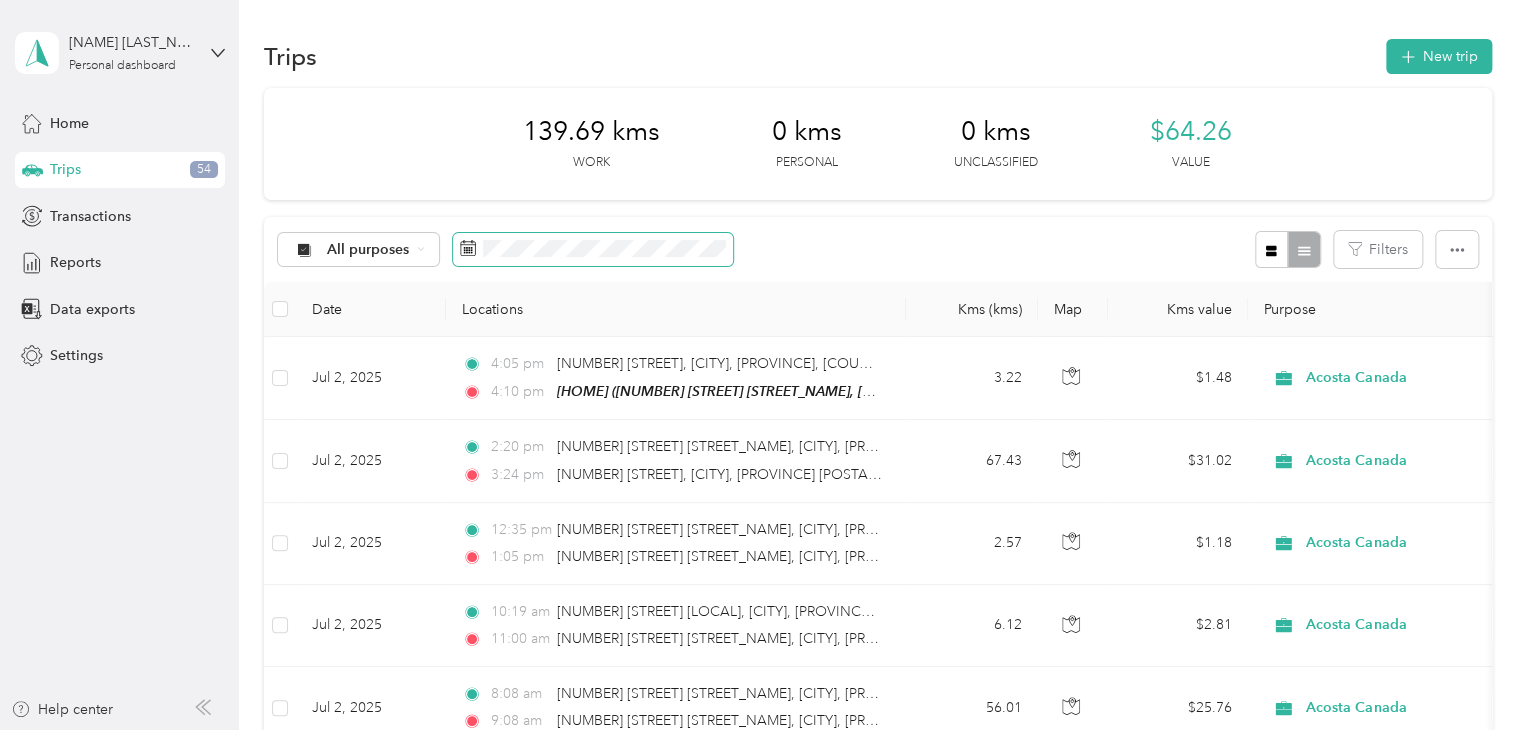 click at bounding box center (593, 250) 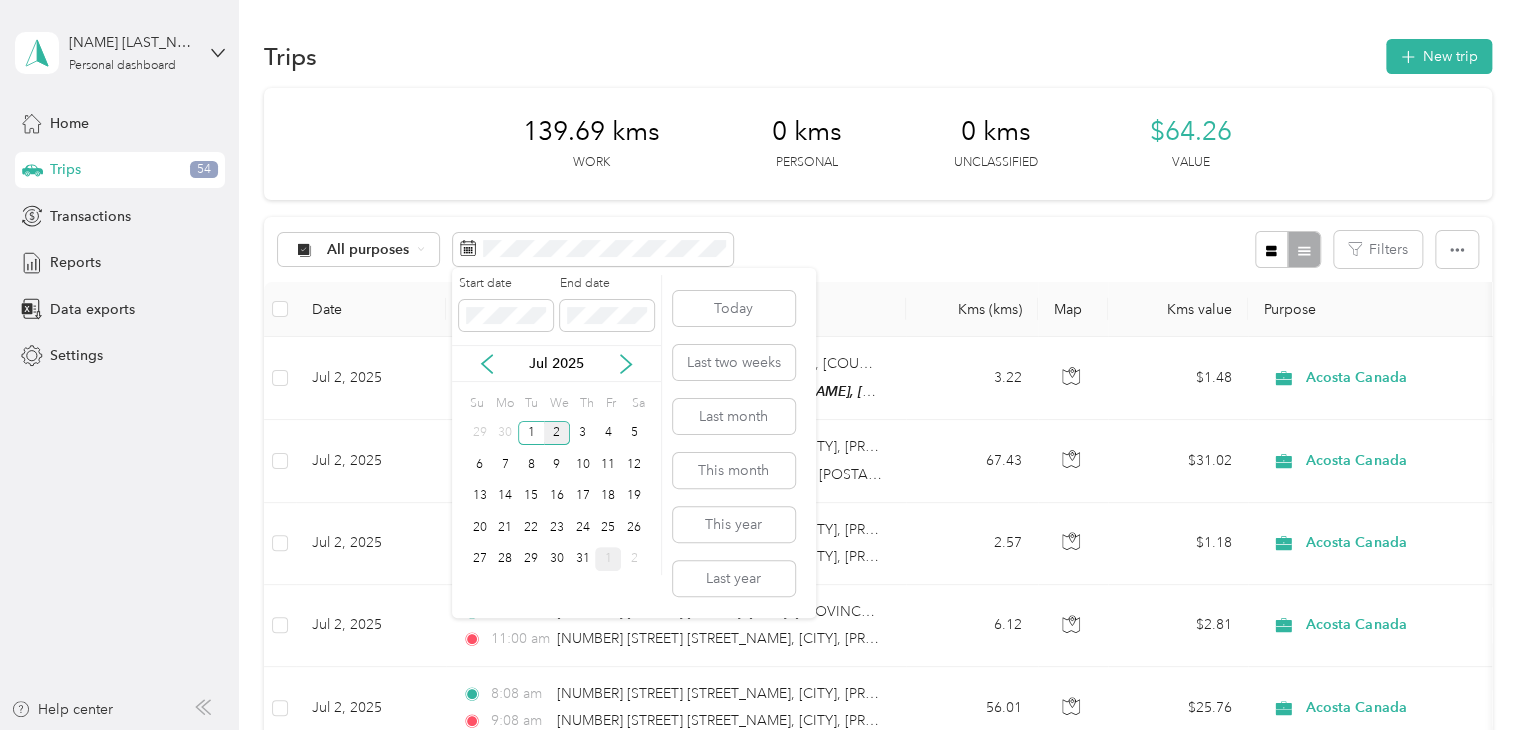 click on "2" at bounding box center (557, 433) 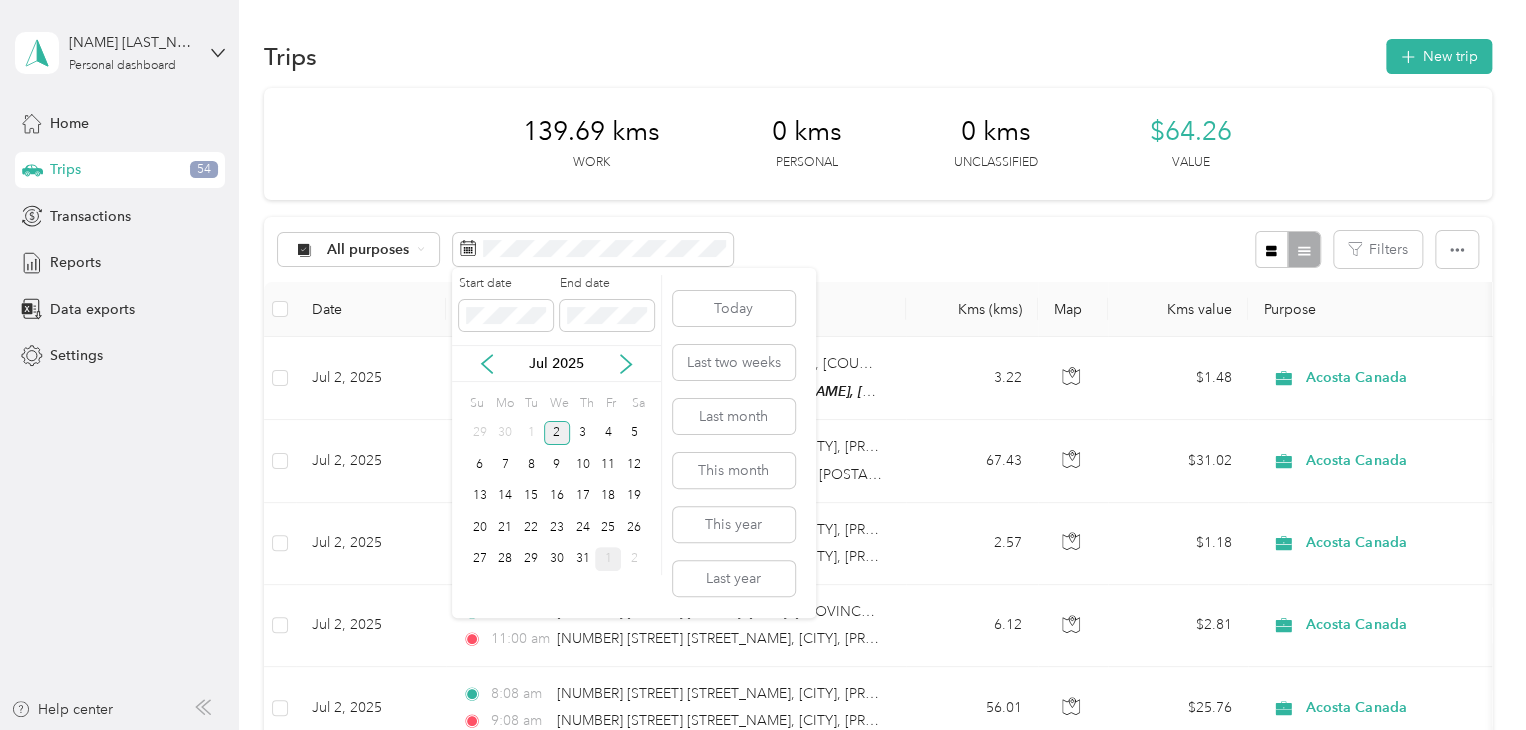click on "2" at bounding box center [557, 433] 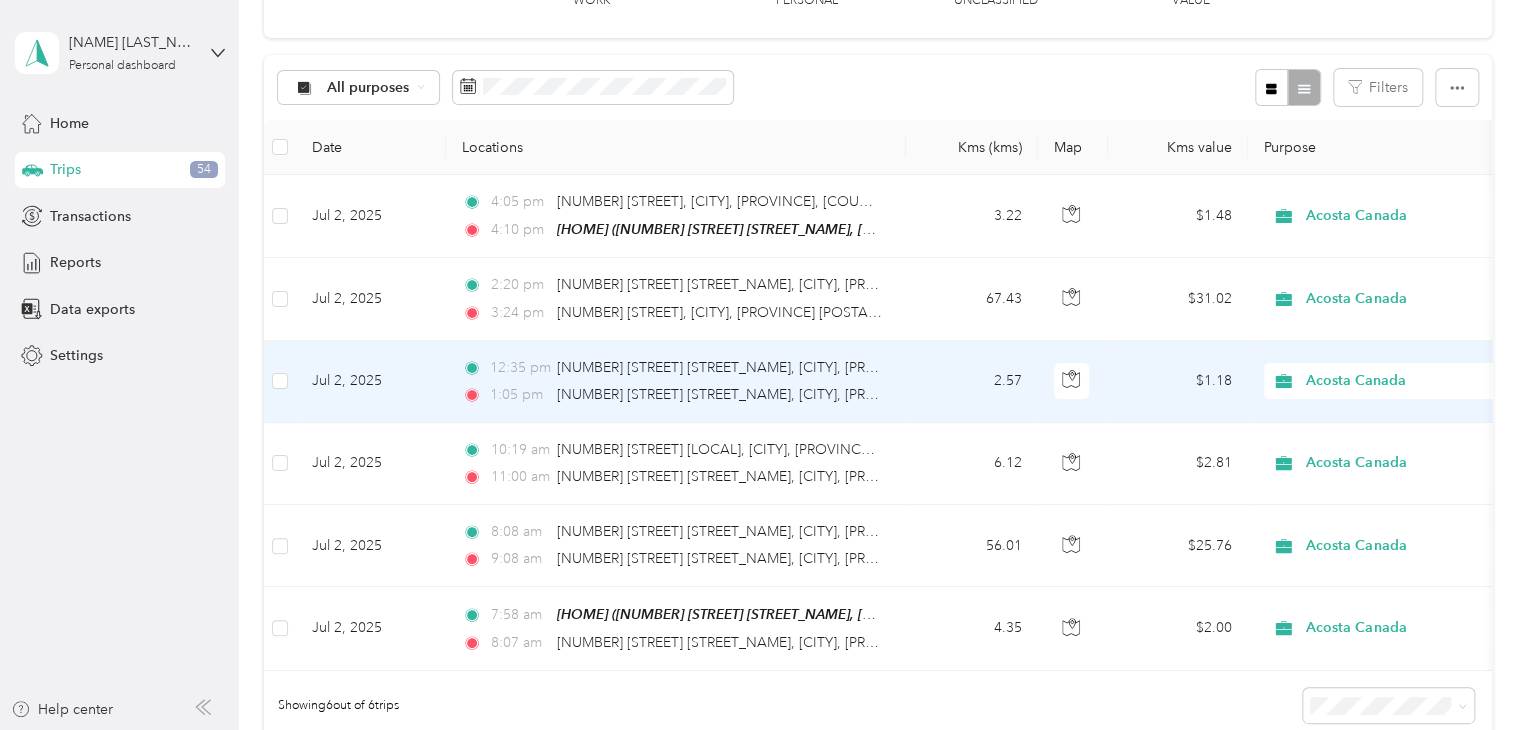 scroll, scrollTop: 160, scrollLeft: 0, axis: vertical 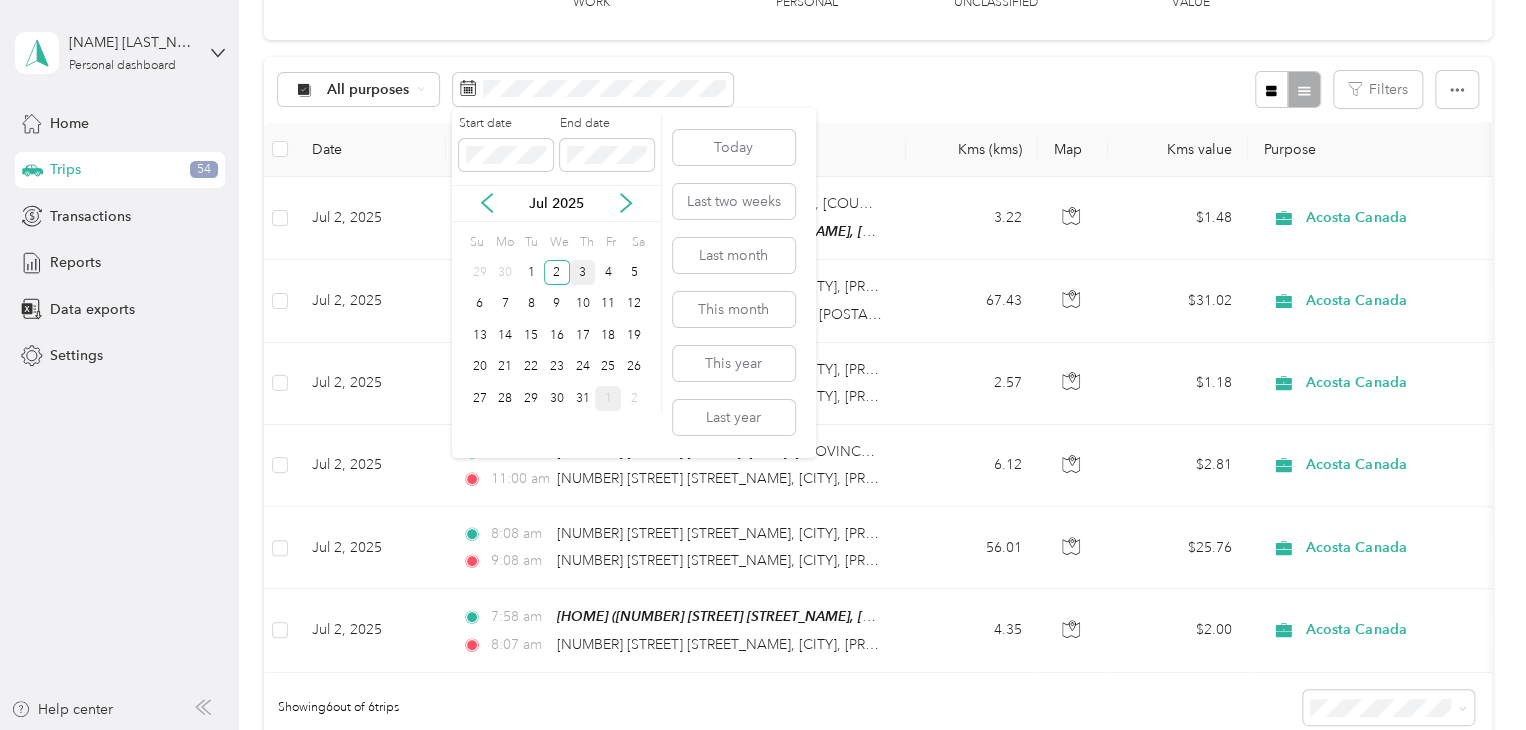 click on "3" at bounding box center [583, 272] 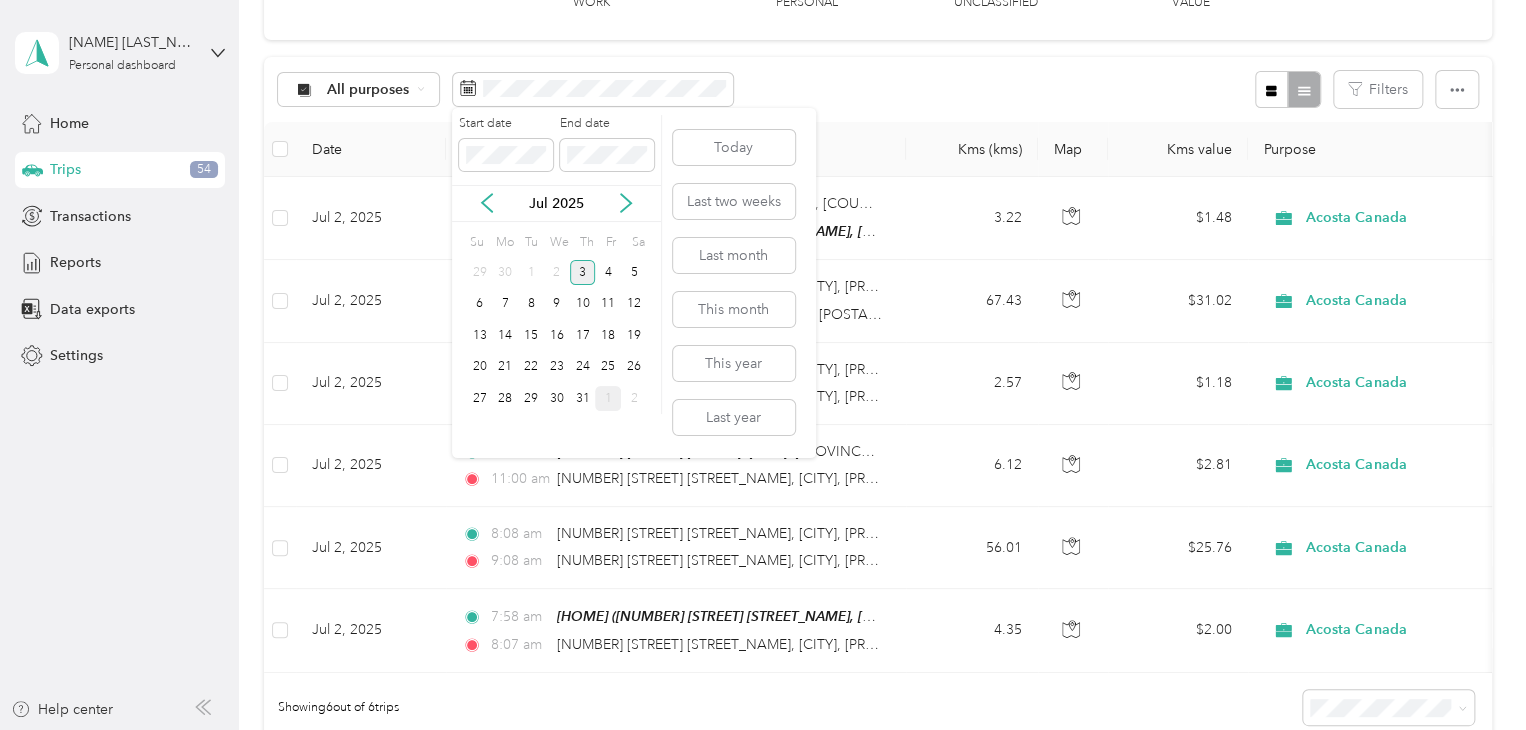 click on "3" at bounding box center (583, 272) 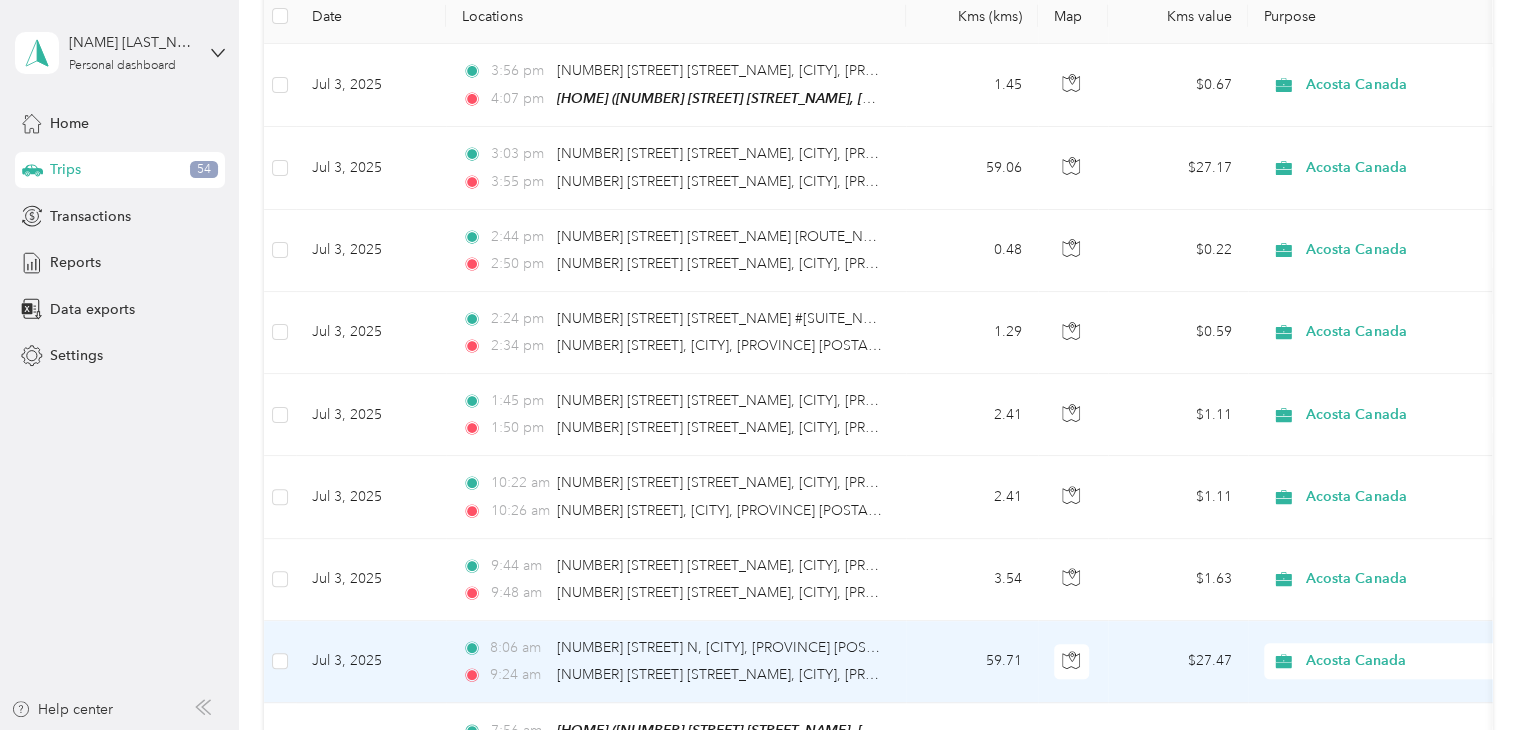 scroll, scrollTop: 207, scrollLeft: 0, axis: vertical 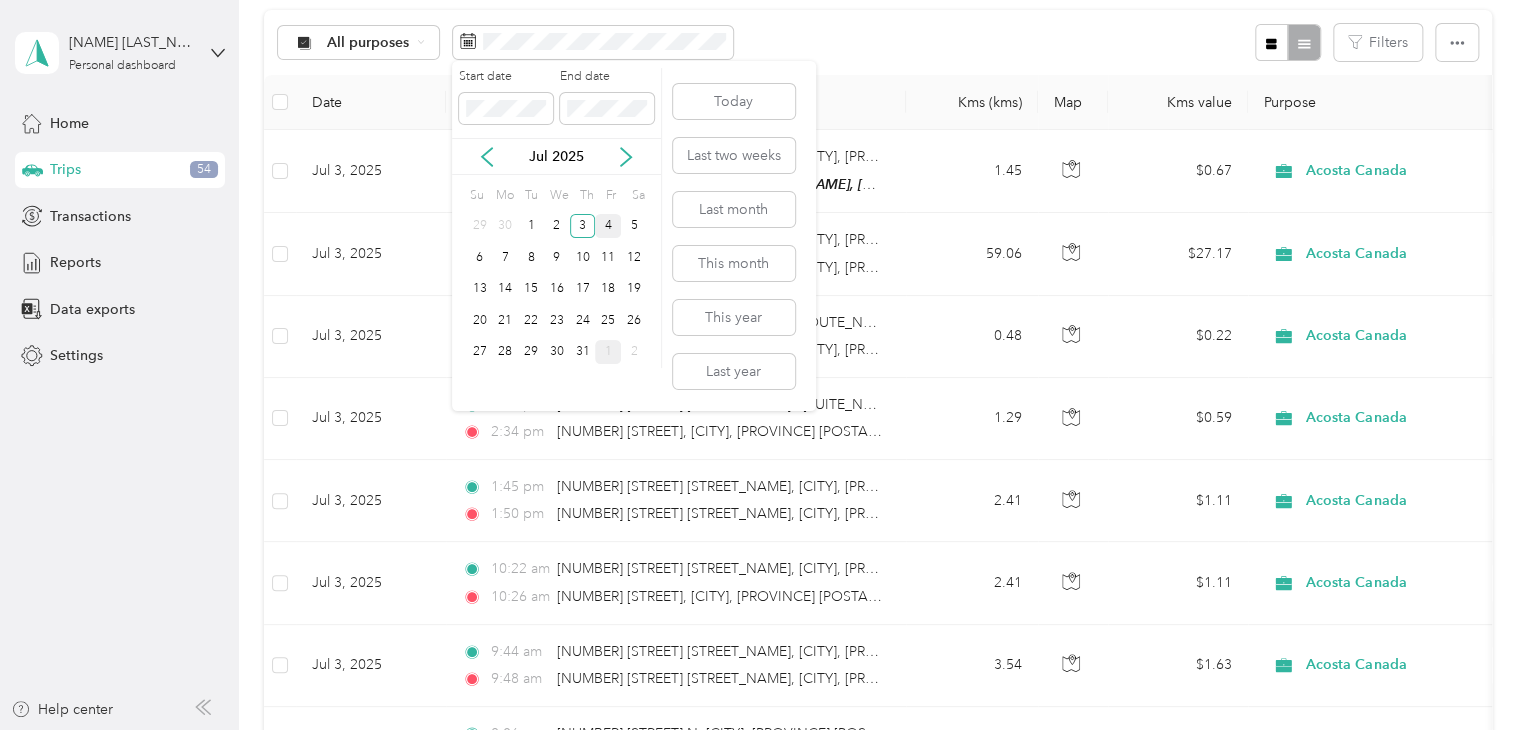 click on "4" at bounding box center [608, 226] 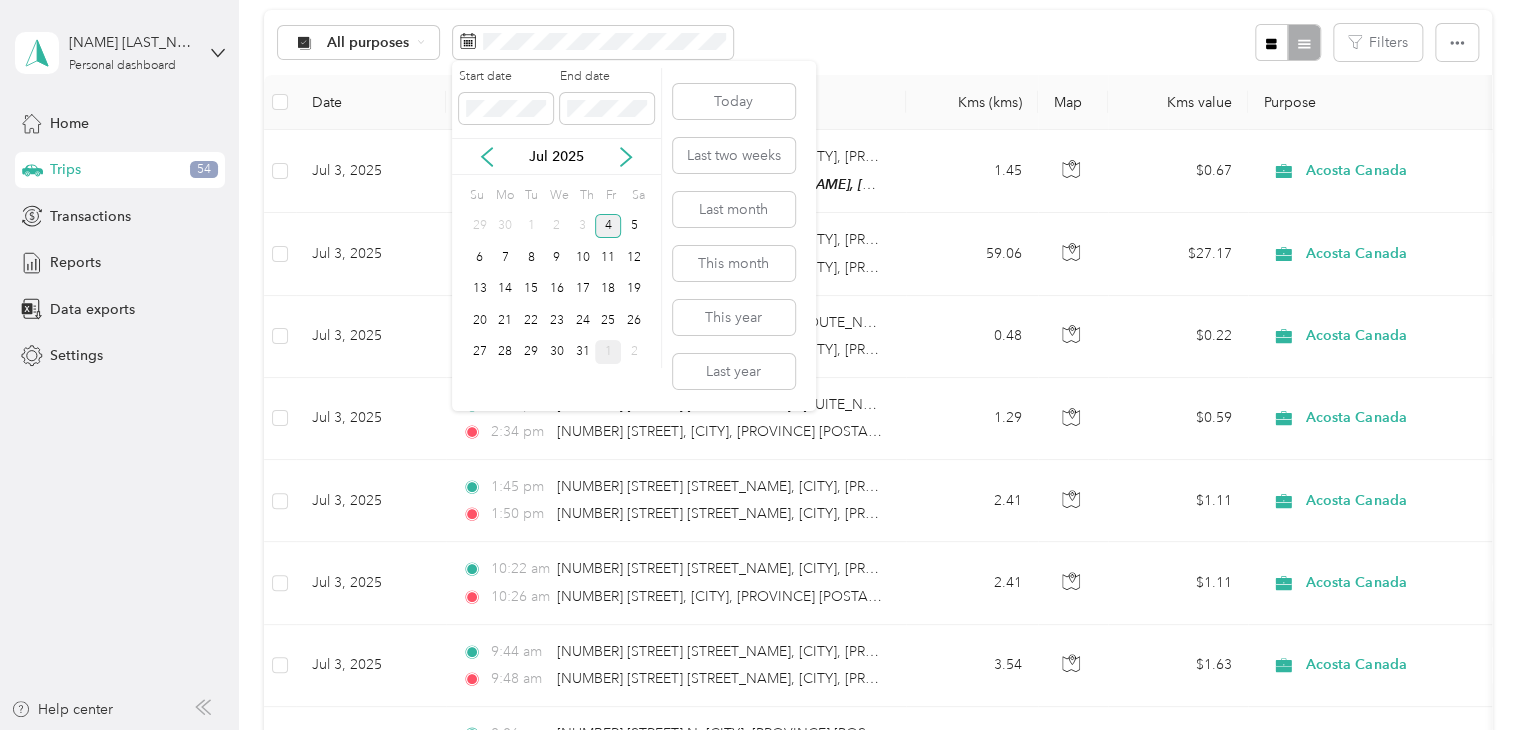 click on "4" at bounding box center (608, 226) 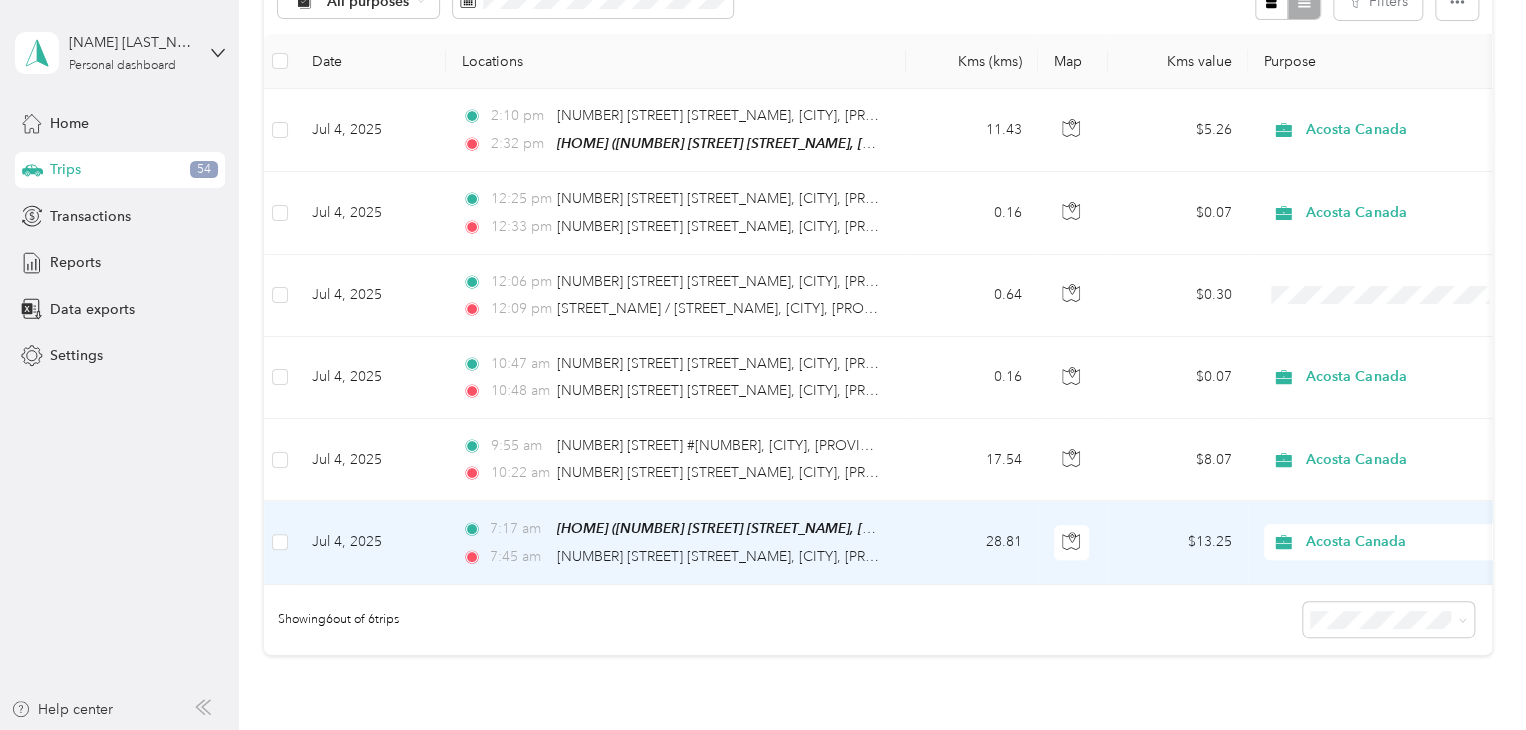 scroll, scrollTop: 260, scrollLeft: 0, axis: vertical 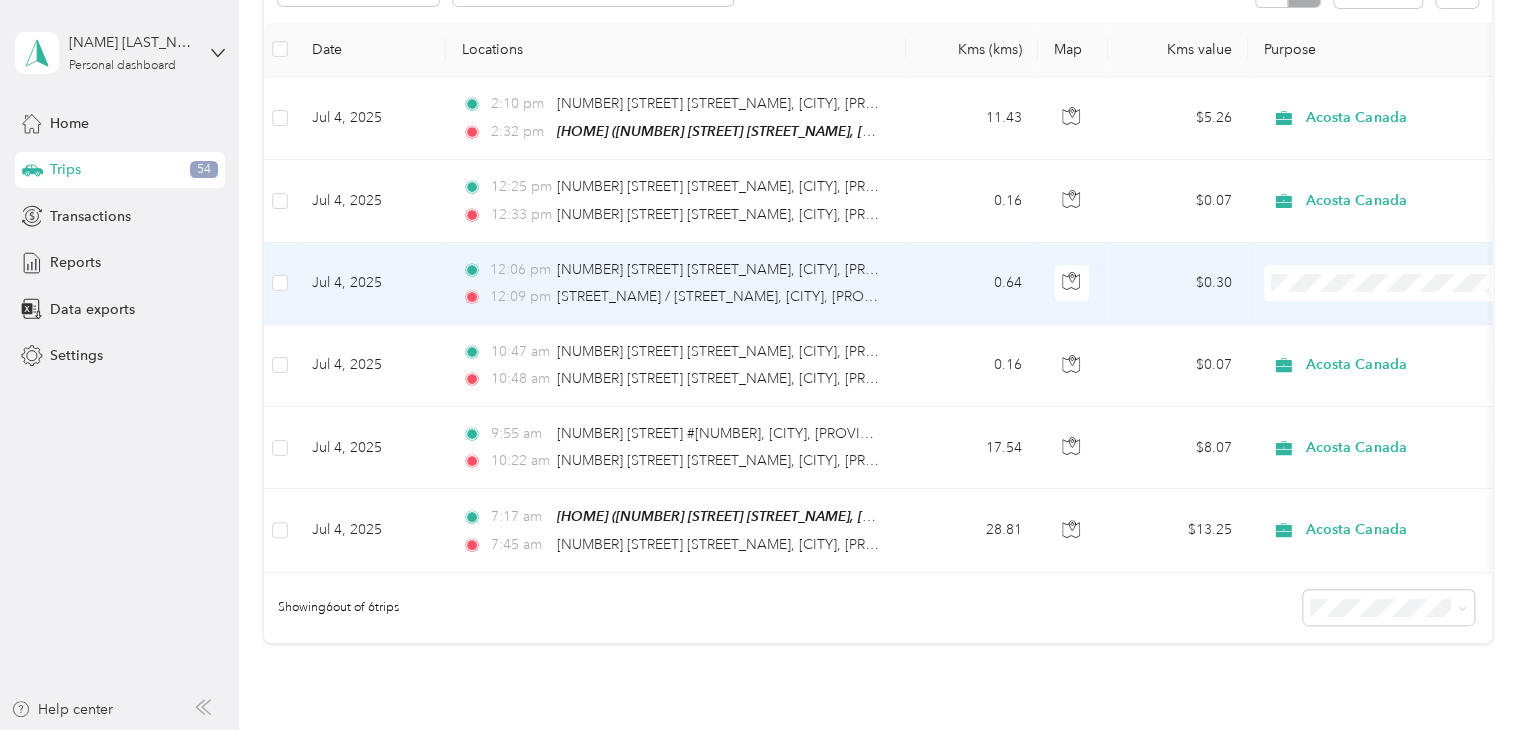 click on "$0.30" at bounding box center (1178, 284) 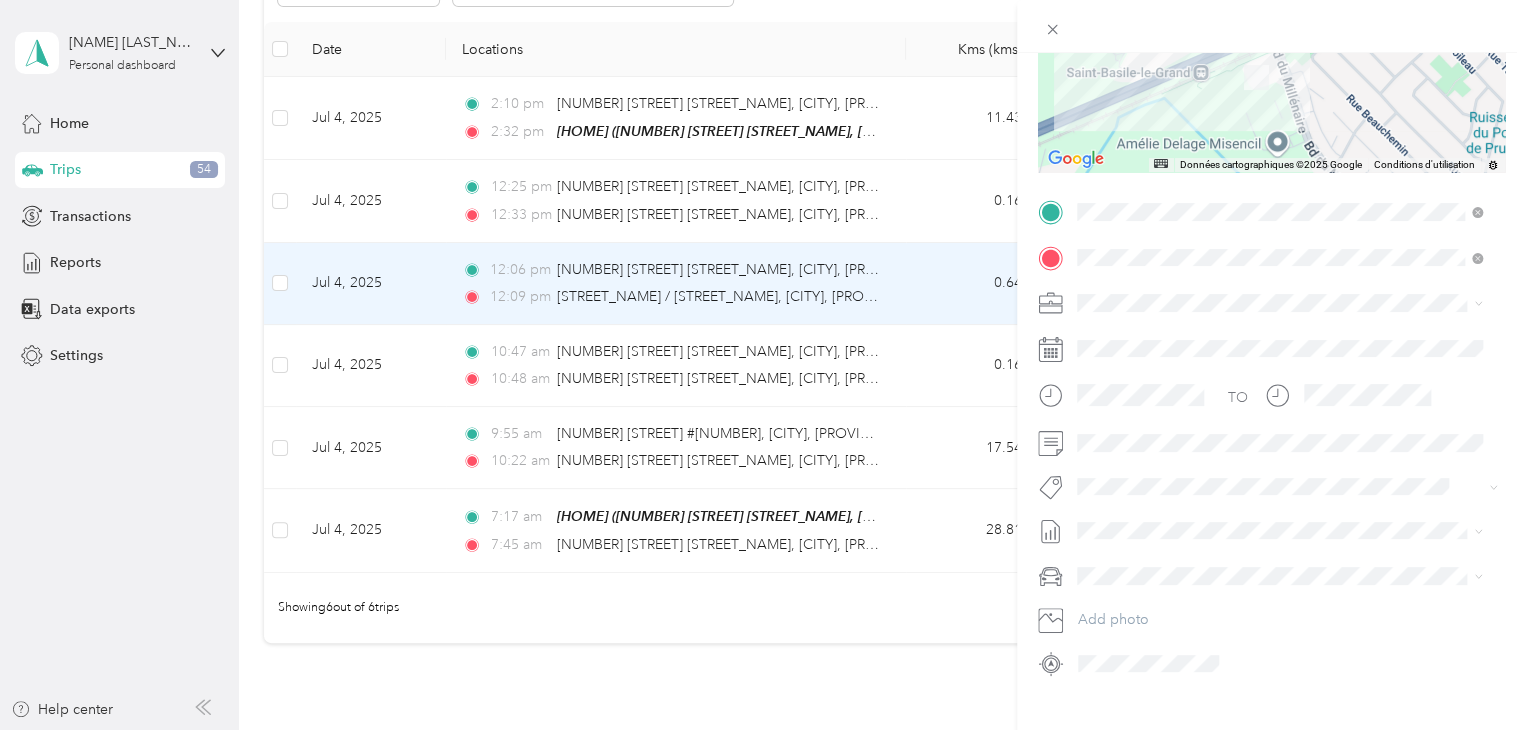scroll, scrollTop: 300, scrollLeft: 0, axis: vertical 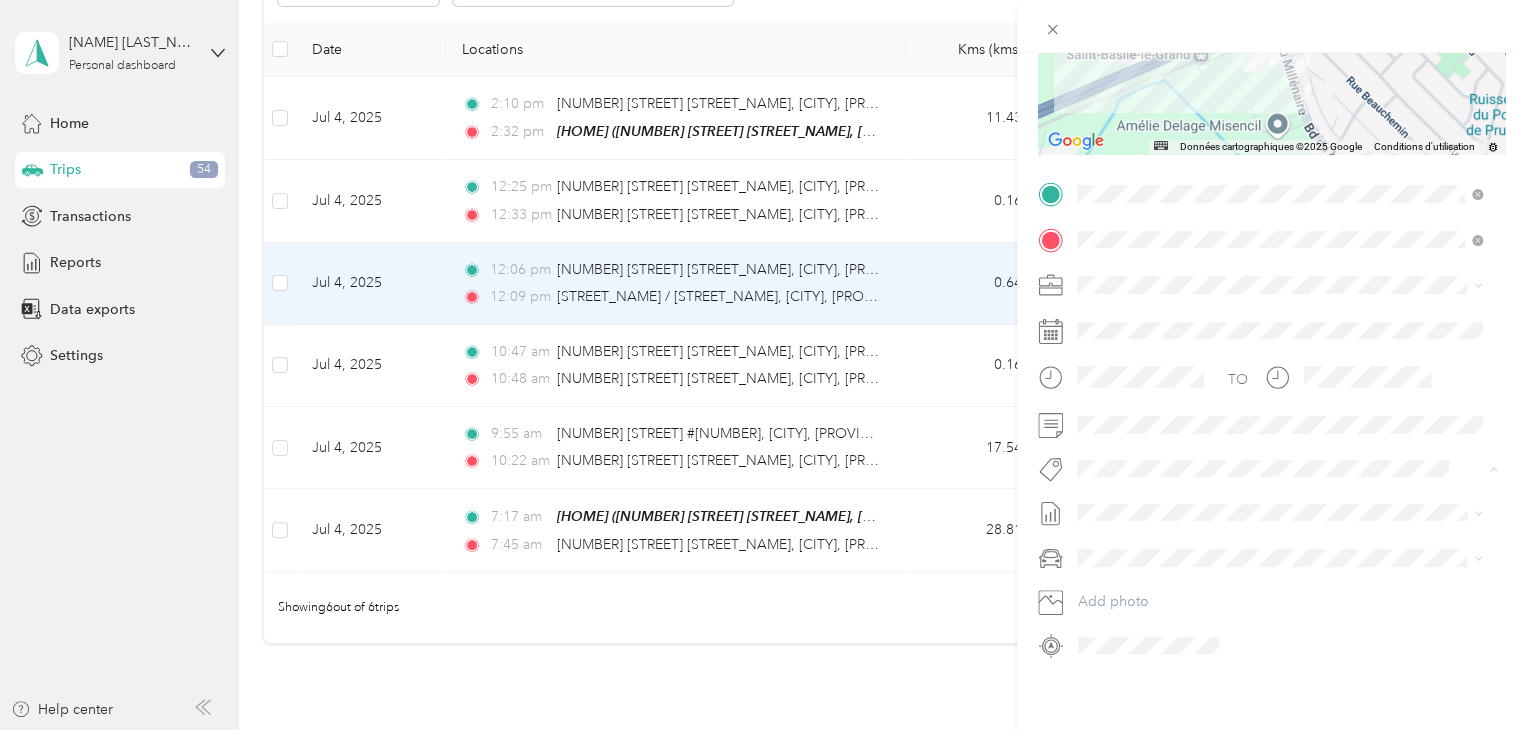 click on "Syndicated Retail Cost Capture" at bounding box center (1185, 503) 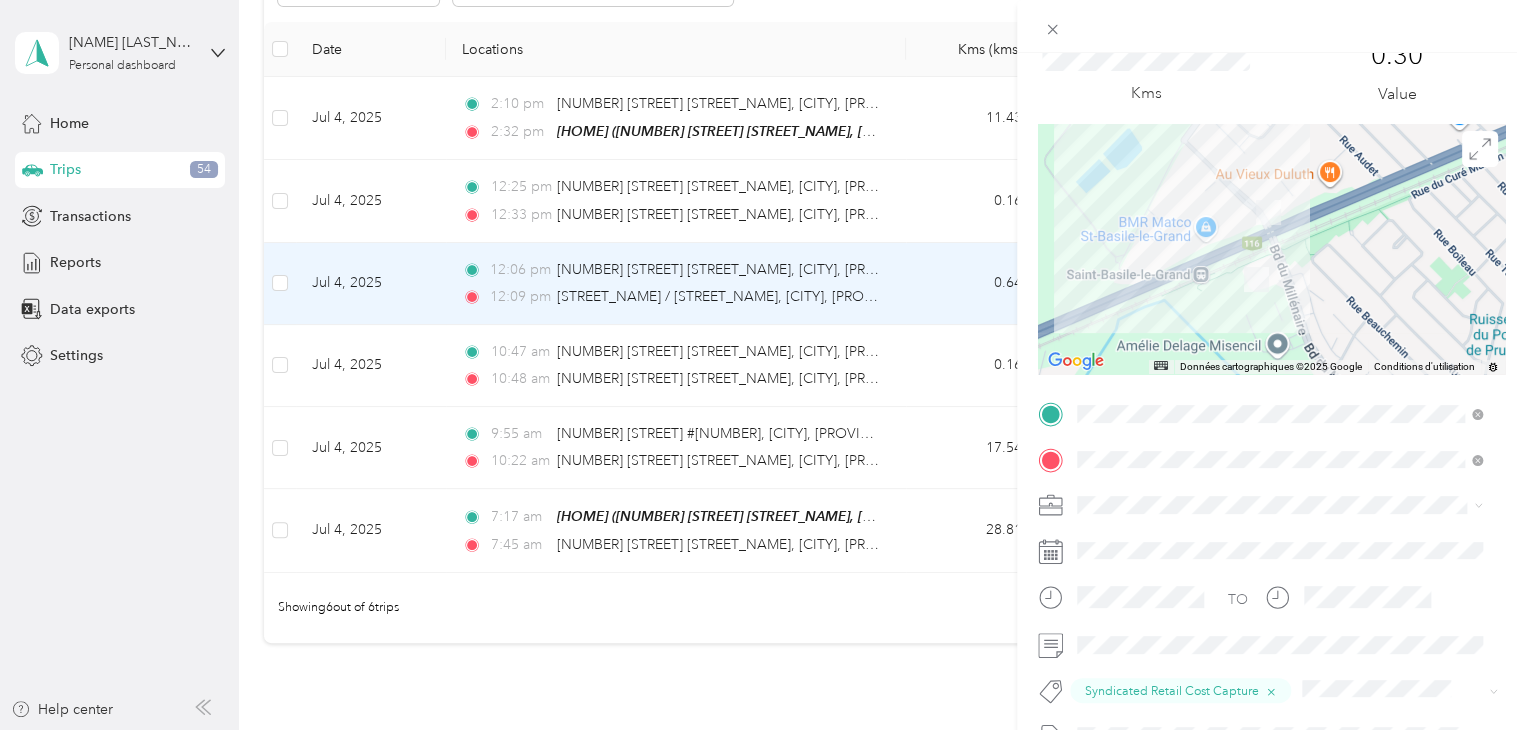 scroll, scrollTop: 0, scrollLeft: 0, axis: both 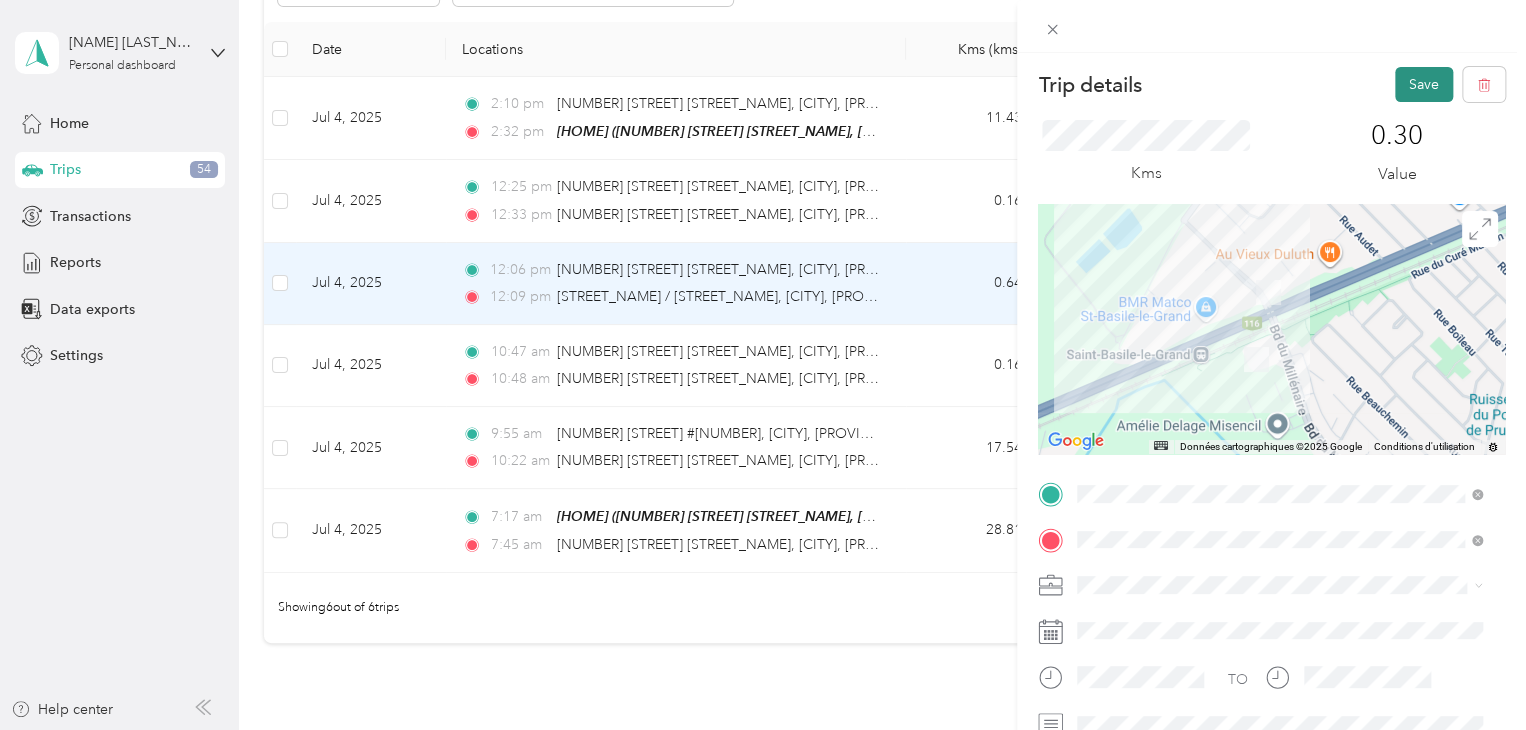 click on "Save" at bounding box center (1424, 84) 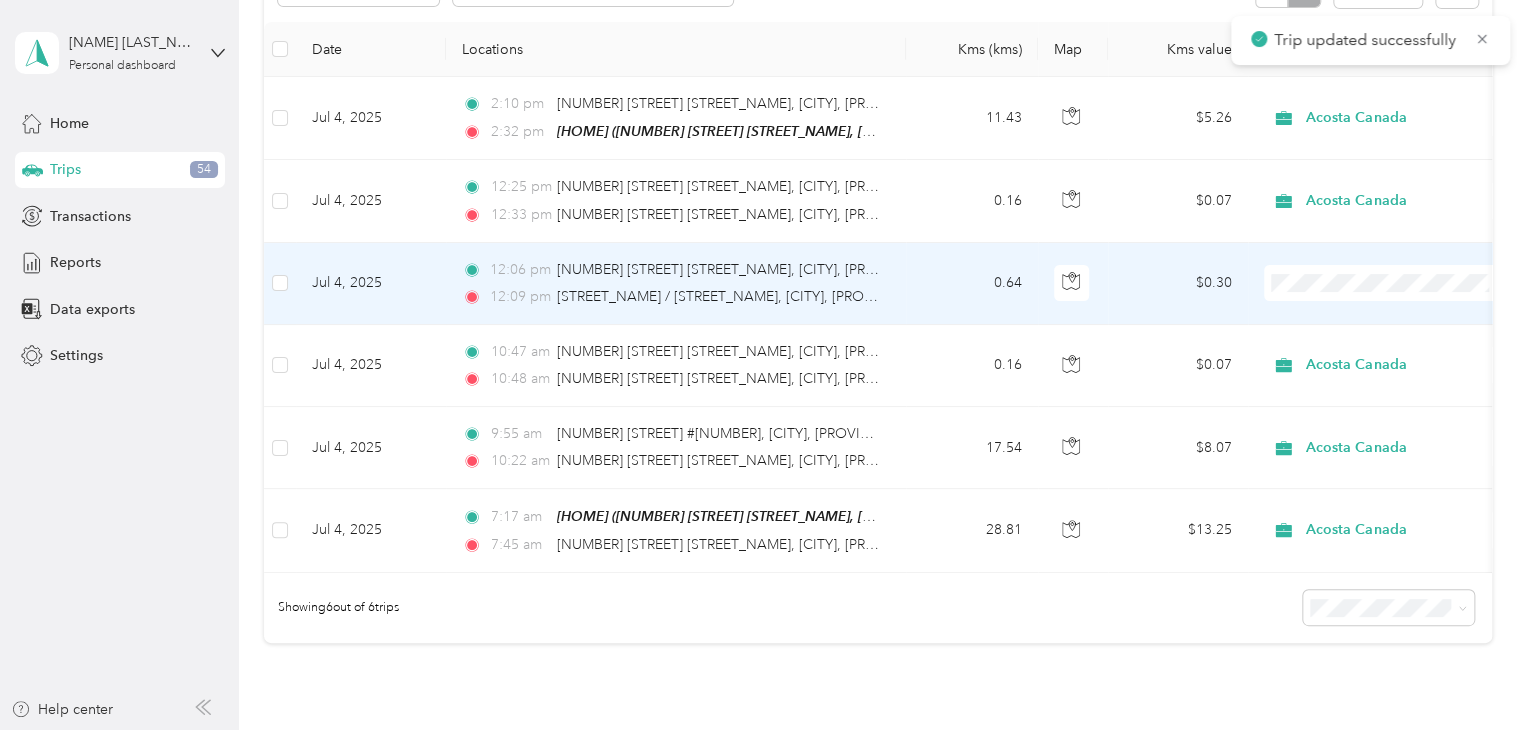 click on "Acosta Canada" at bounding box center (1405, 317) 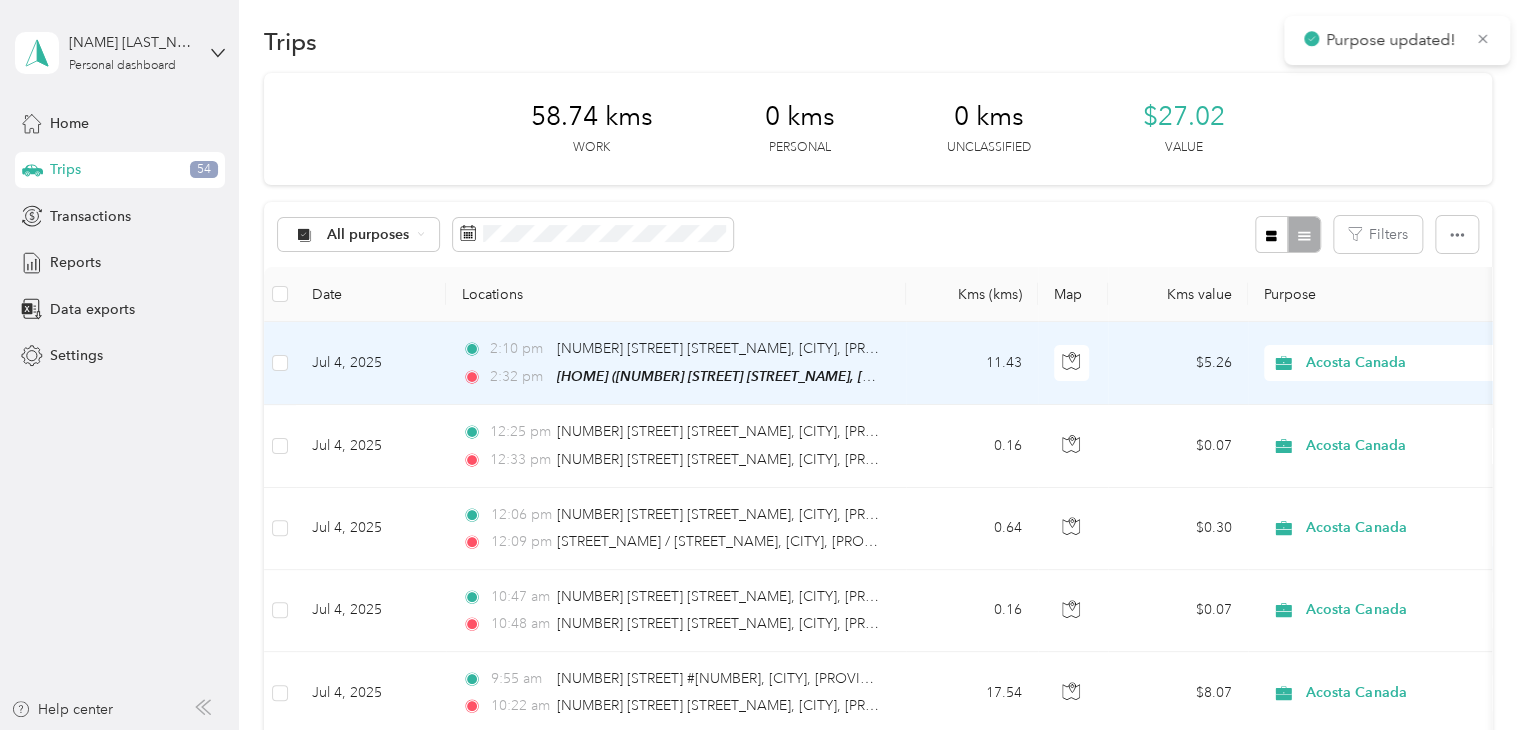 scroll, scrollTop: 0, scrollLeft: 0, axis: both 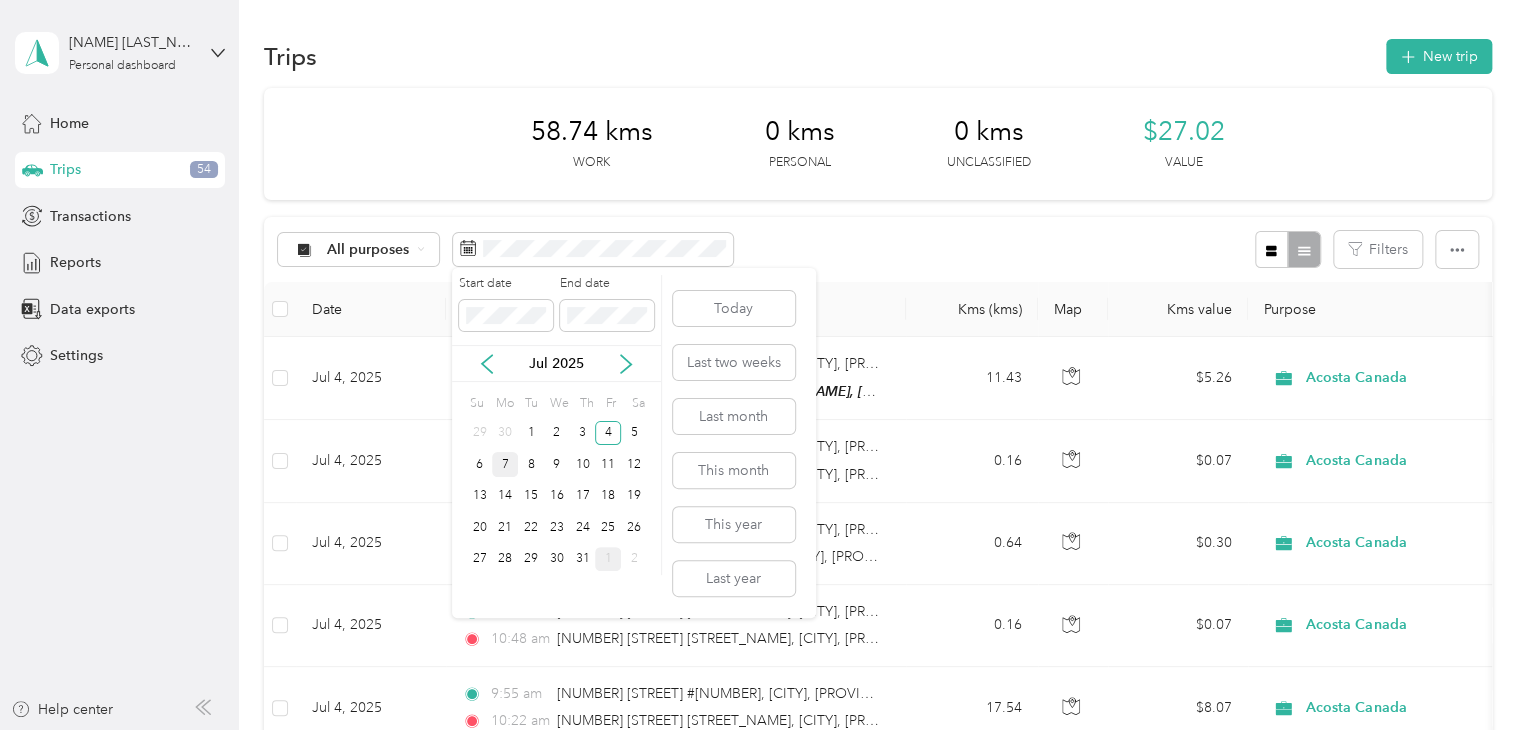 click on "7" at bounding box center [505, 464] 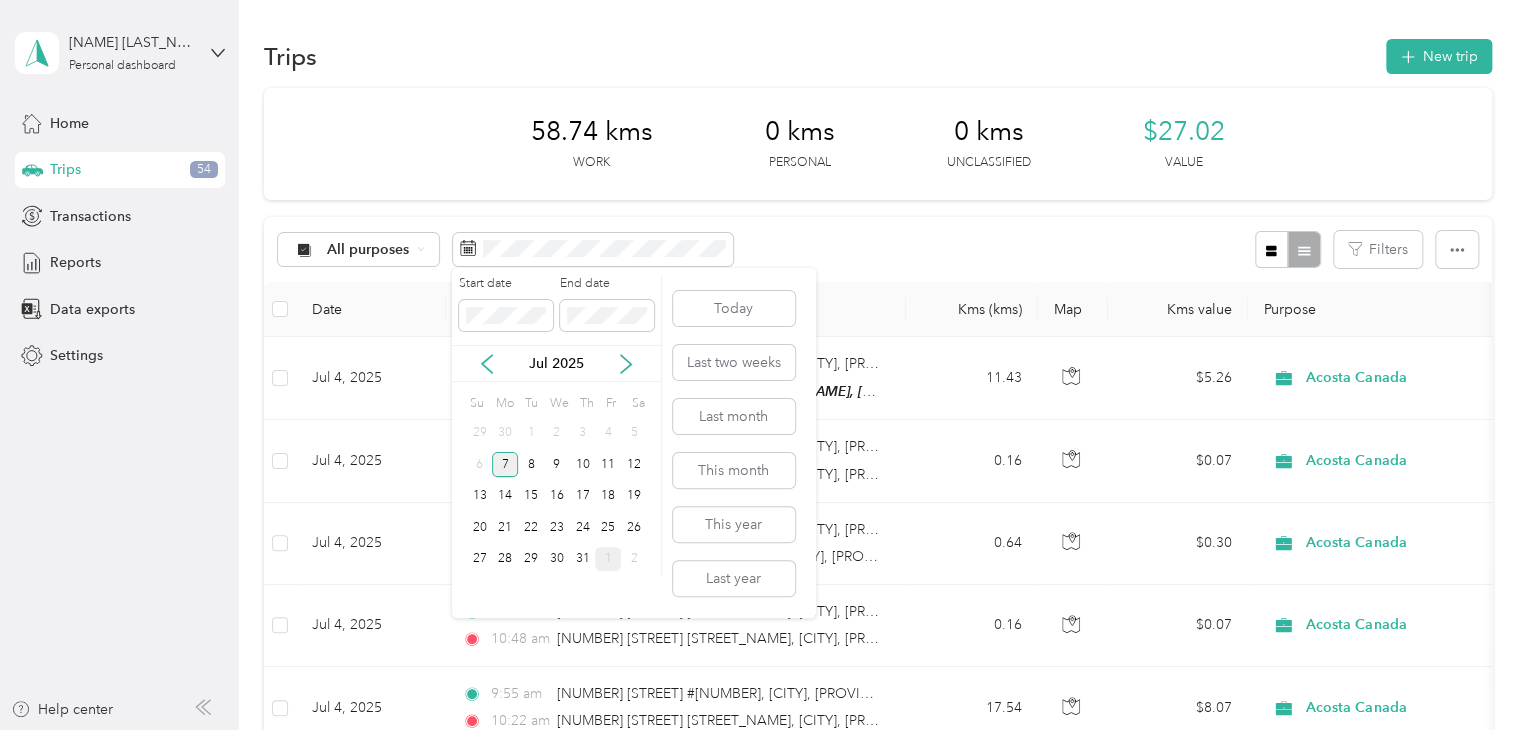 click on "7" at bounding box center (505, 464) 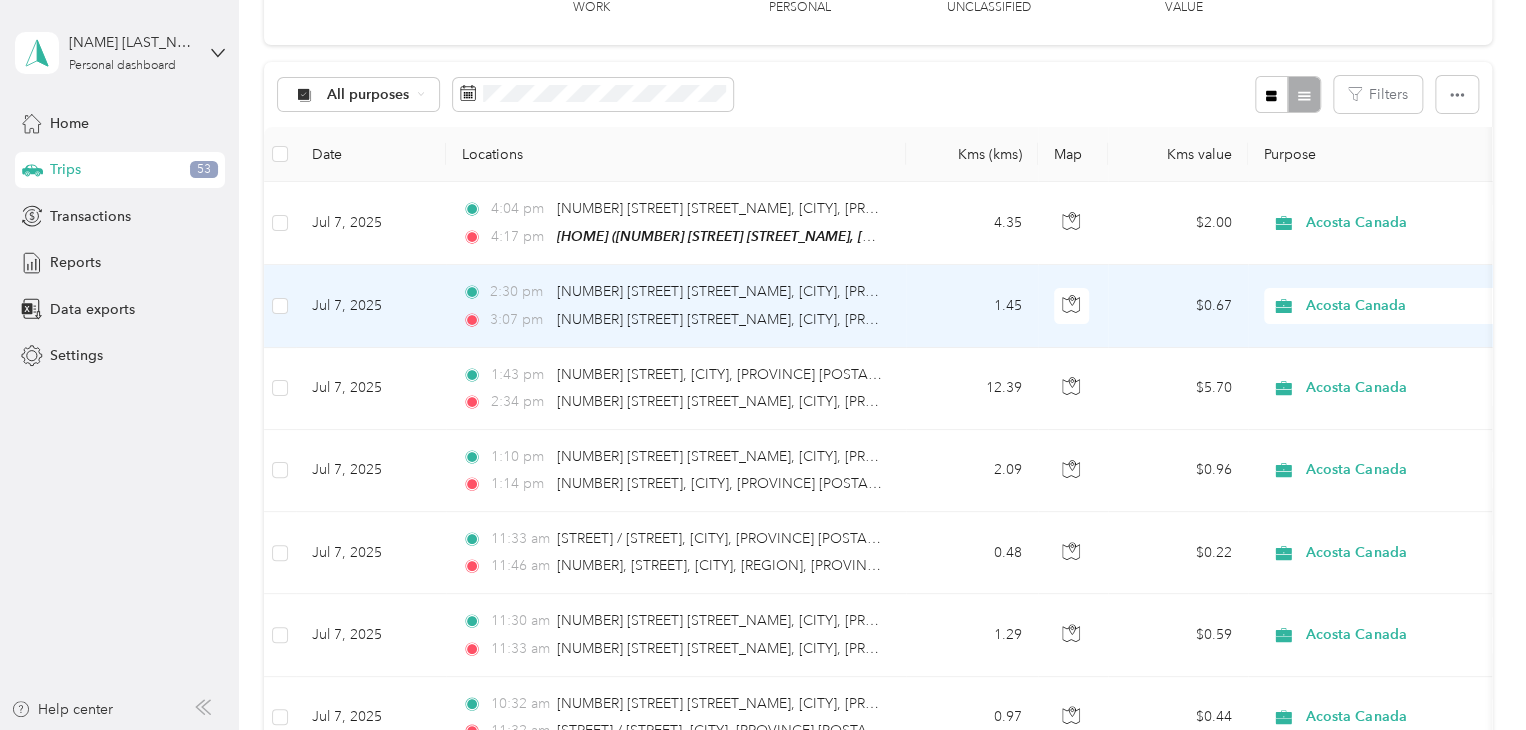 scroll, scrollTop: 100, scrollLeft: 0, axis: vertical 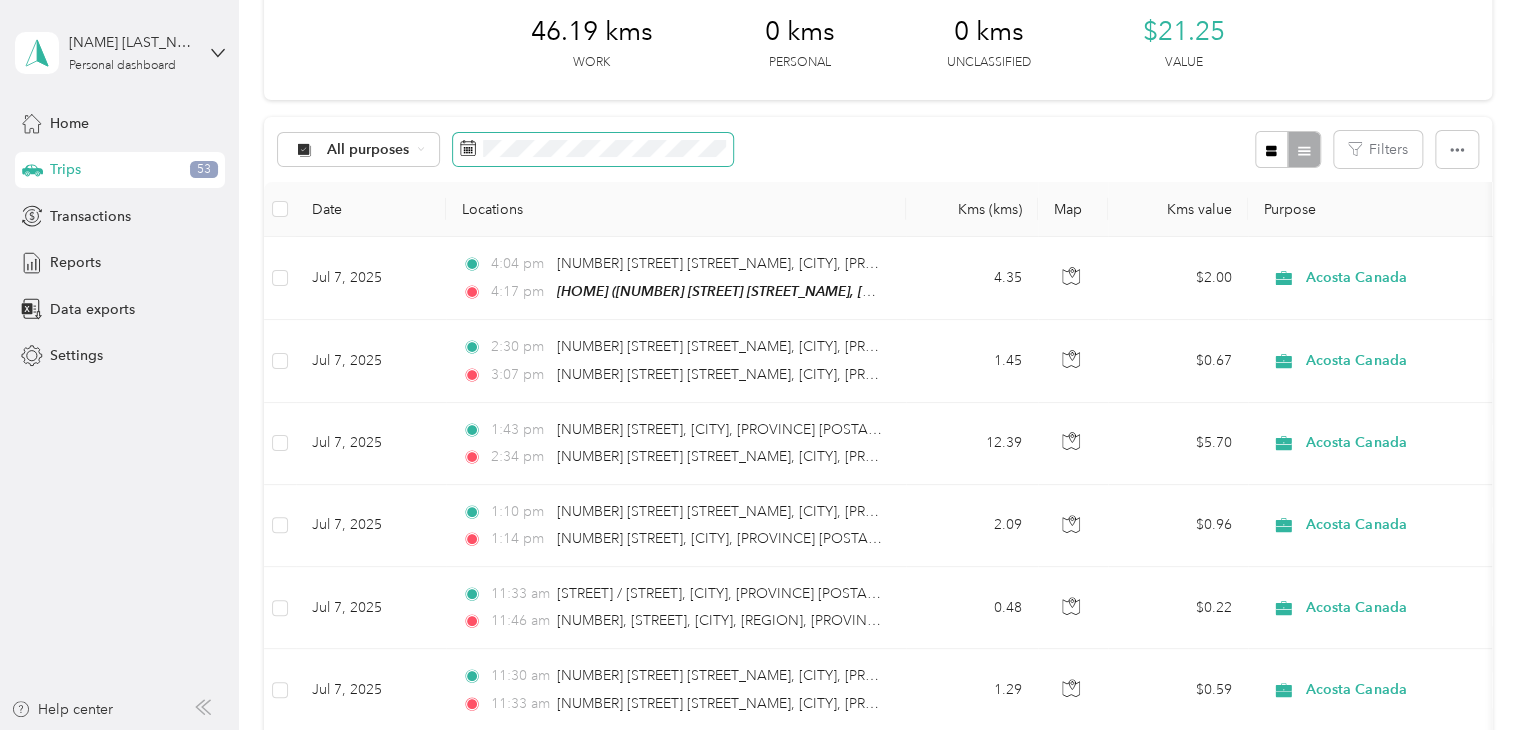 click at bounding box center [593, 150] 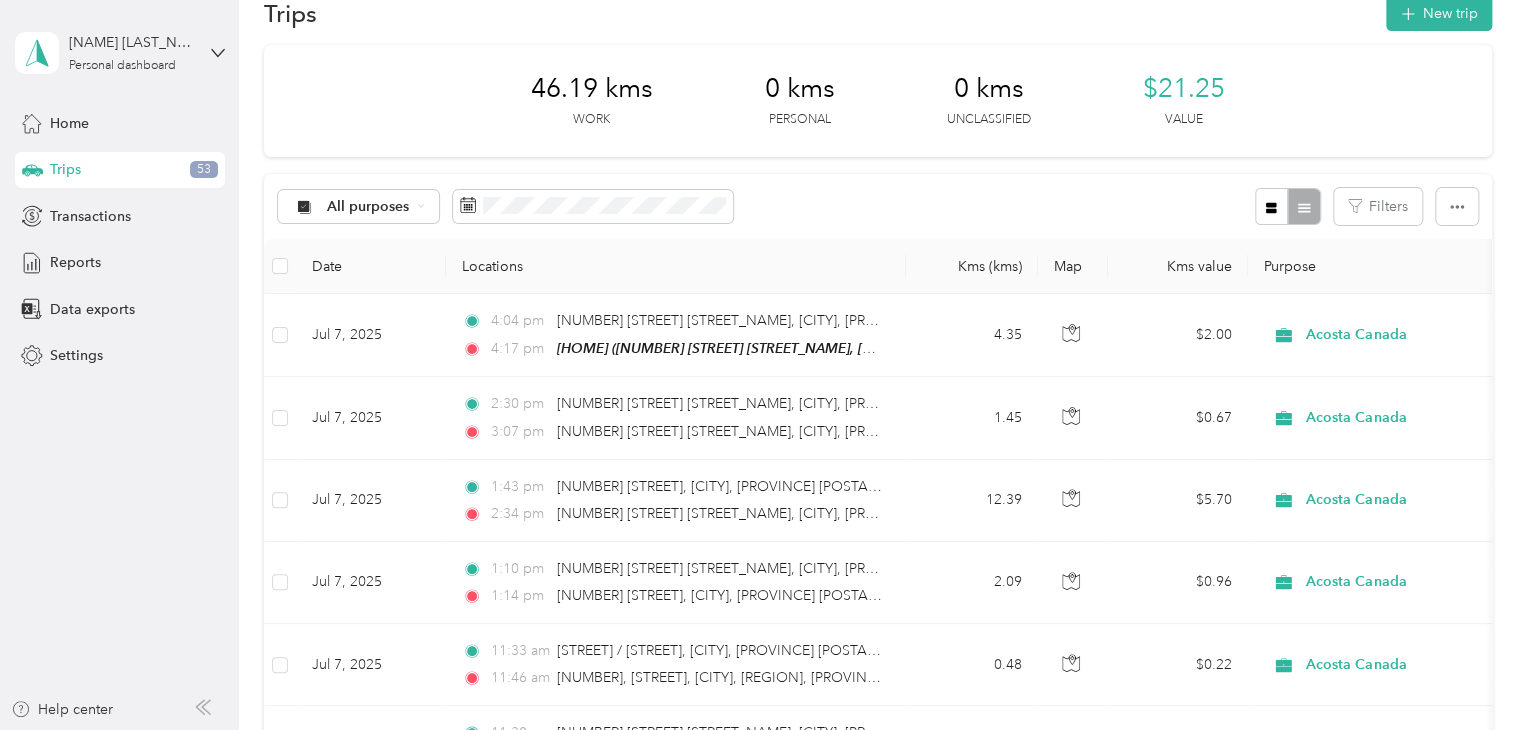 scroll, scrollTop: 0, scrollLeft: 0, axis: both 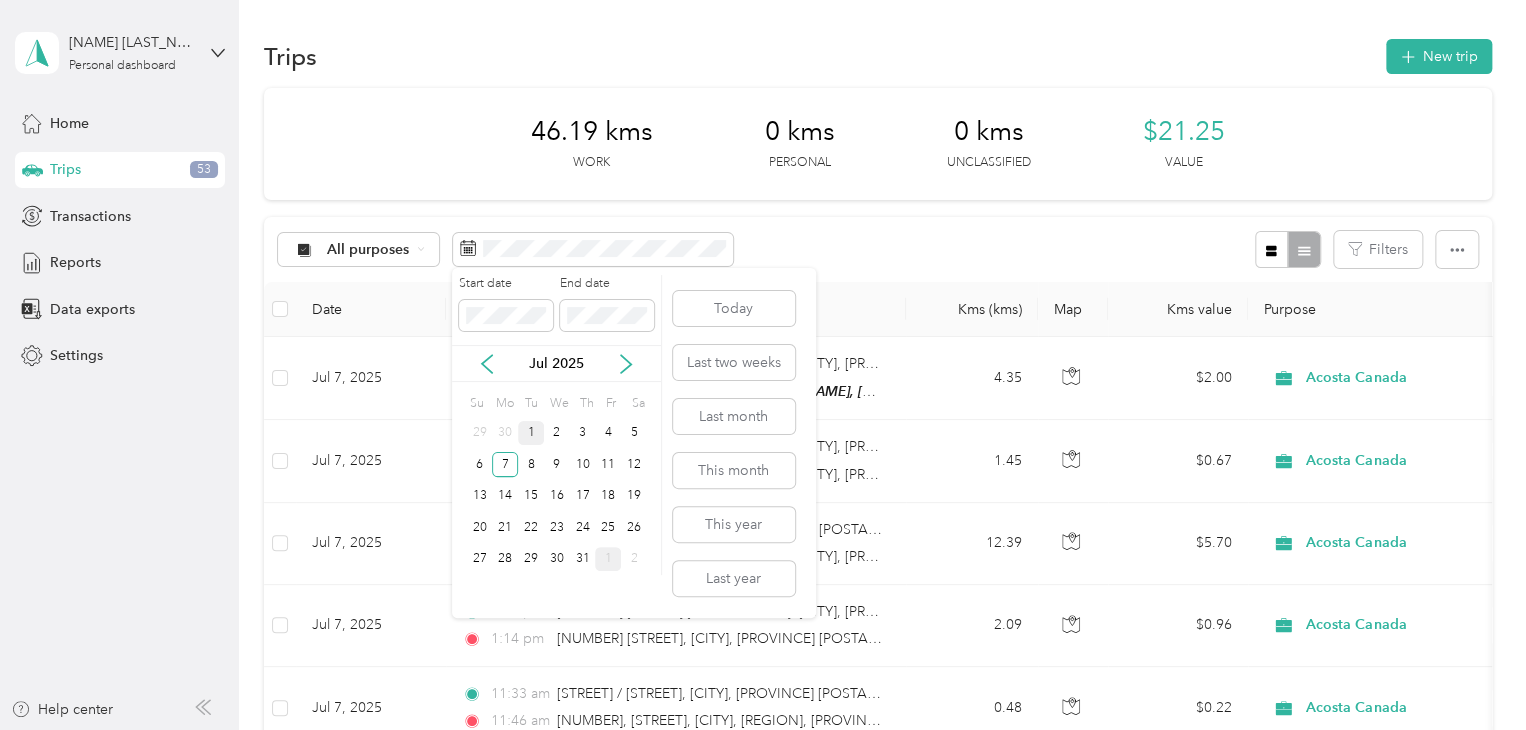 click on "1" at bounding box center [531, 433] 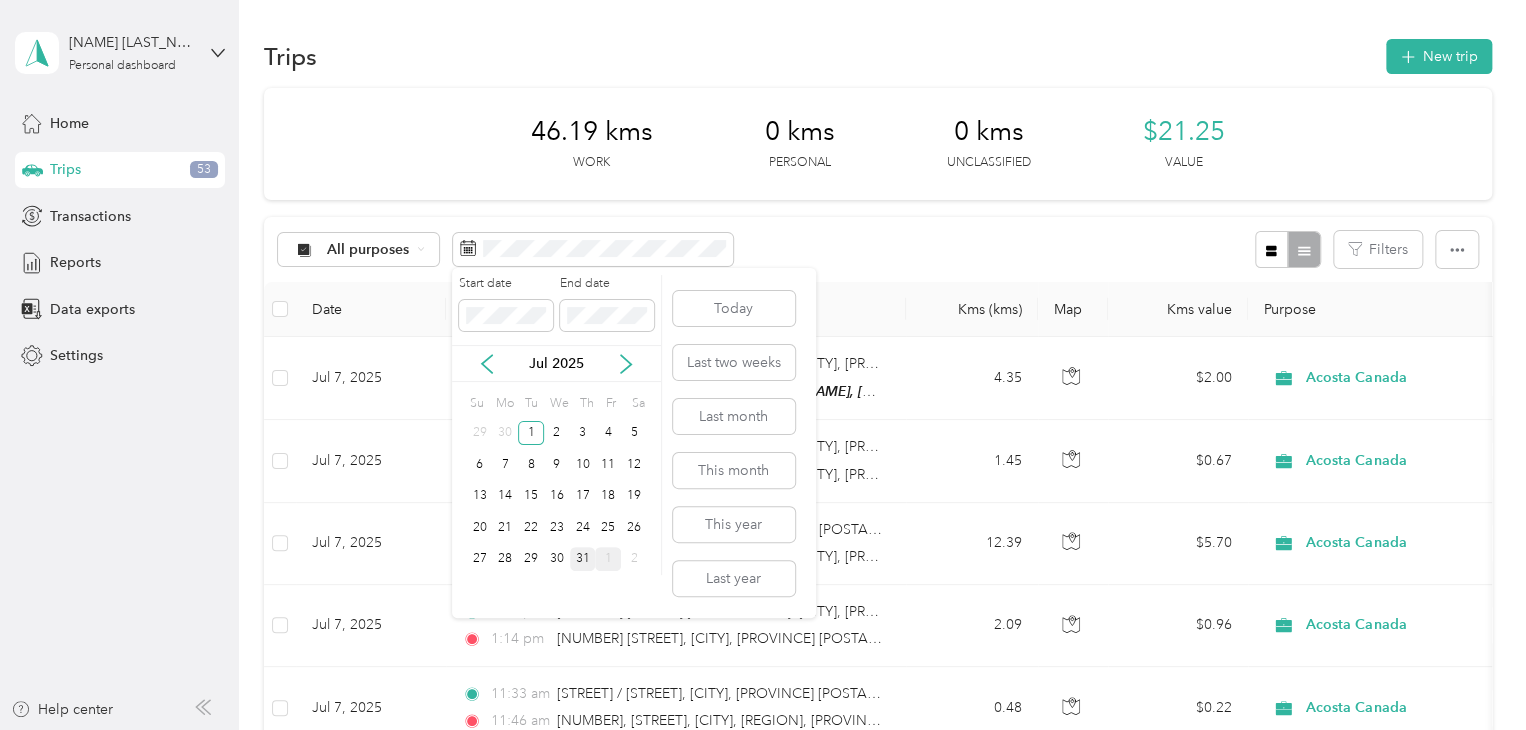 click on "31" at bounding box center [583, 559] 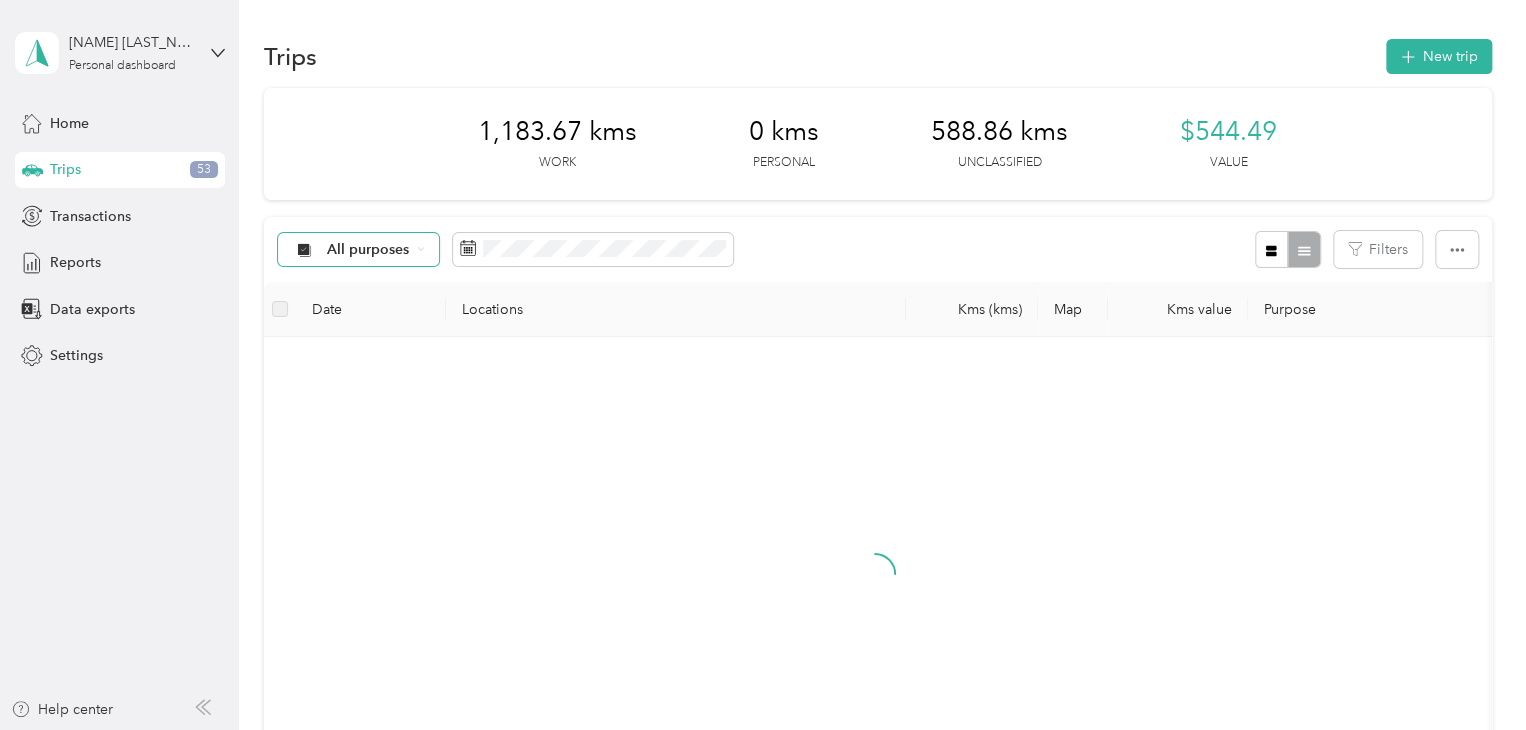 click on "All purposes" at bounding box center (359, 250) 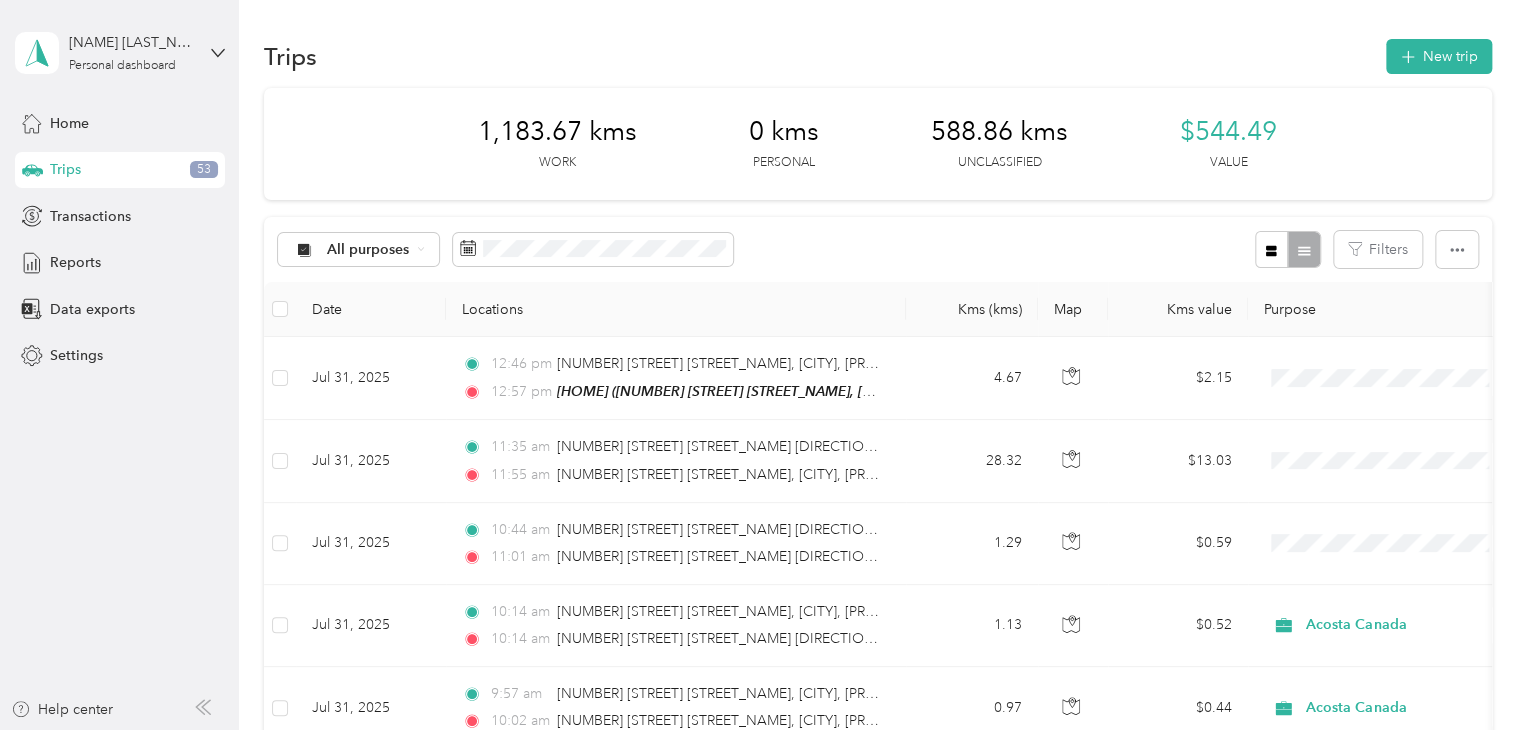 click on "Unclassified" at bounding box center (377, 320) 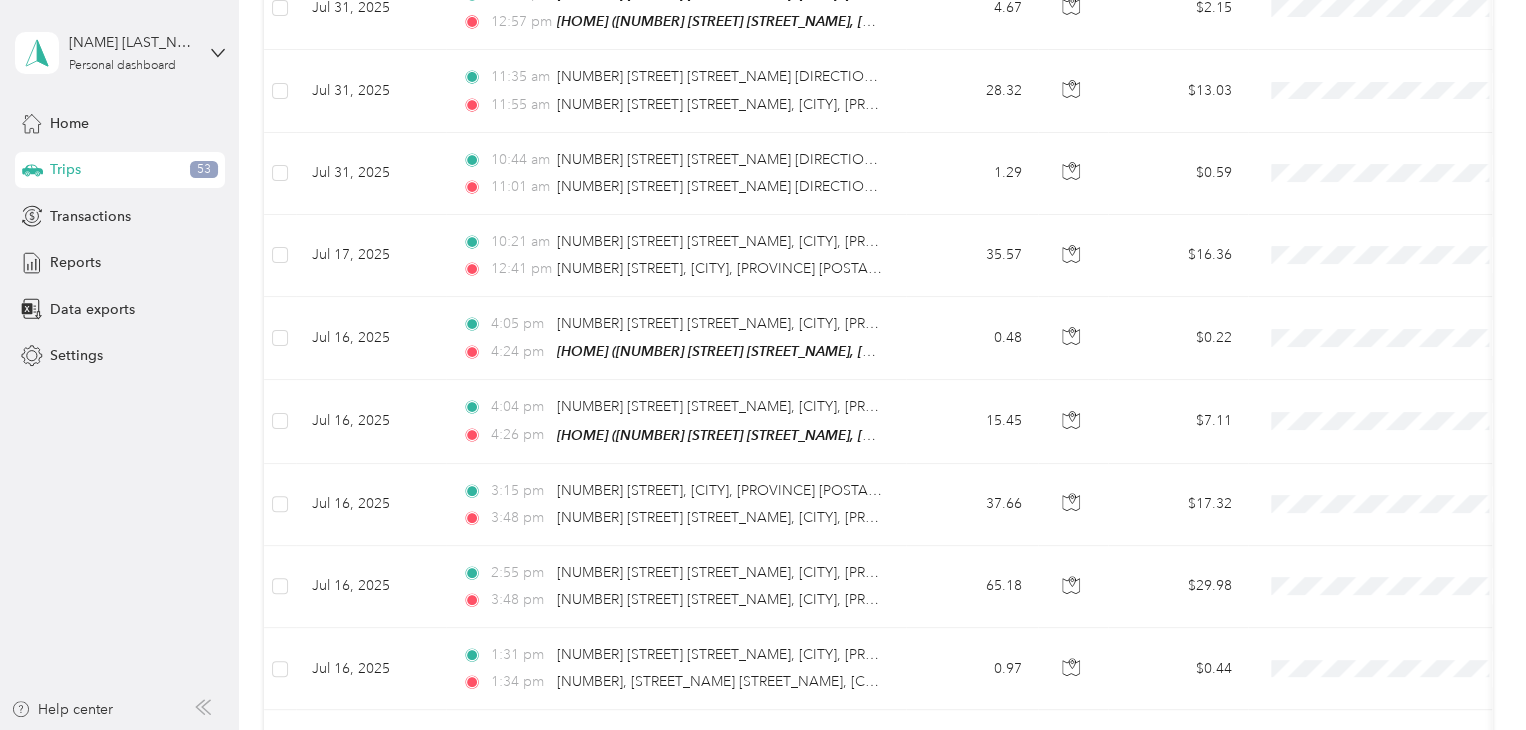scroll, scrollTop: 0, scrollLeft: 0, axis: both 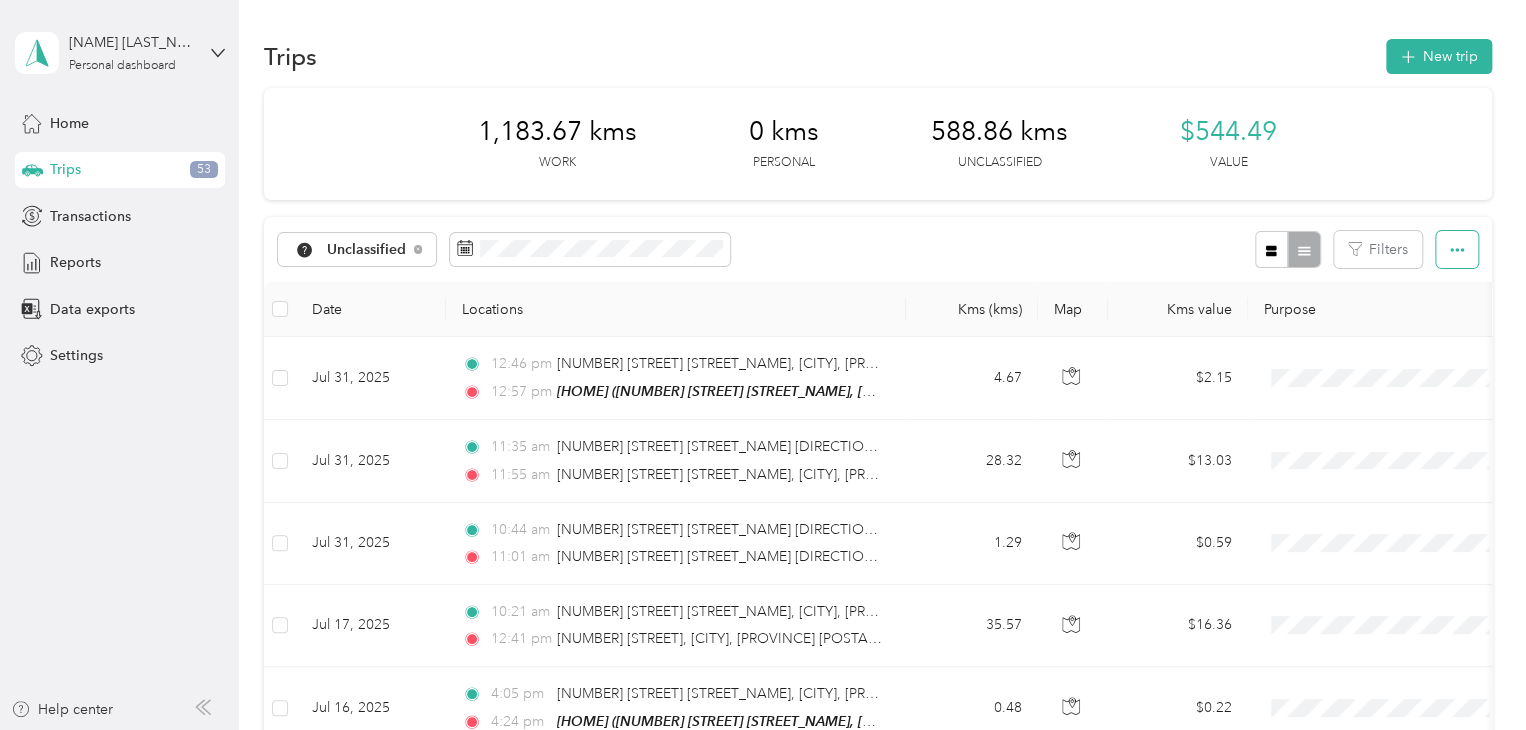 click 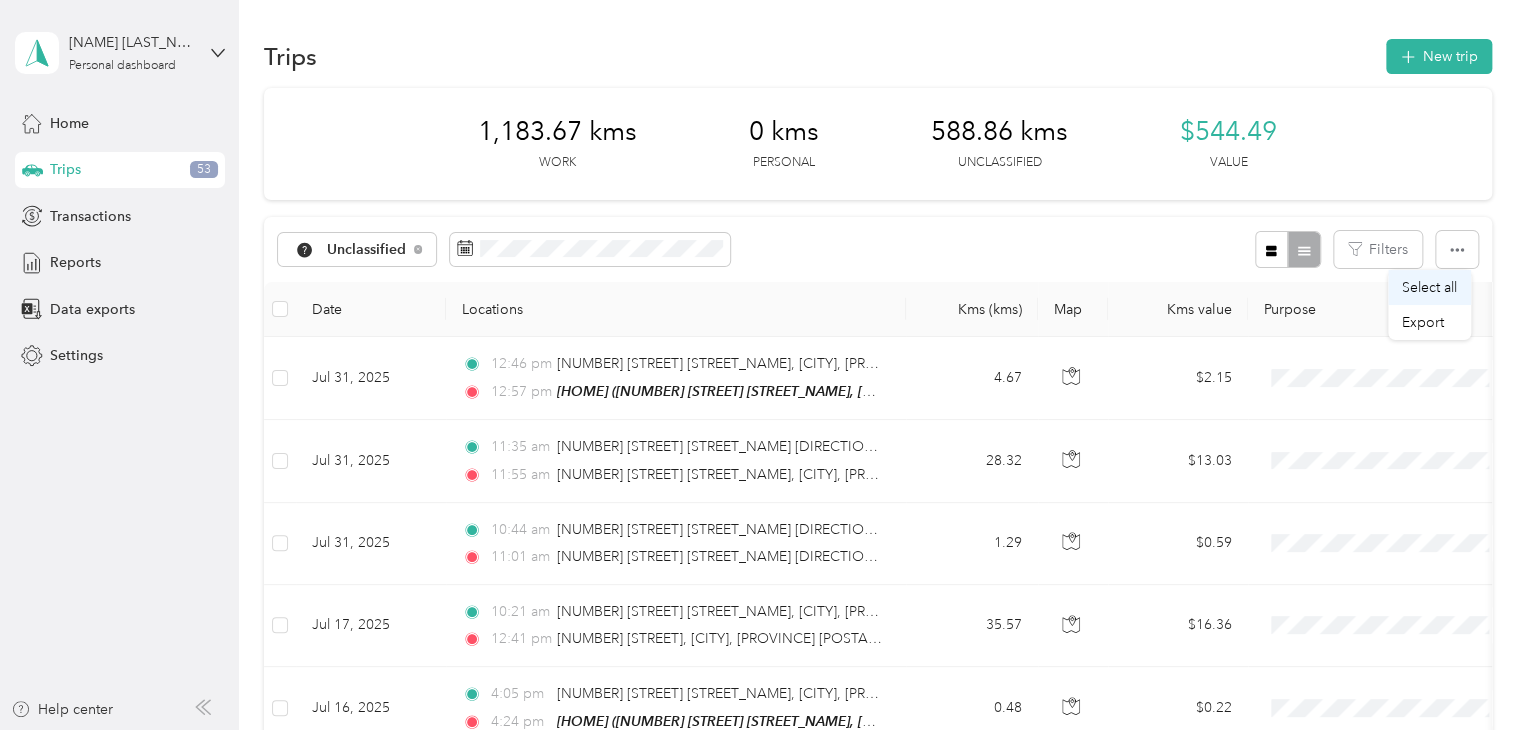 click on "Select all" at bounding box center [1429, 287] 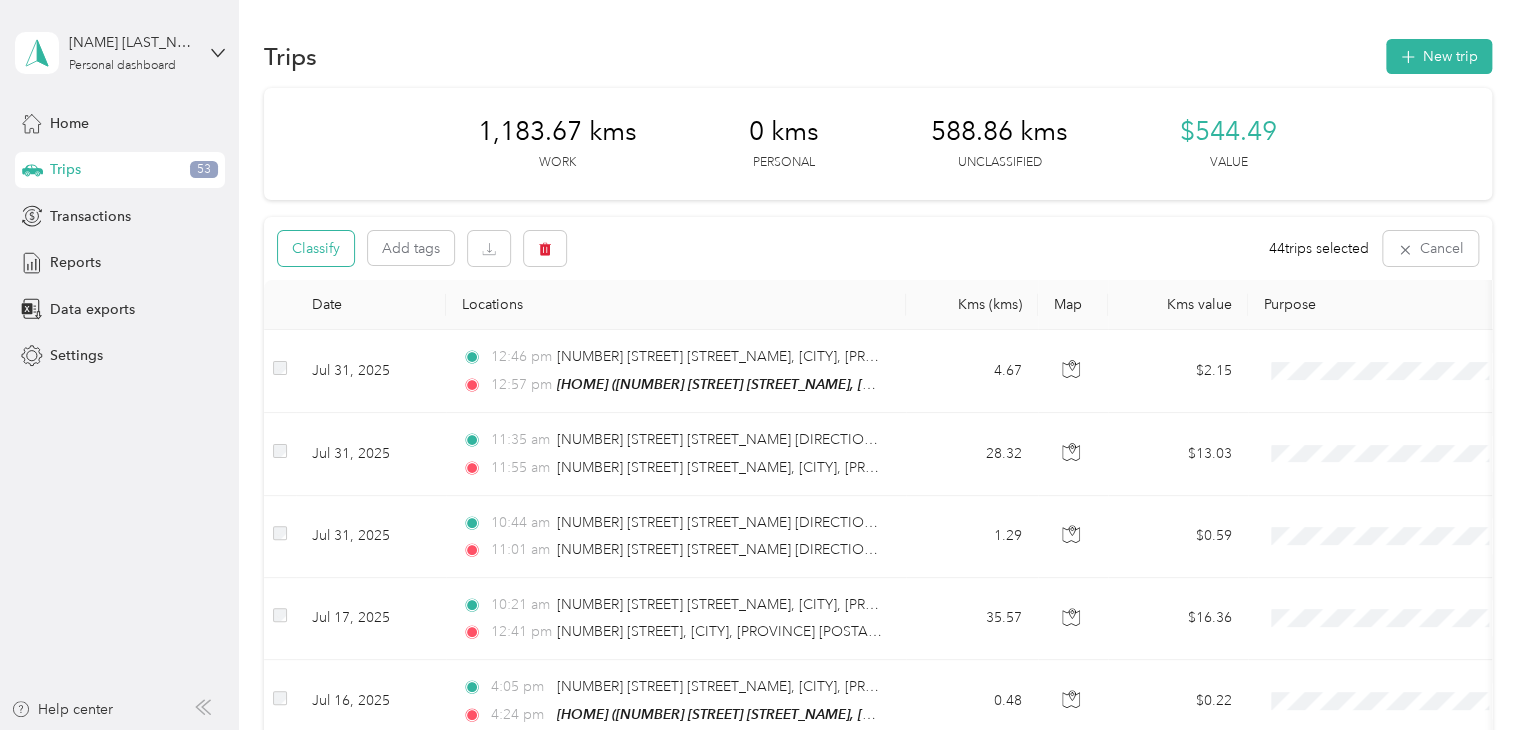 click on "Classify" at bounding box center (316, 248) 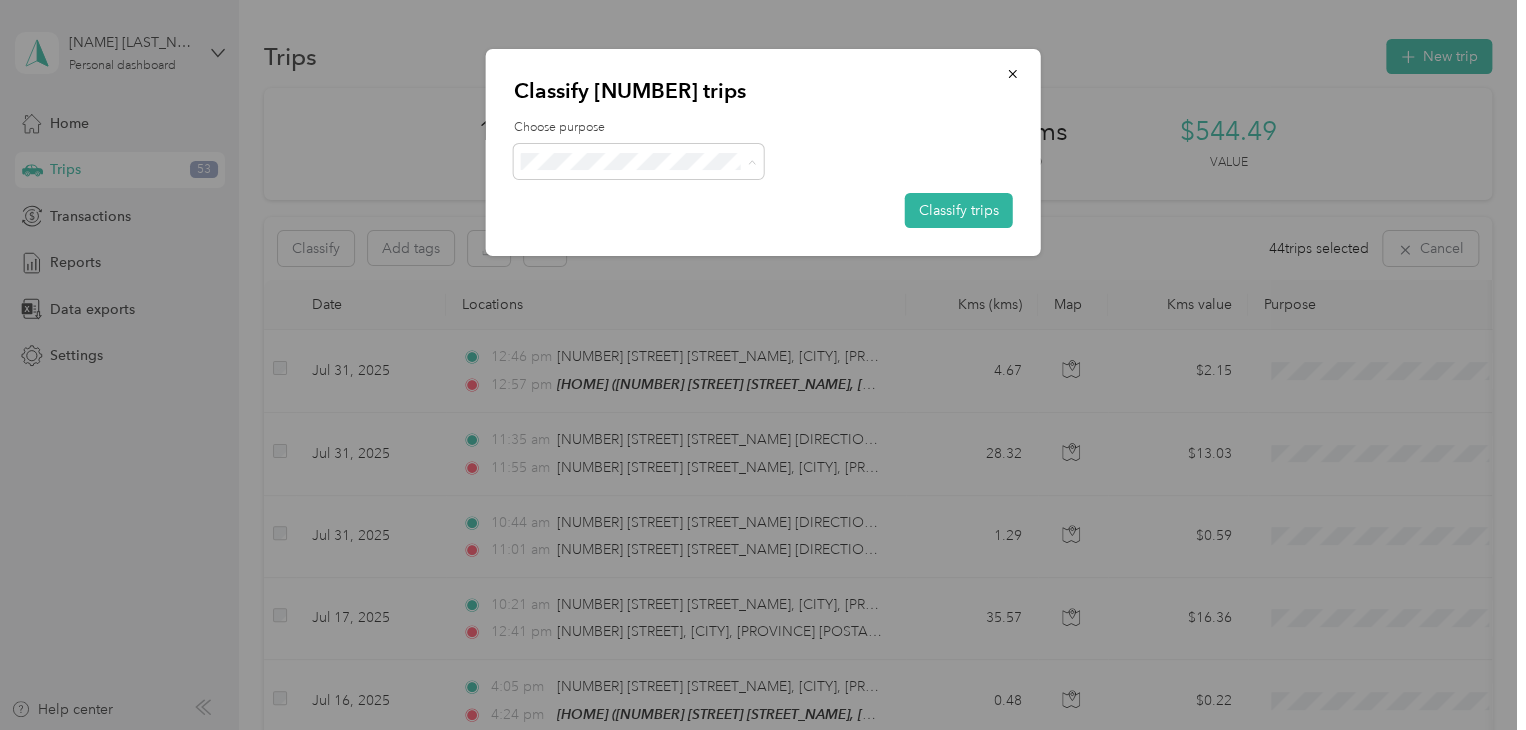 click on "Acosta Canada" at bounding box center [638, 198] 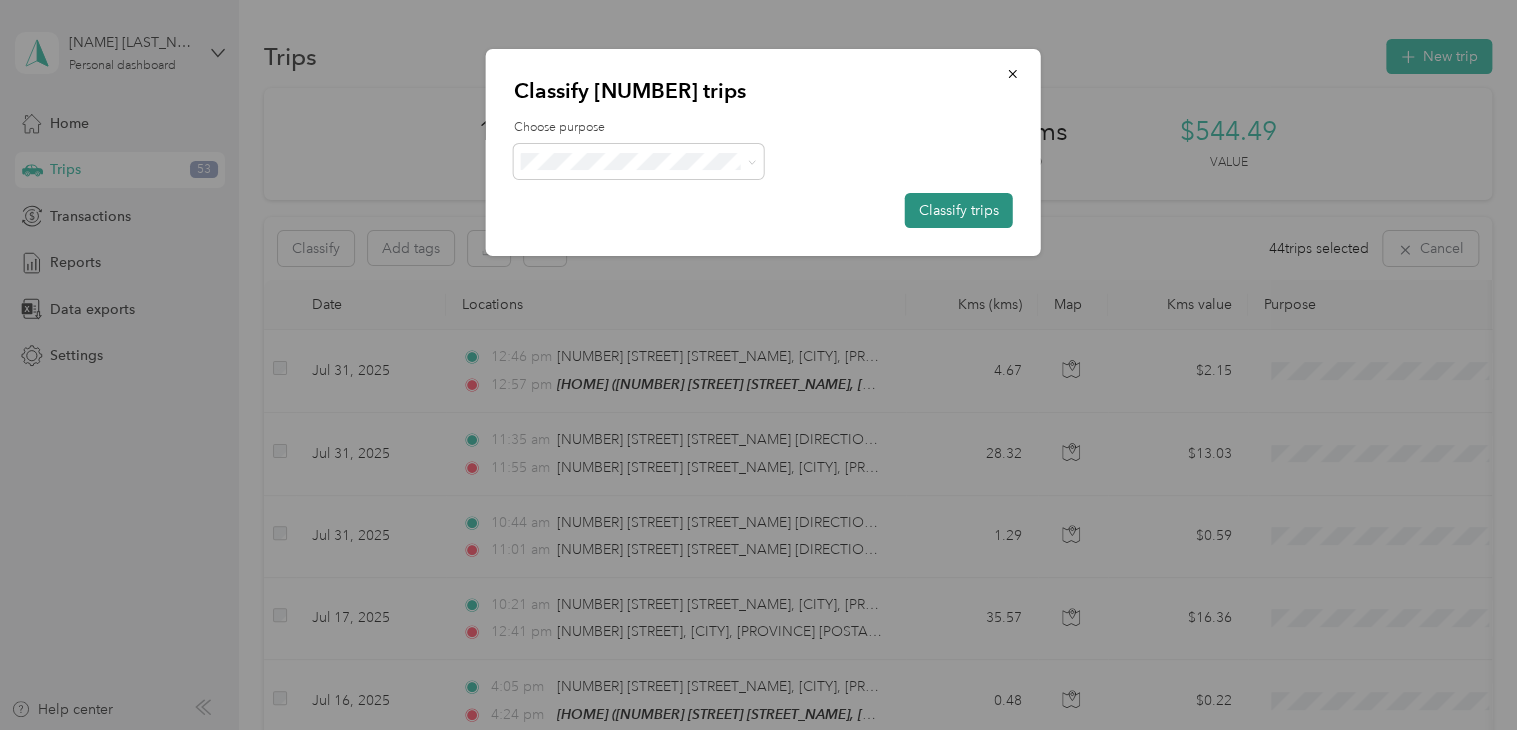 click on "Classify trips" at bounding box center (959, 210) 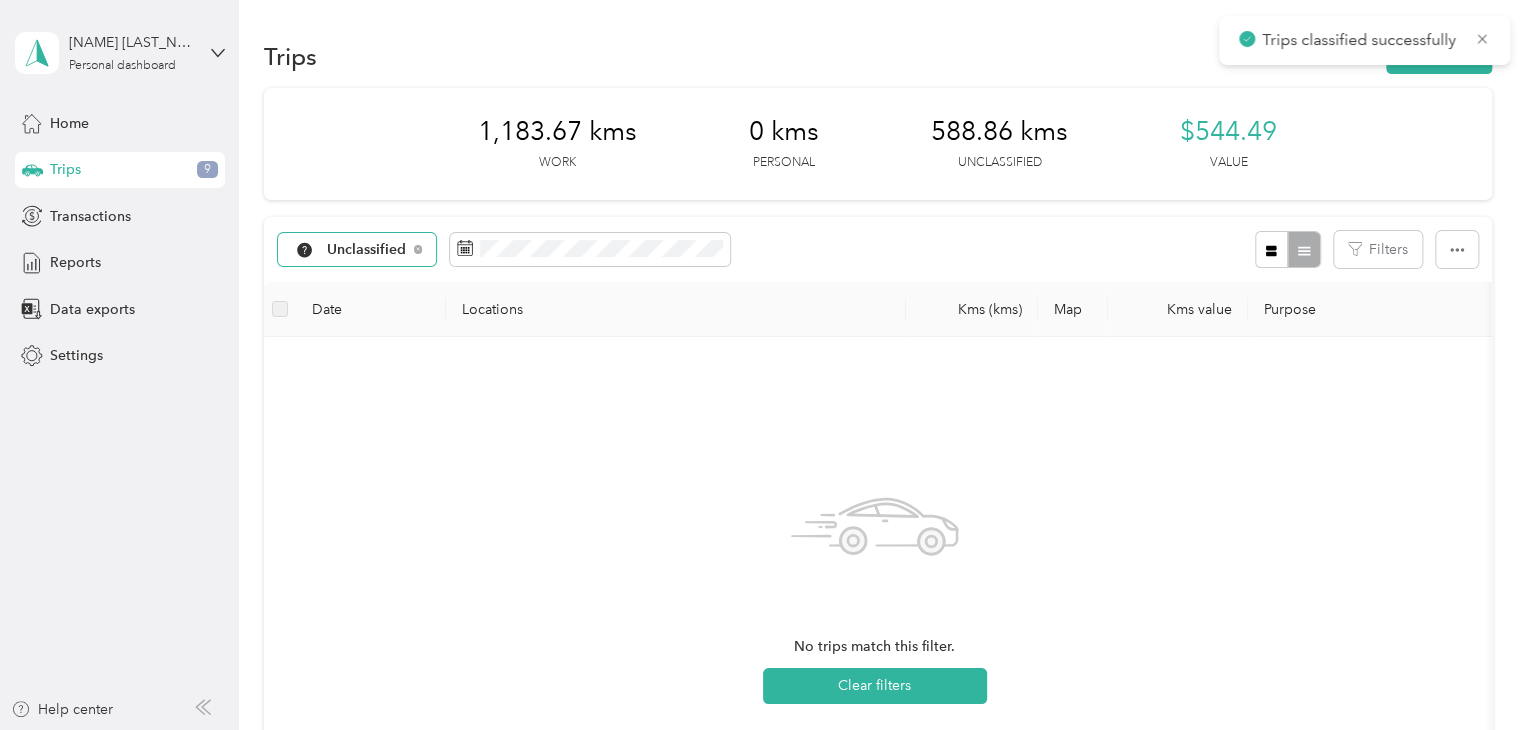 click on "Unclassified" at bounding box center (357, 250) 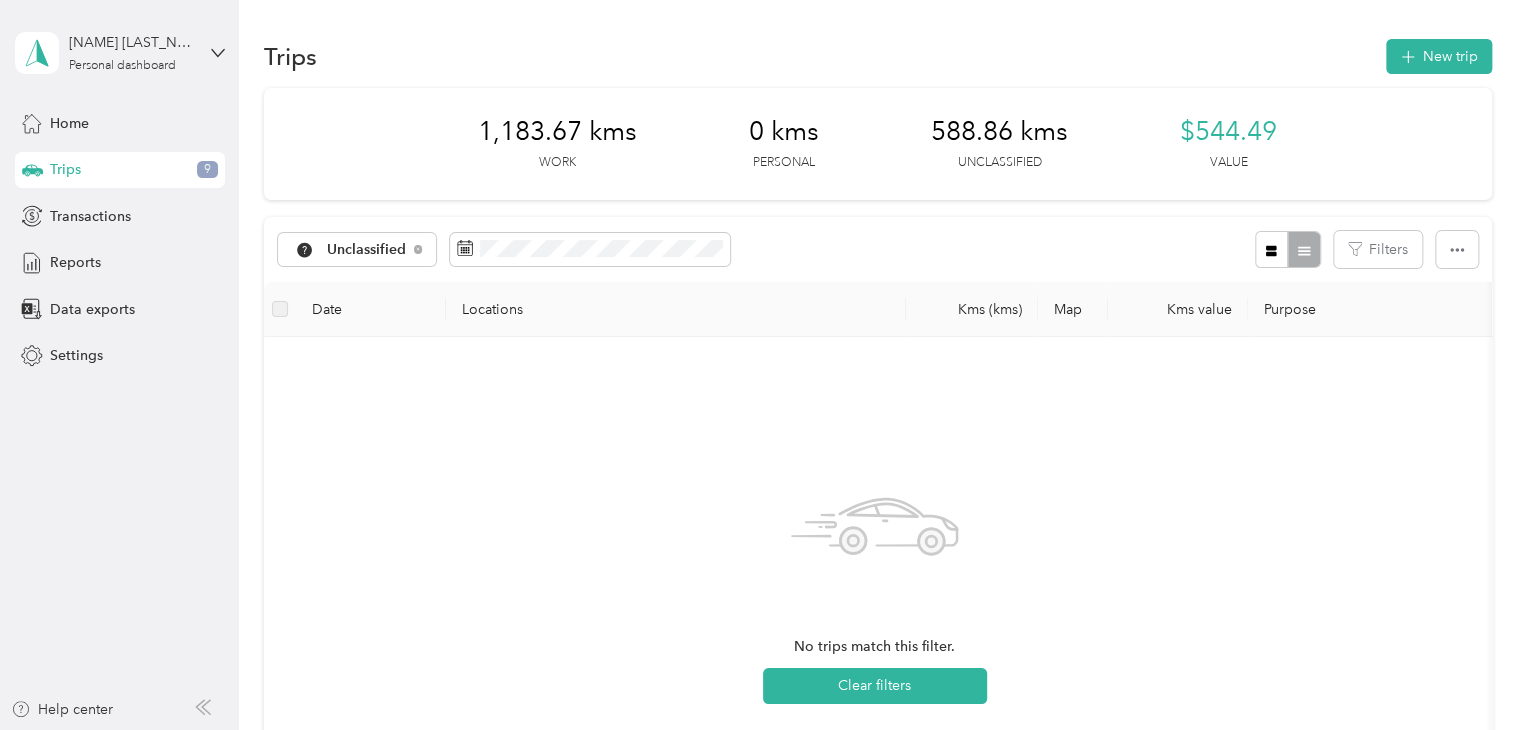 click on "Acosta Canada" at bounding box center (379, 355) 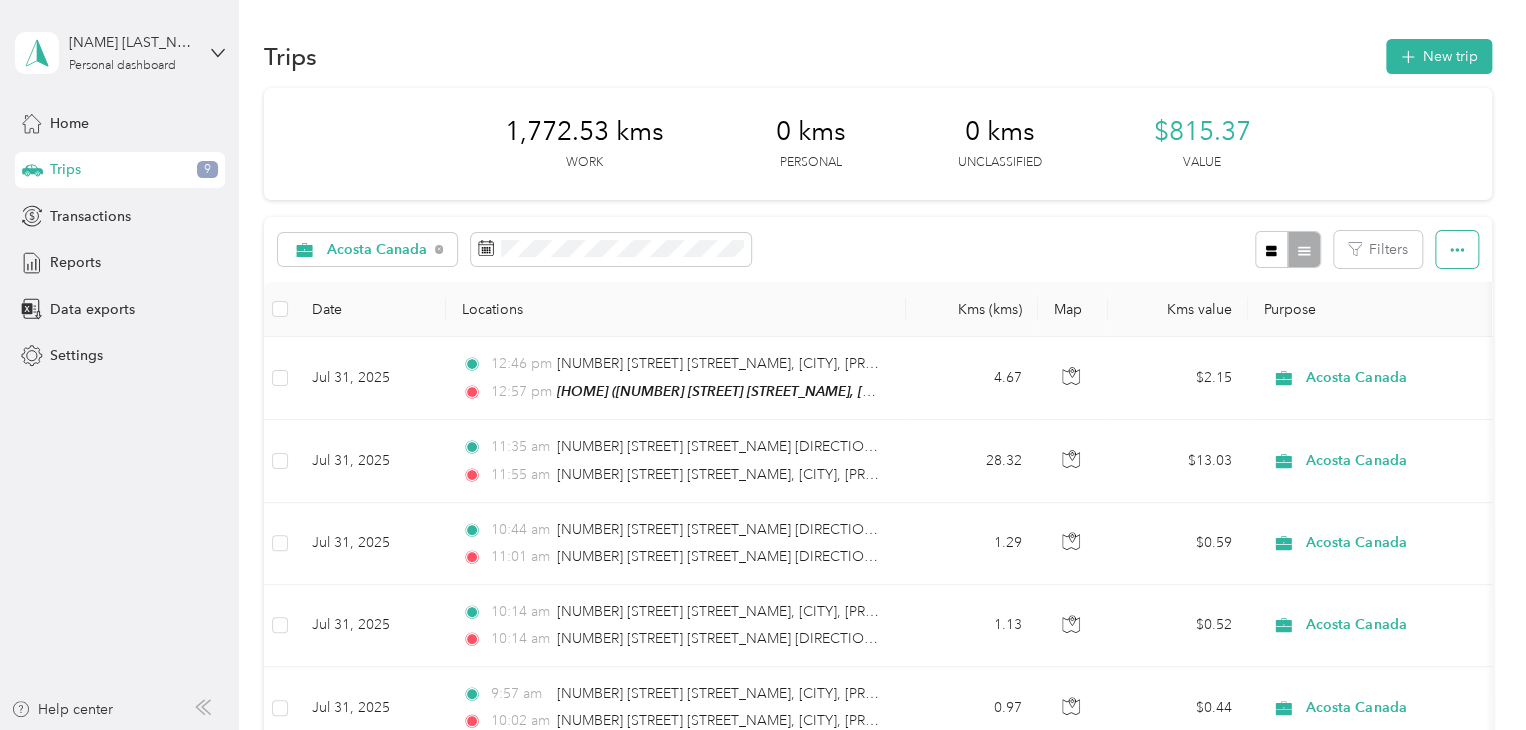 click at bounding box center (1457, 249) 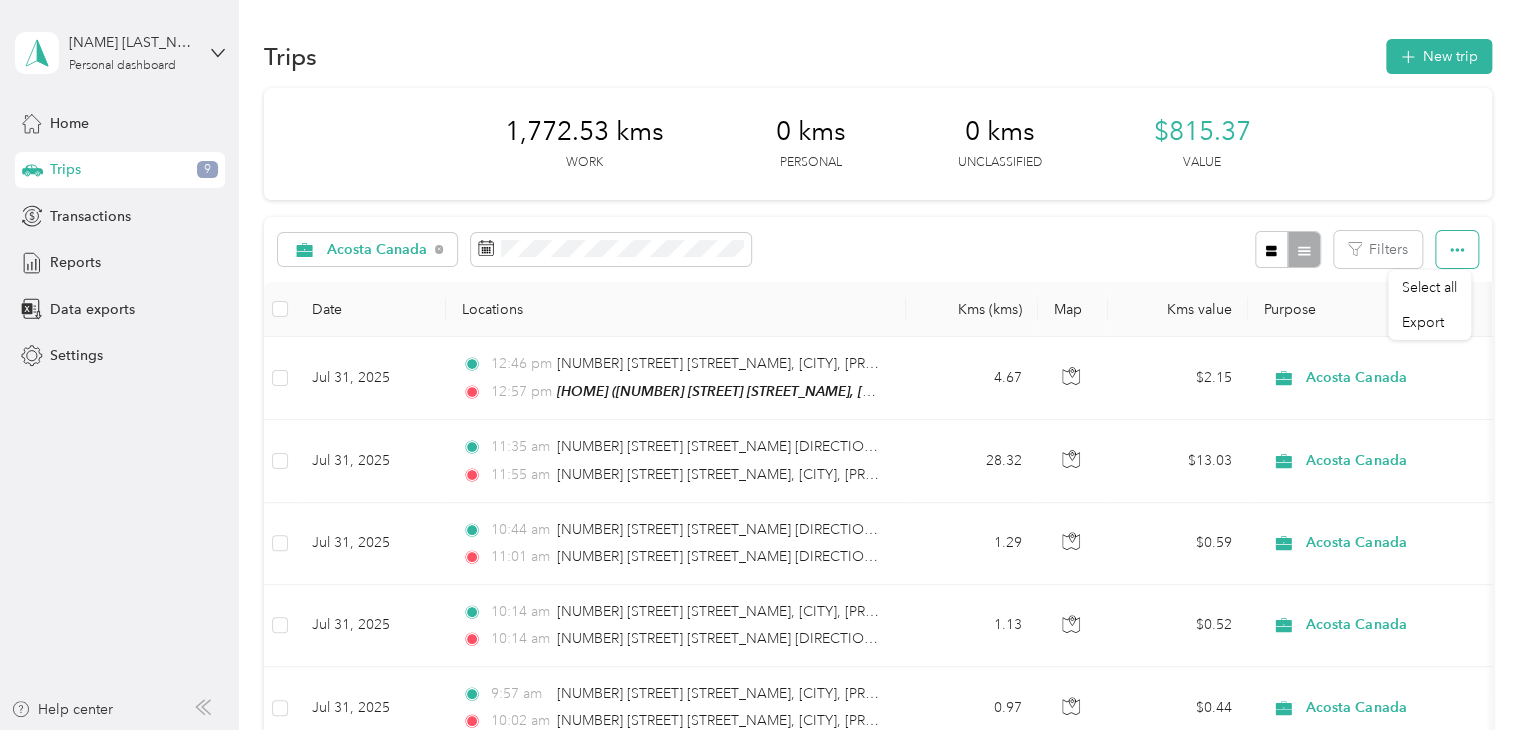 click at bounding box center (1457, 249) 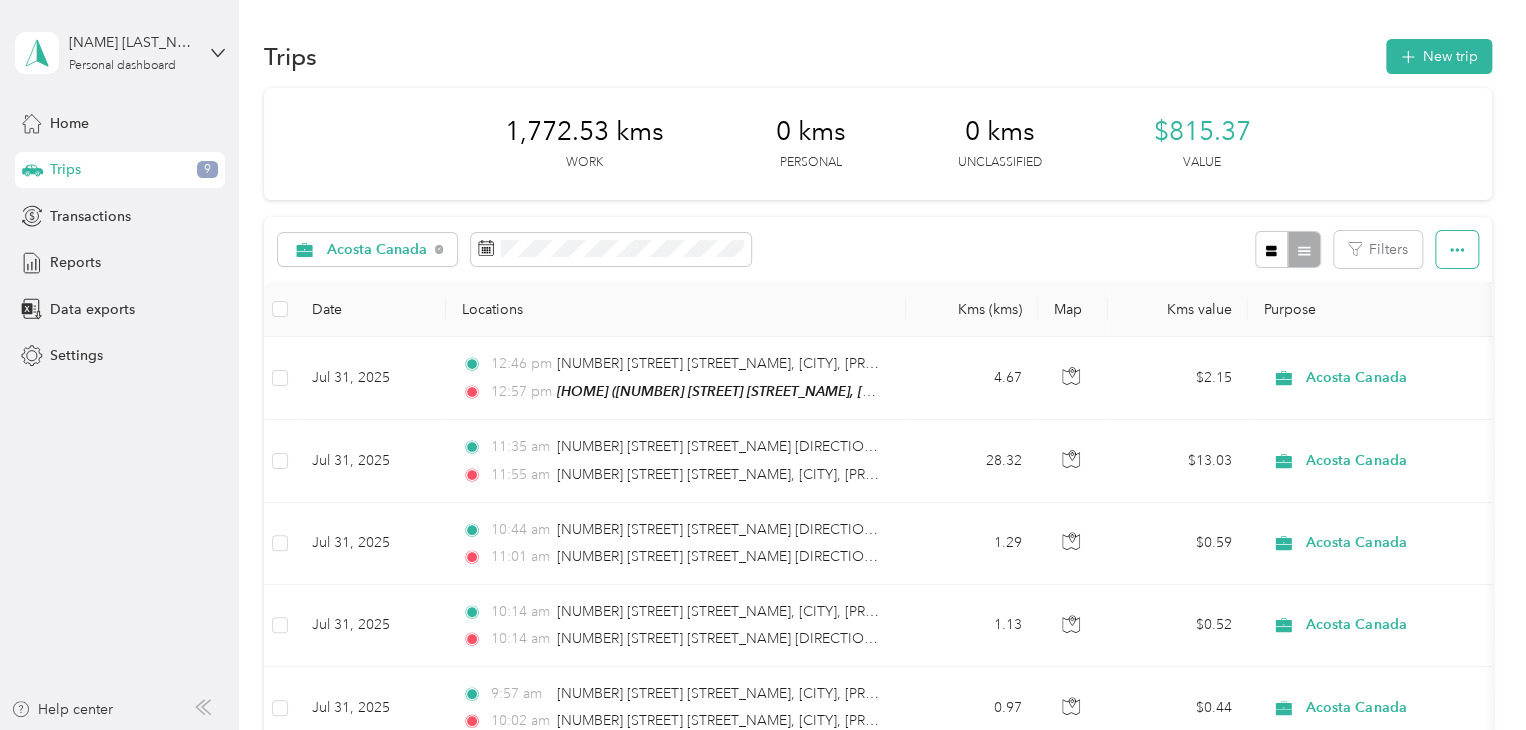 click 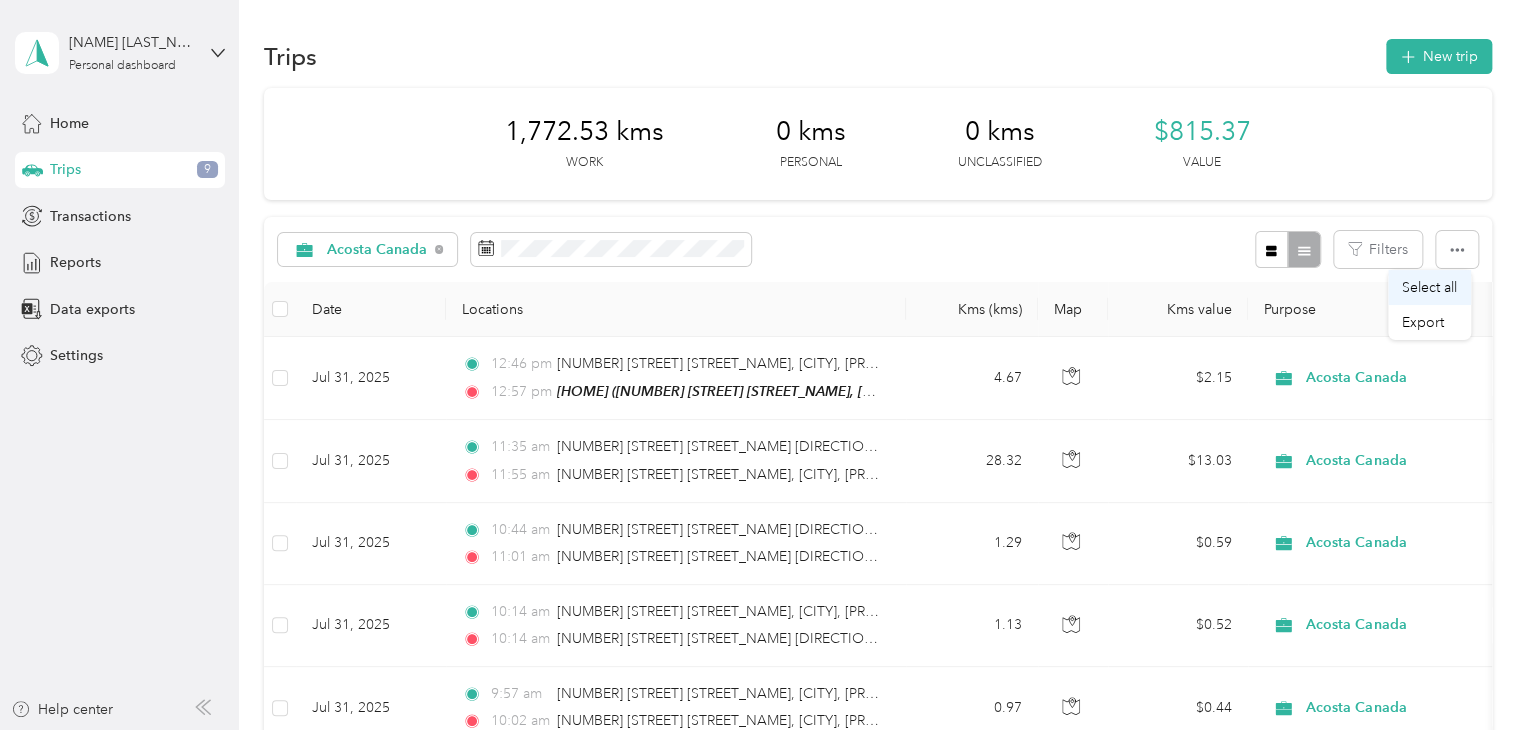 click on "Select all" at bounding box center (1429, 287) 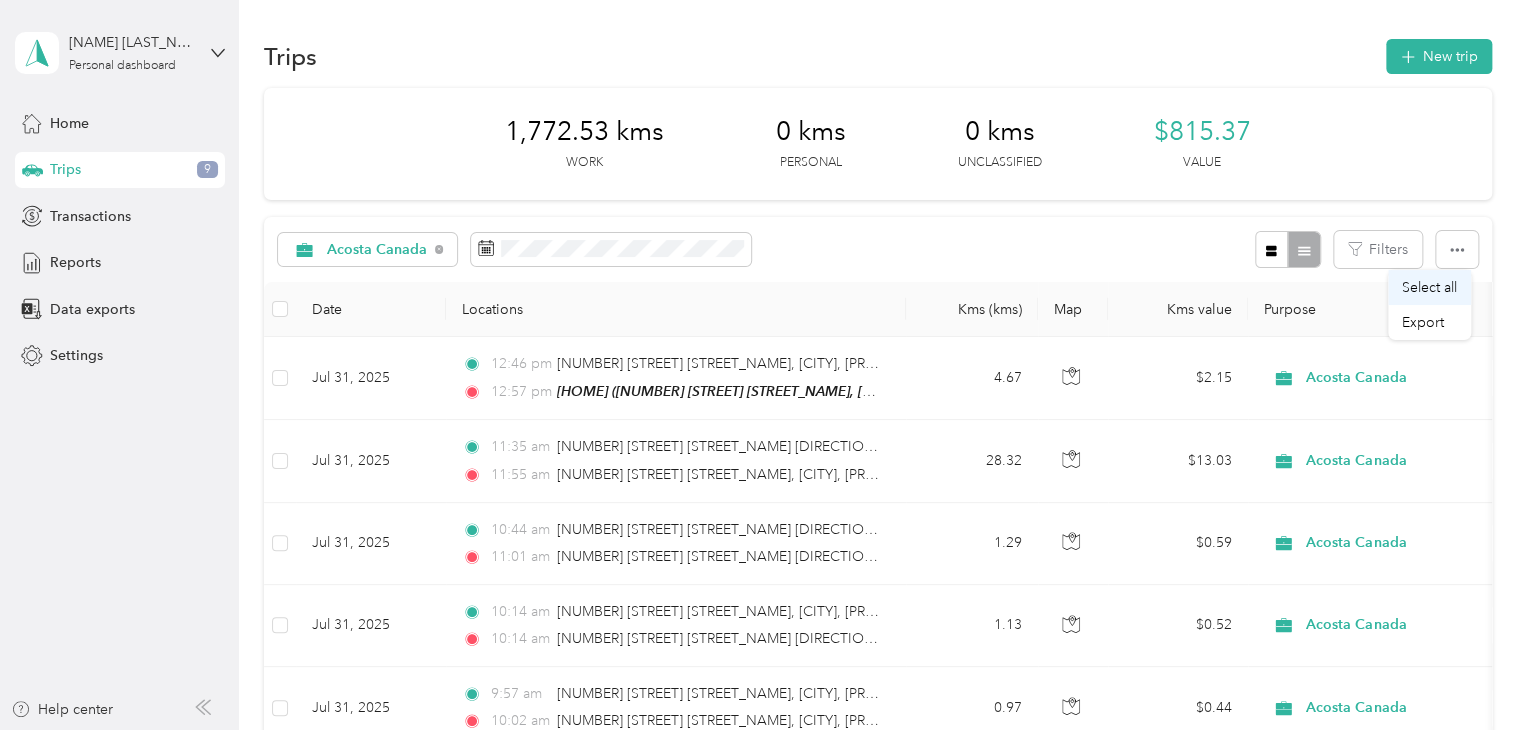 click on "Select all" at bounding box center [1429, 287] 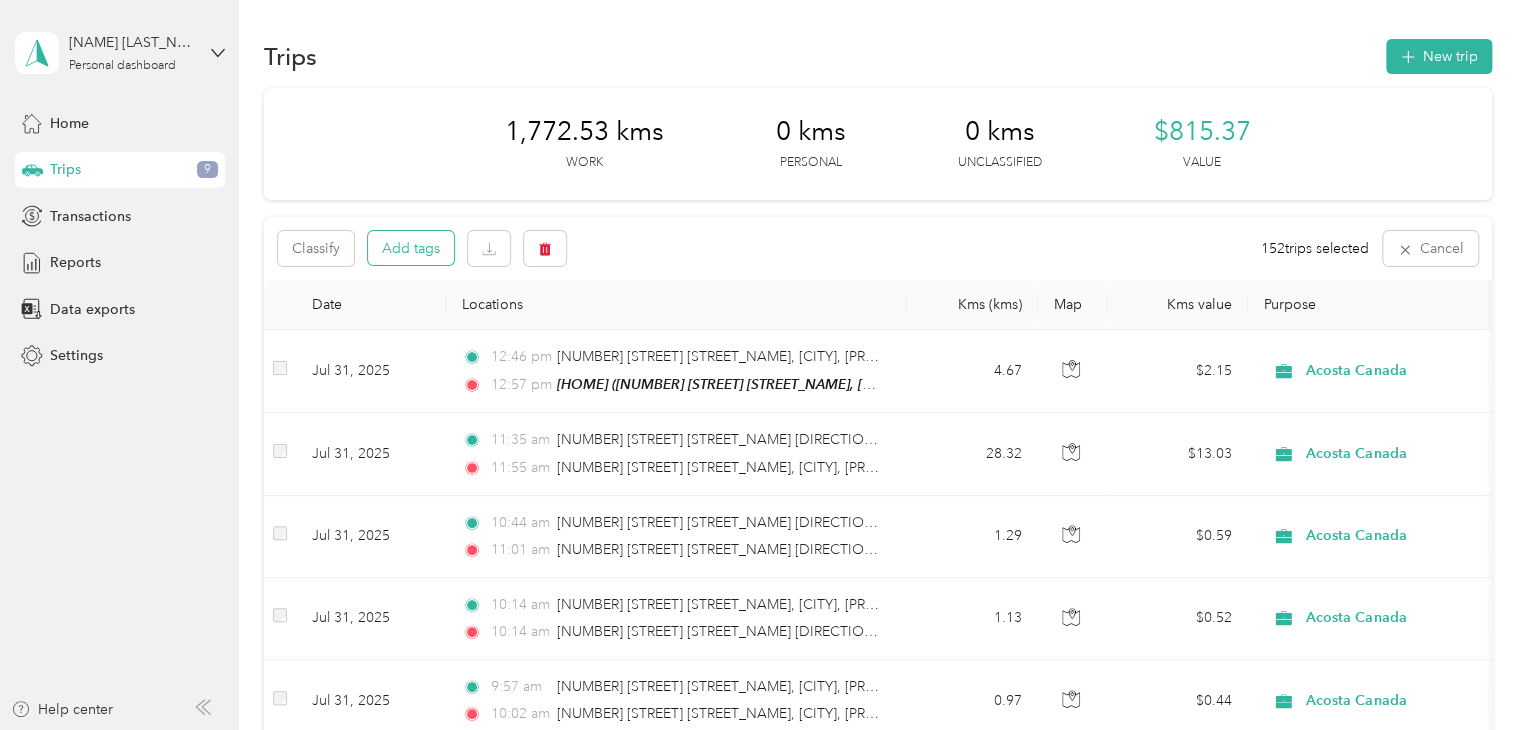 click on "Add tags" at bounding box center (411, 248) 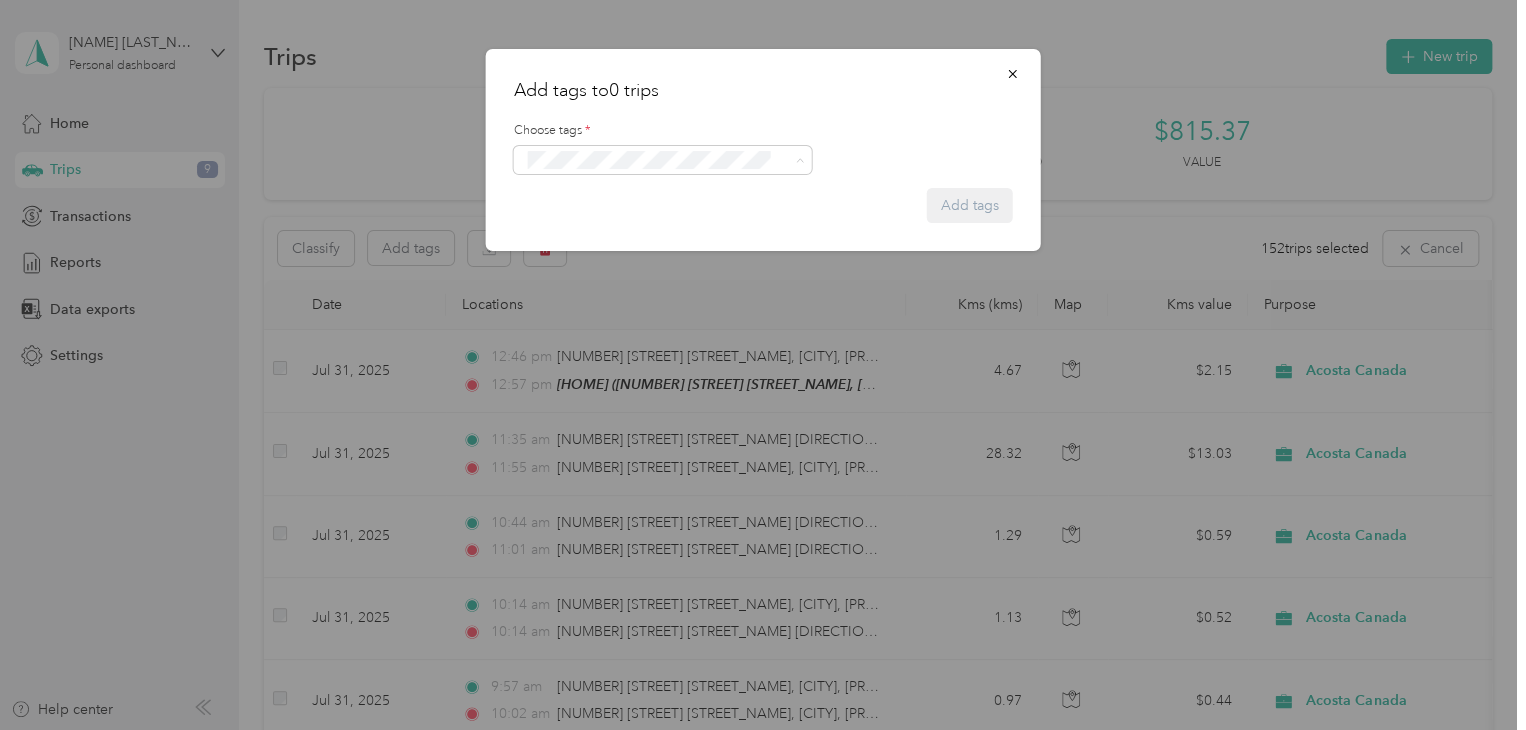 click on "Syndicated Retail Cost Capture" at bounding box center (628, 196) 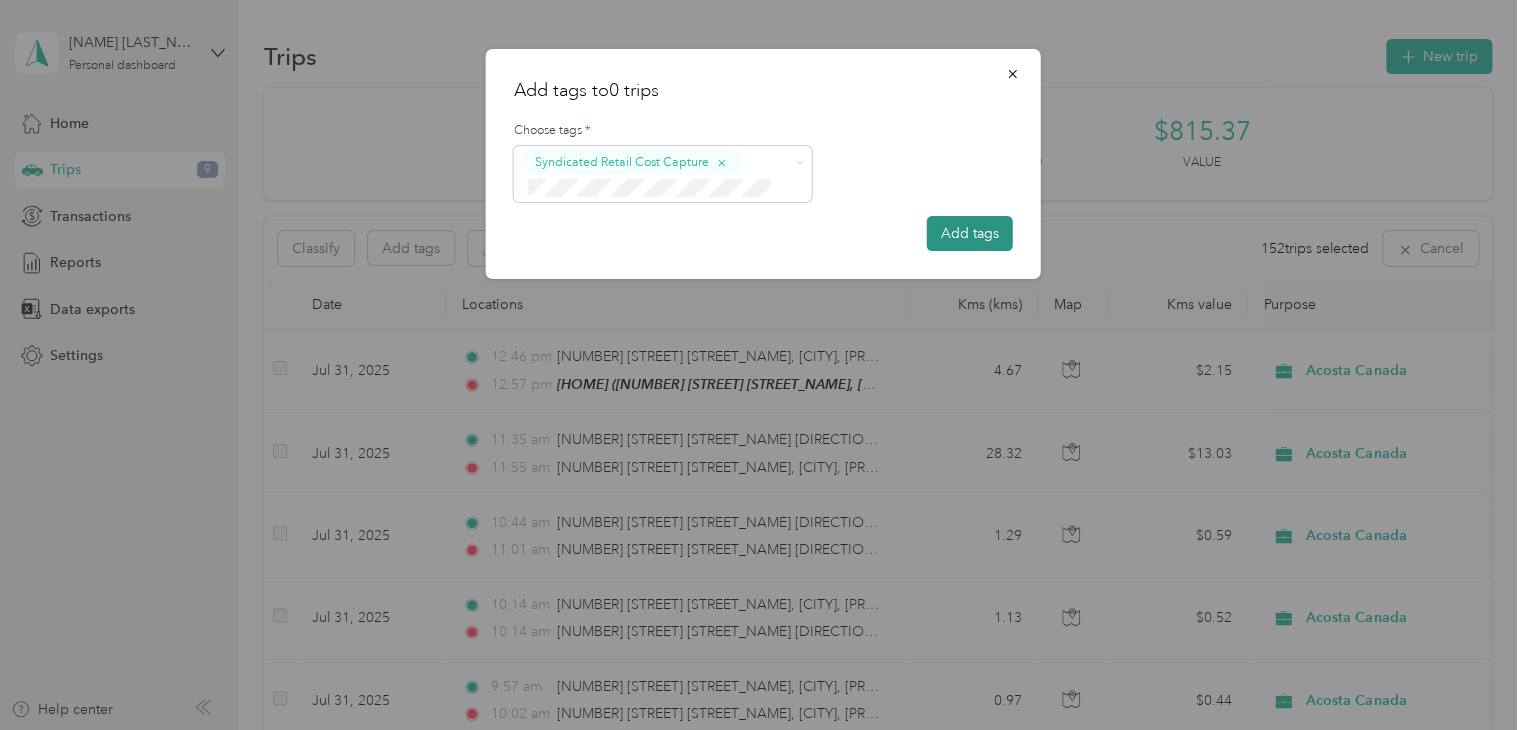click on "Add tags" at bounding box center [970, 233] 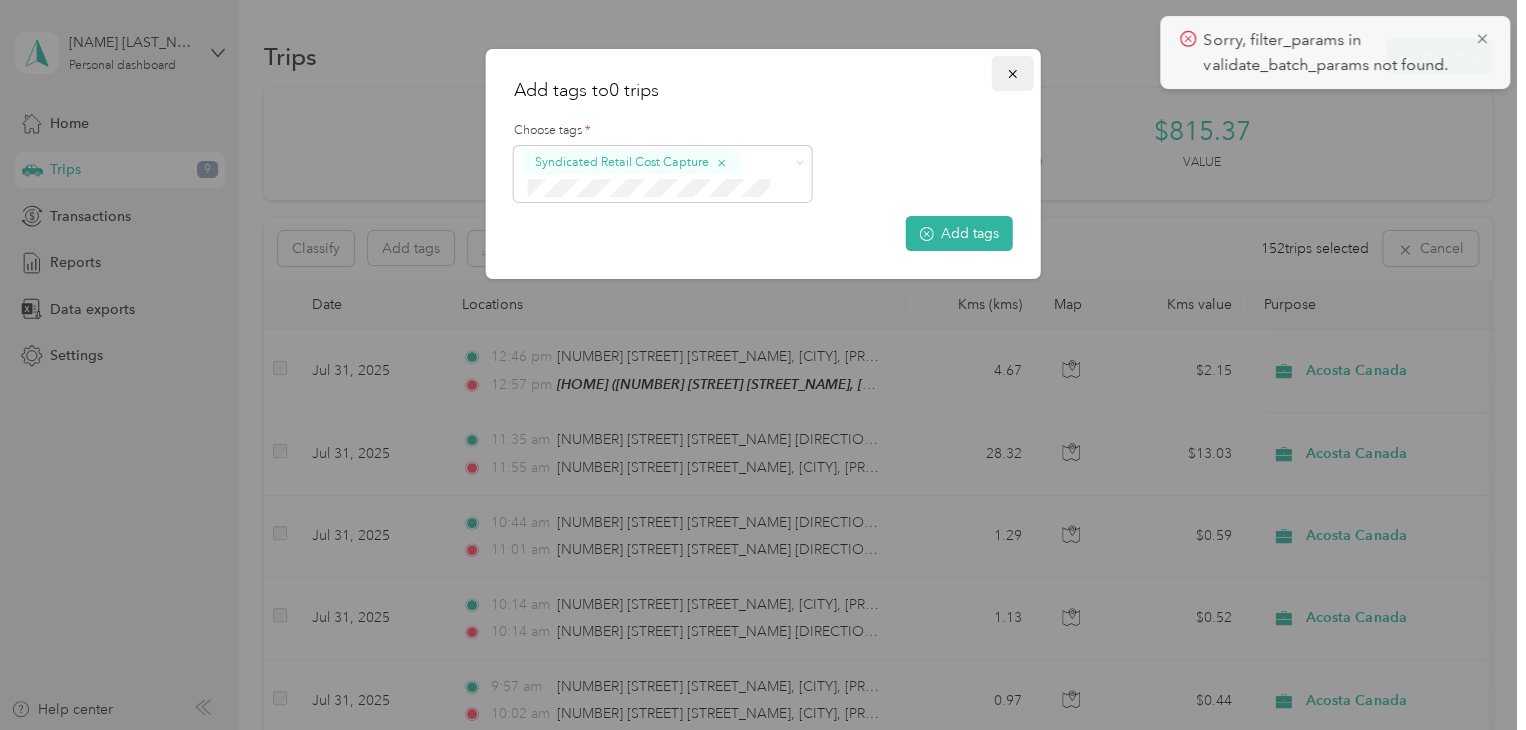 click at bounding box center (1013, 73) 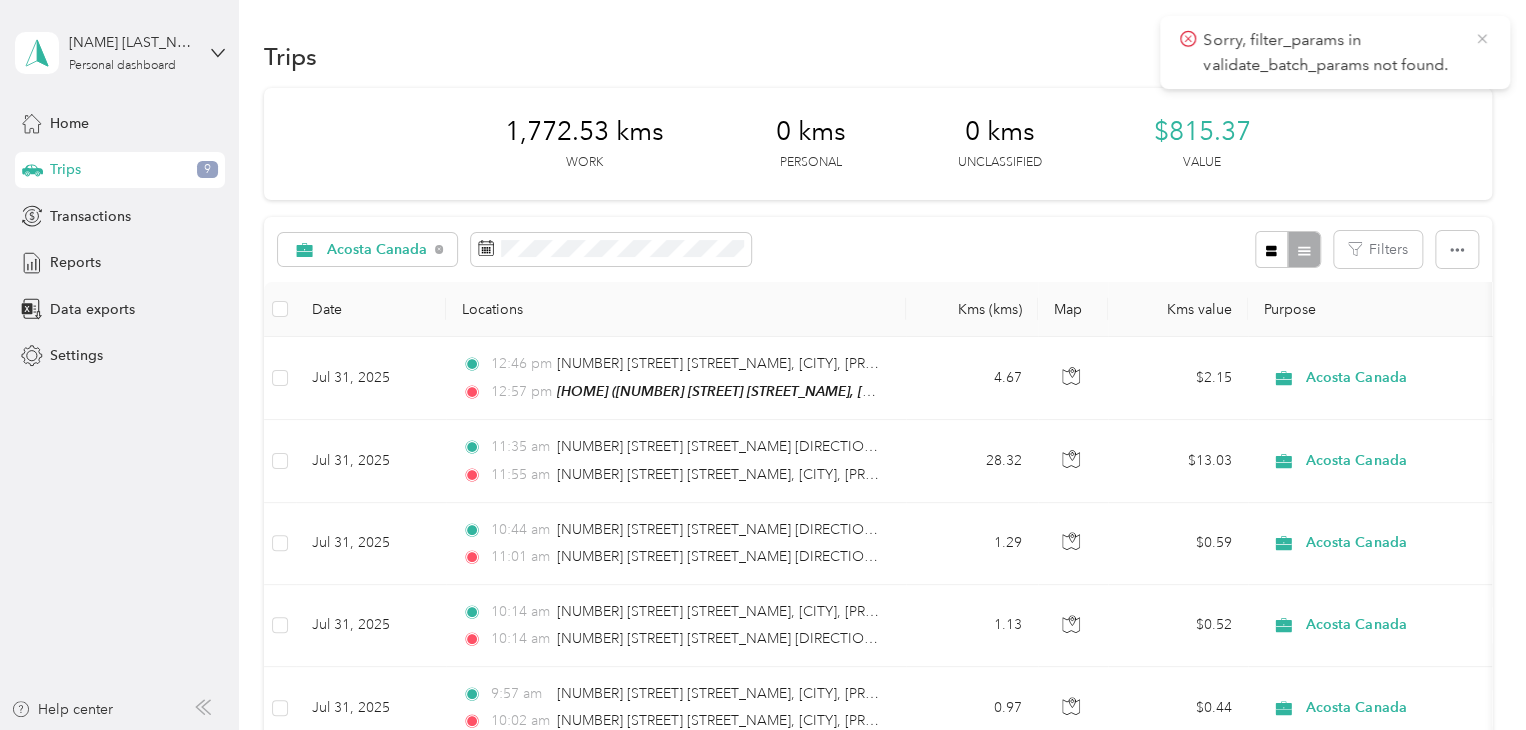 click 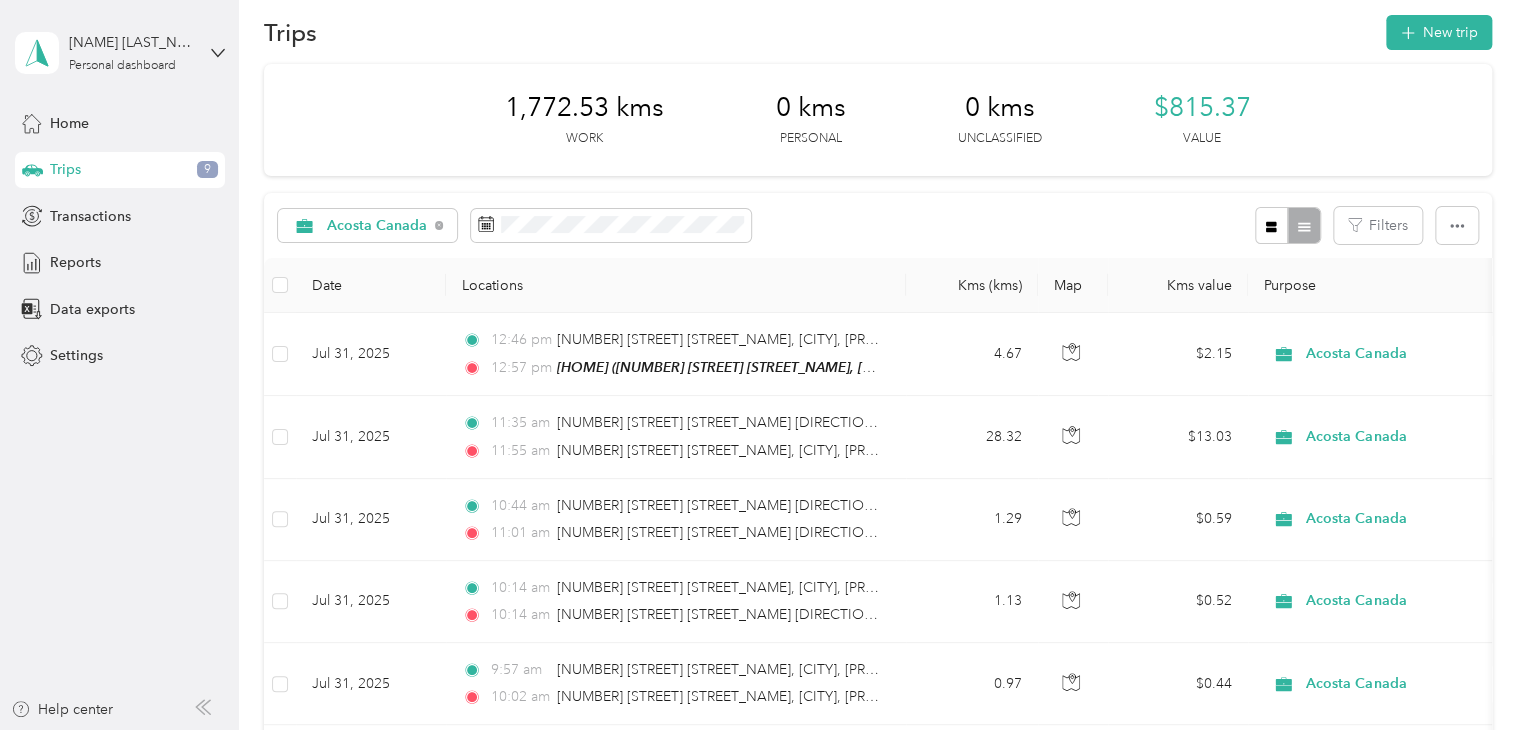 scroll, scrollTop: 0, scrollLeft: 0, axis: both 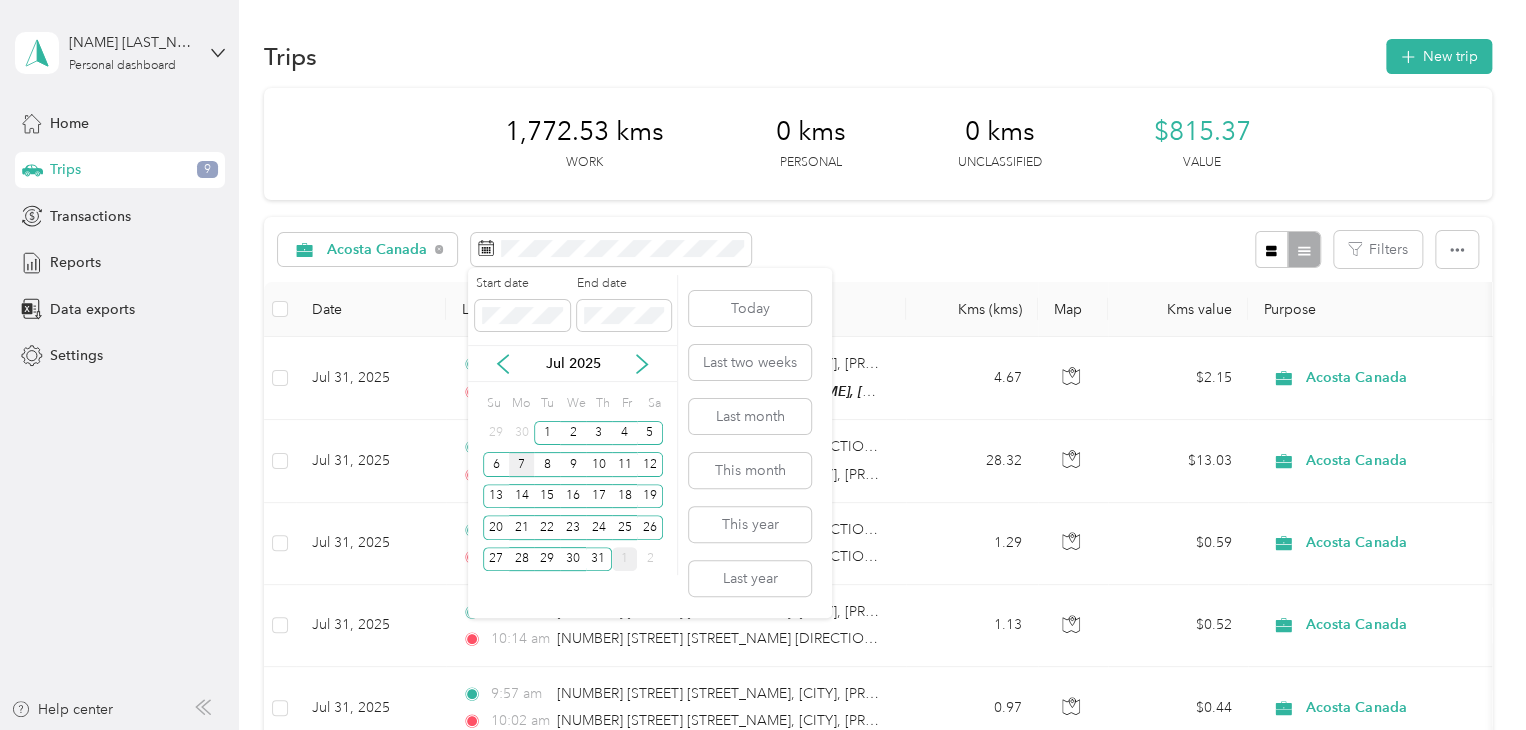 click on "7" at bounding box center [522, 464] 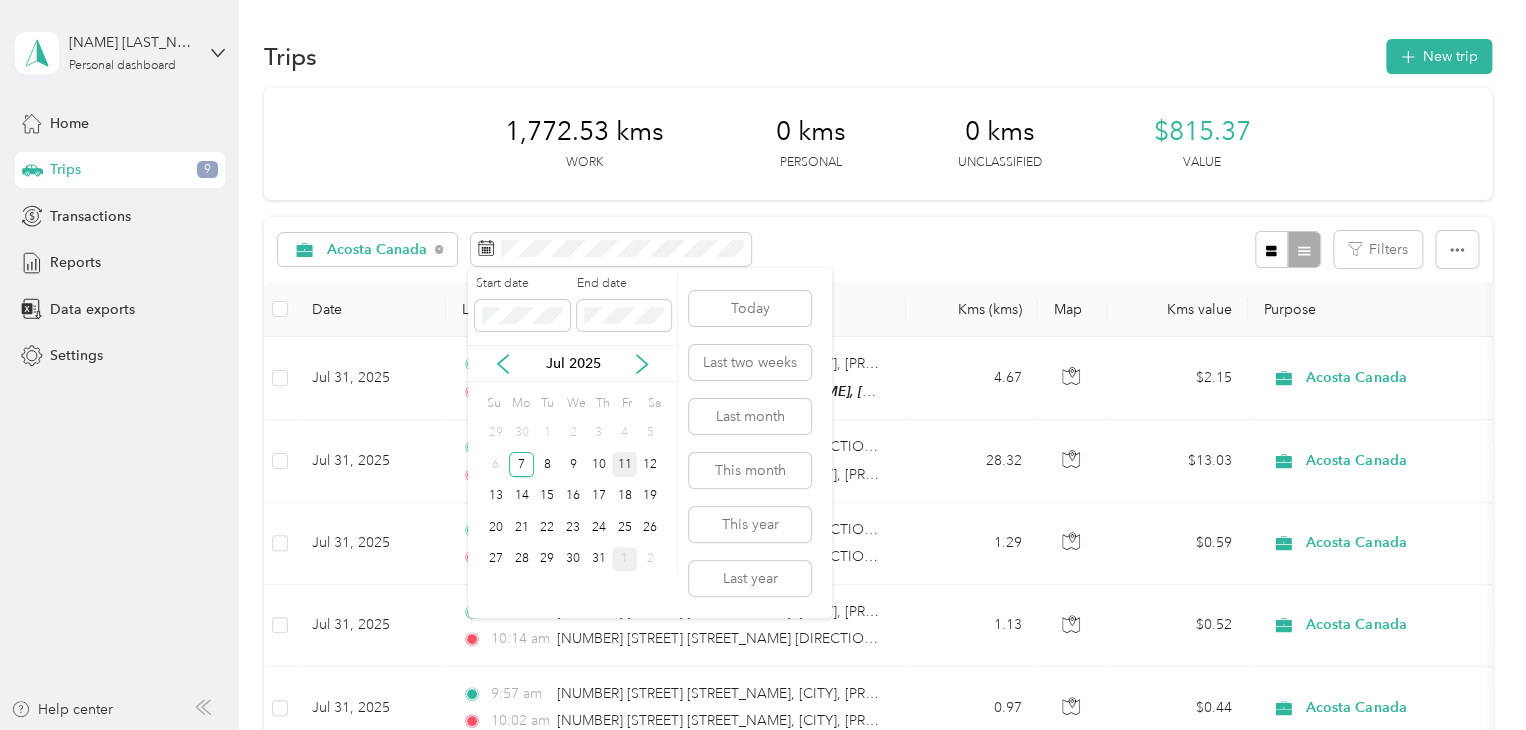click on "11" at bounding box center [625, 464] 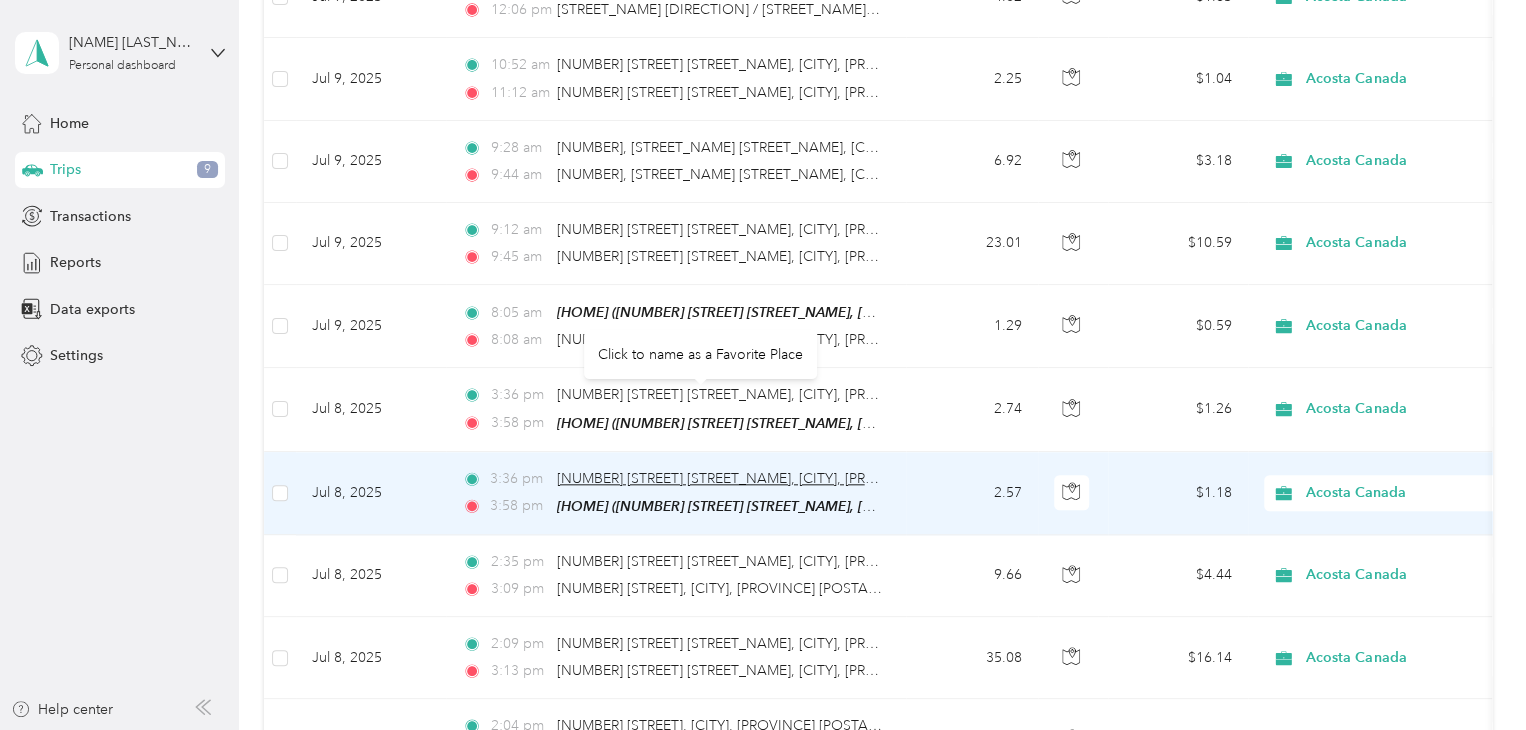scroll, scrollTop: 1020, scrollLeft: 0, axis: vertical 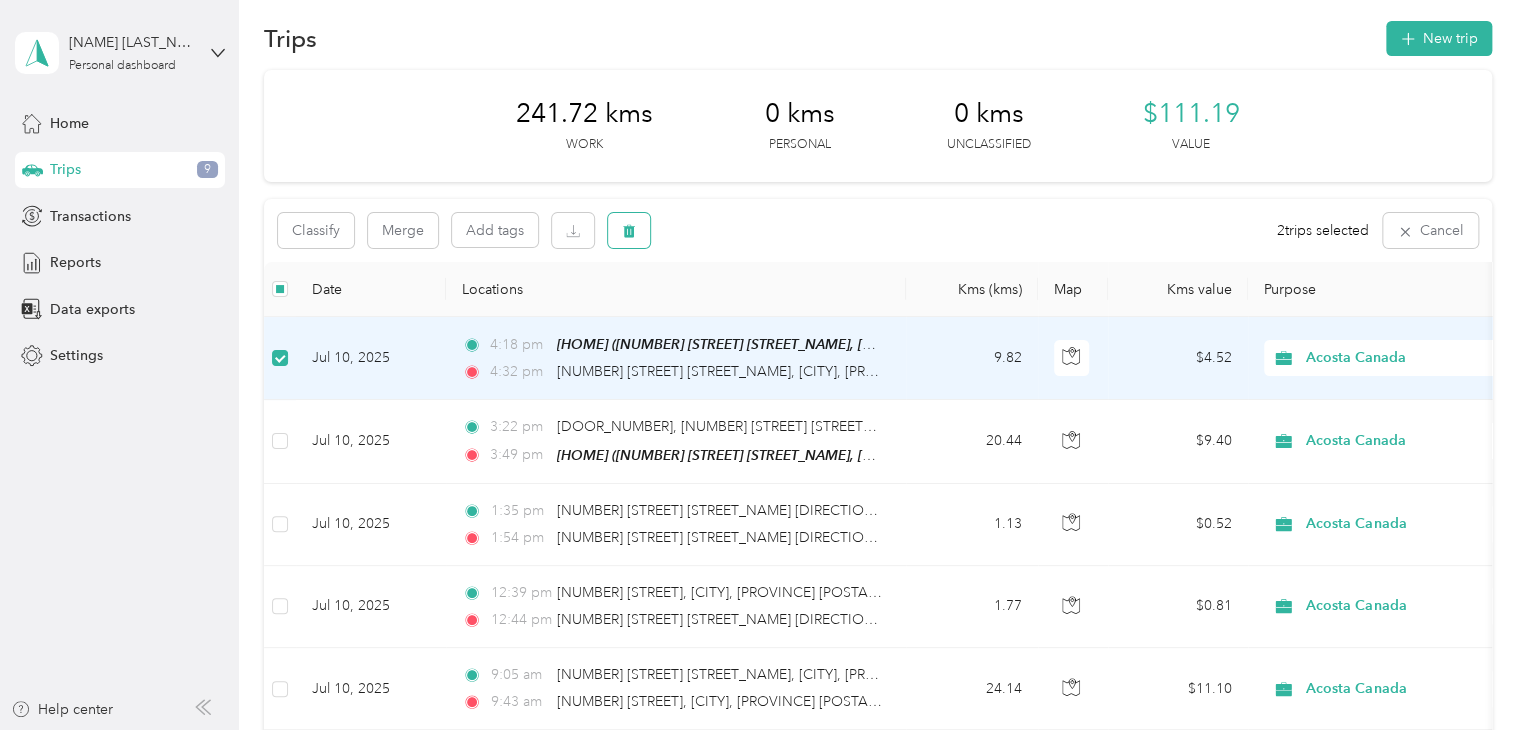 click 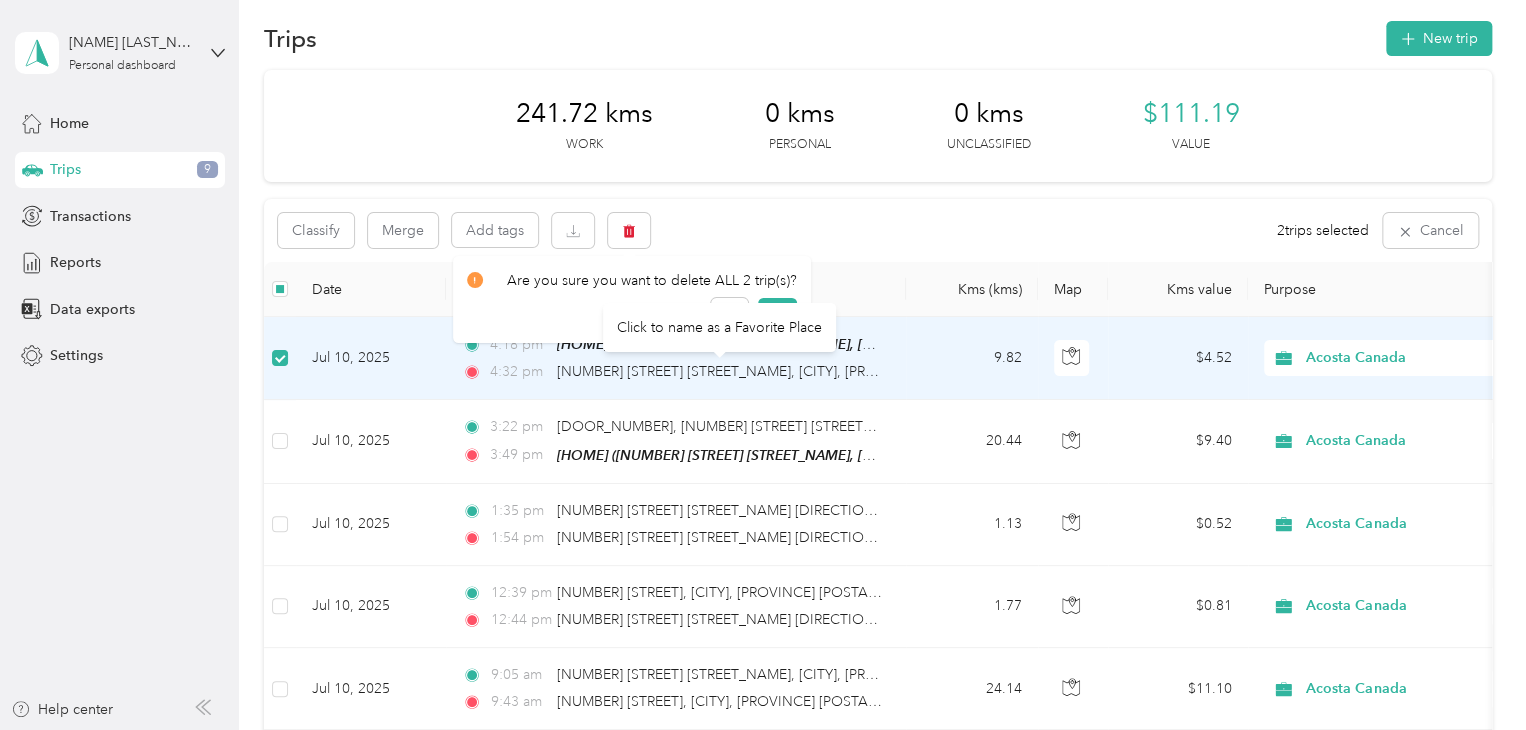 click on "Click to name as a Favorite Place" at bounding box center [719, 327] 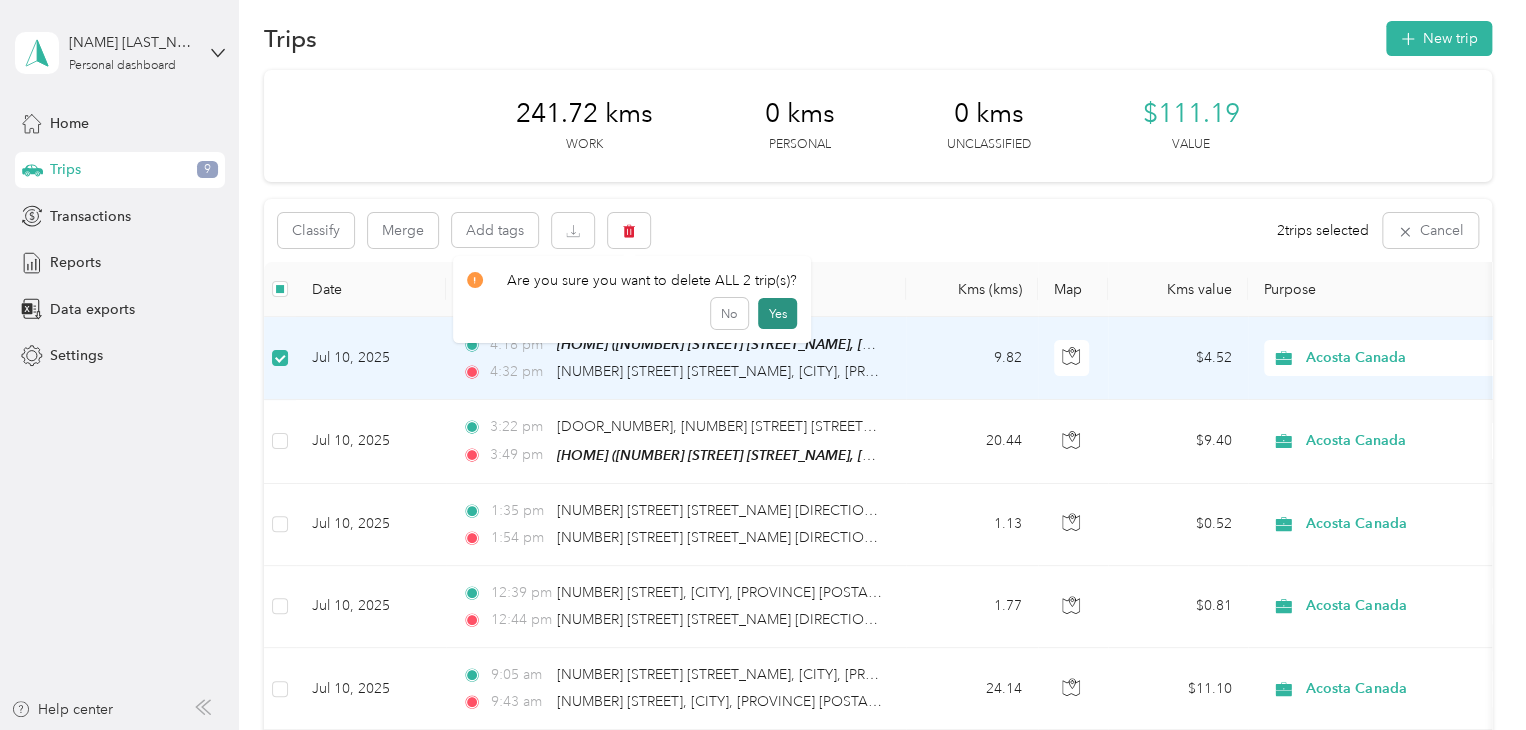click on "Yes" at bounding box center [777, 314] 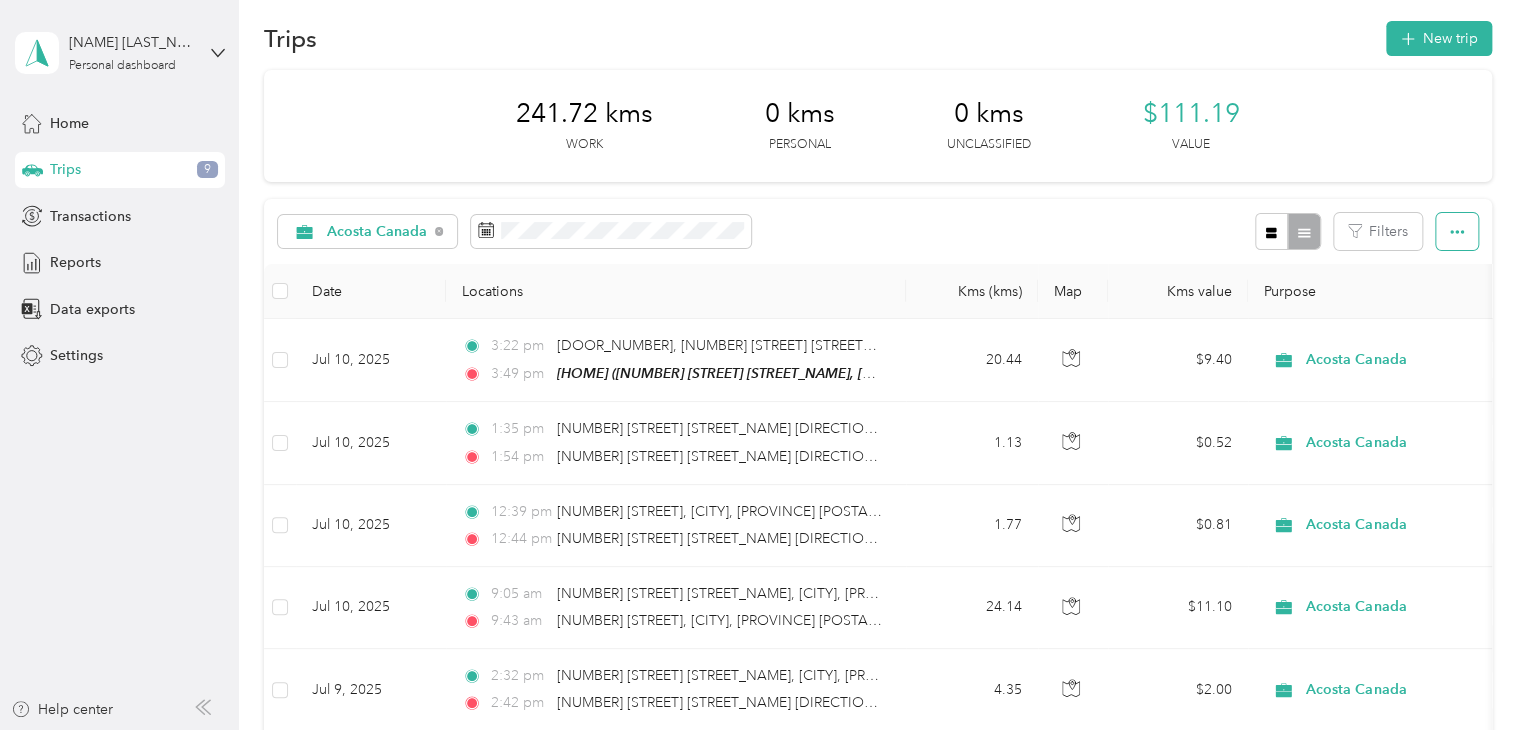 click at bounding box center (1457, 231) 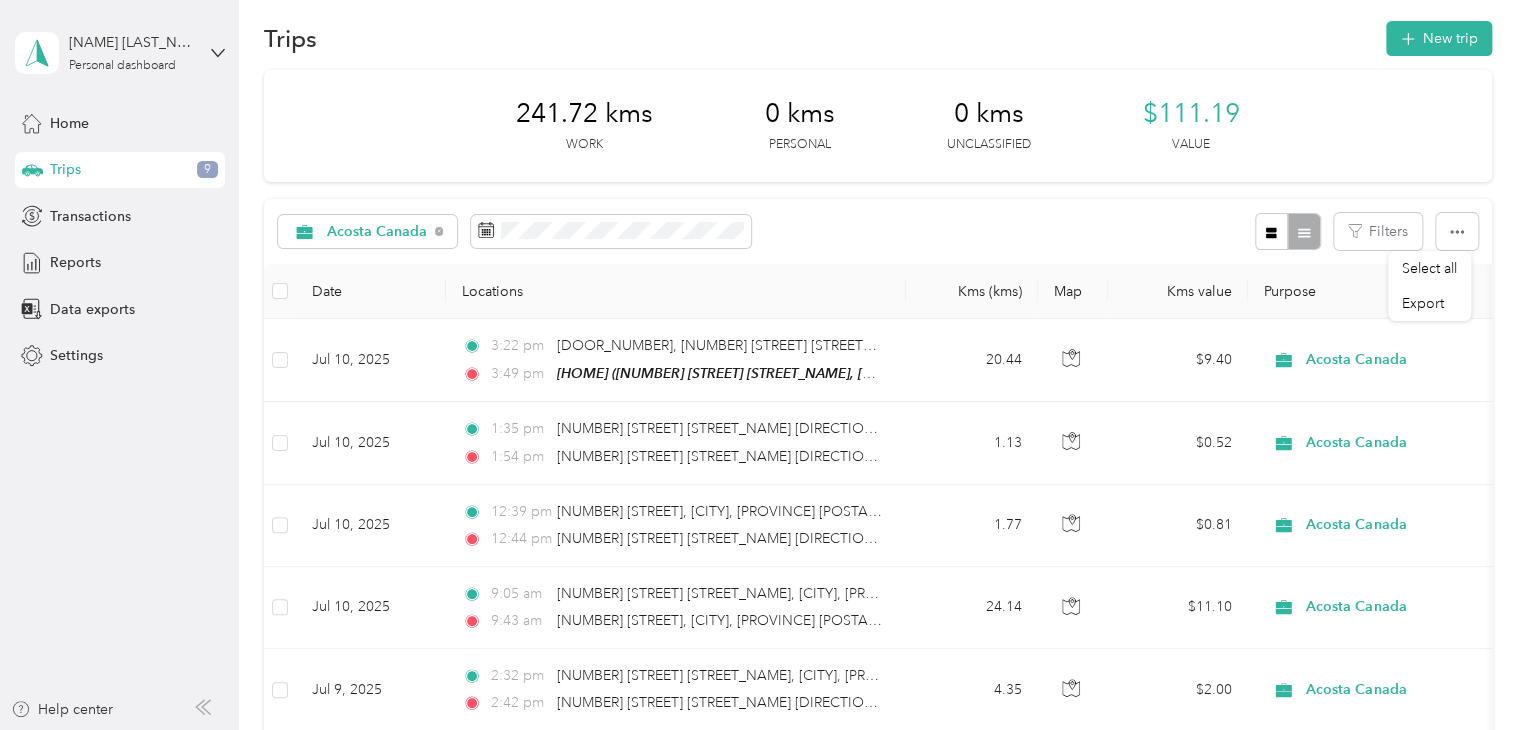 click on "Select all" at bounding box center [1429, 268] 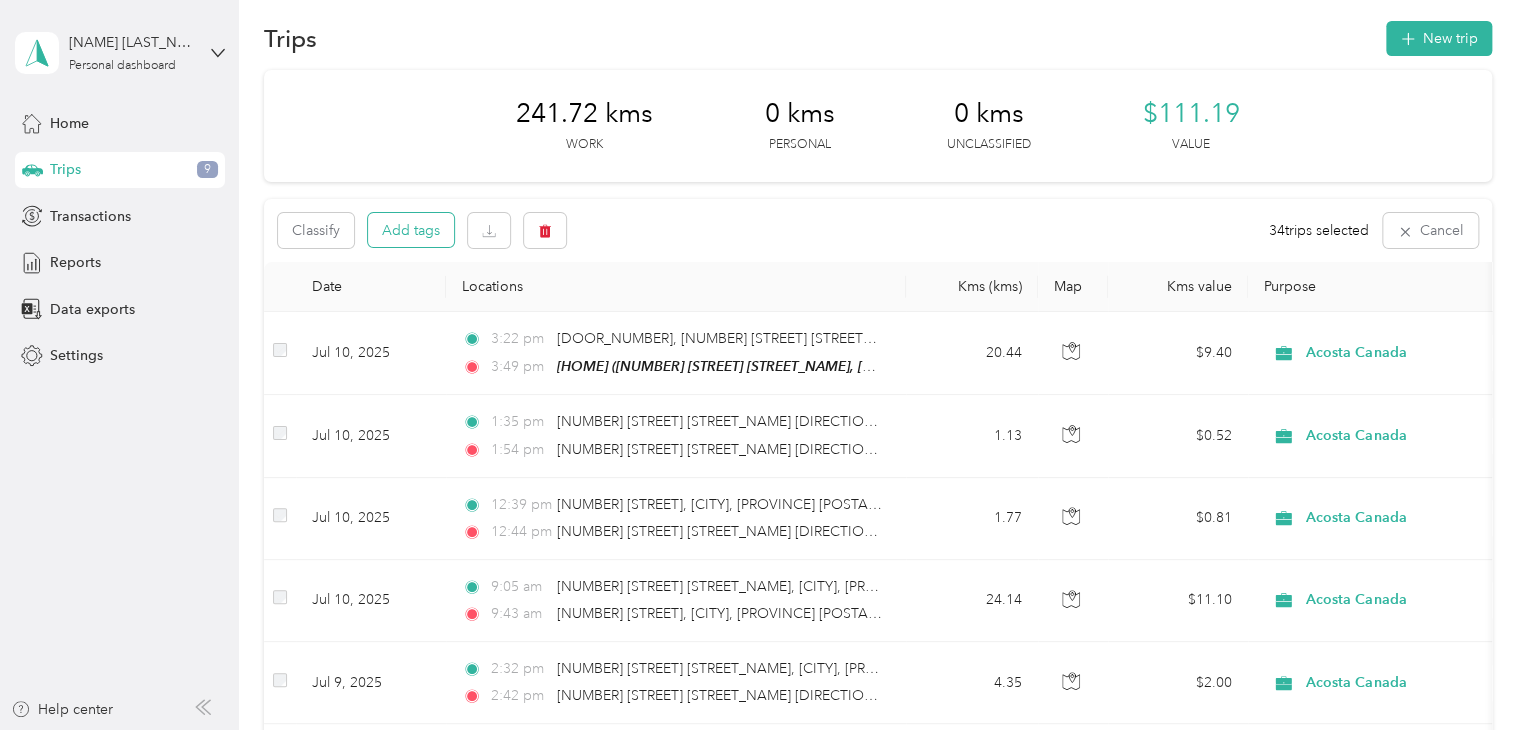 click on "Add tags" at bounding box center (411, 230) 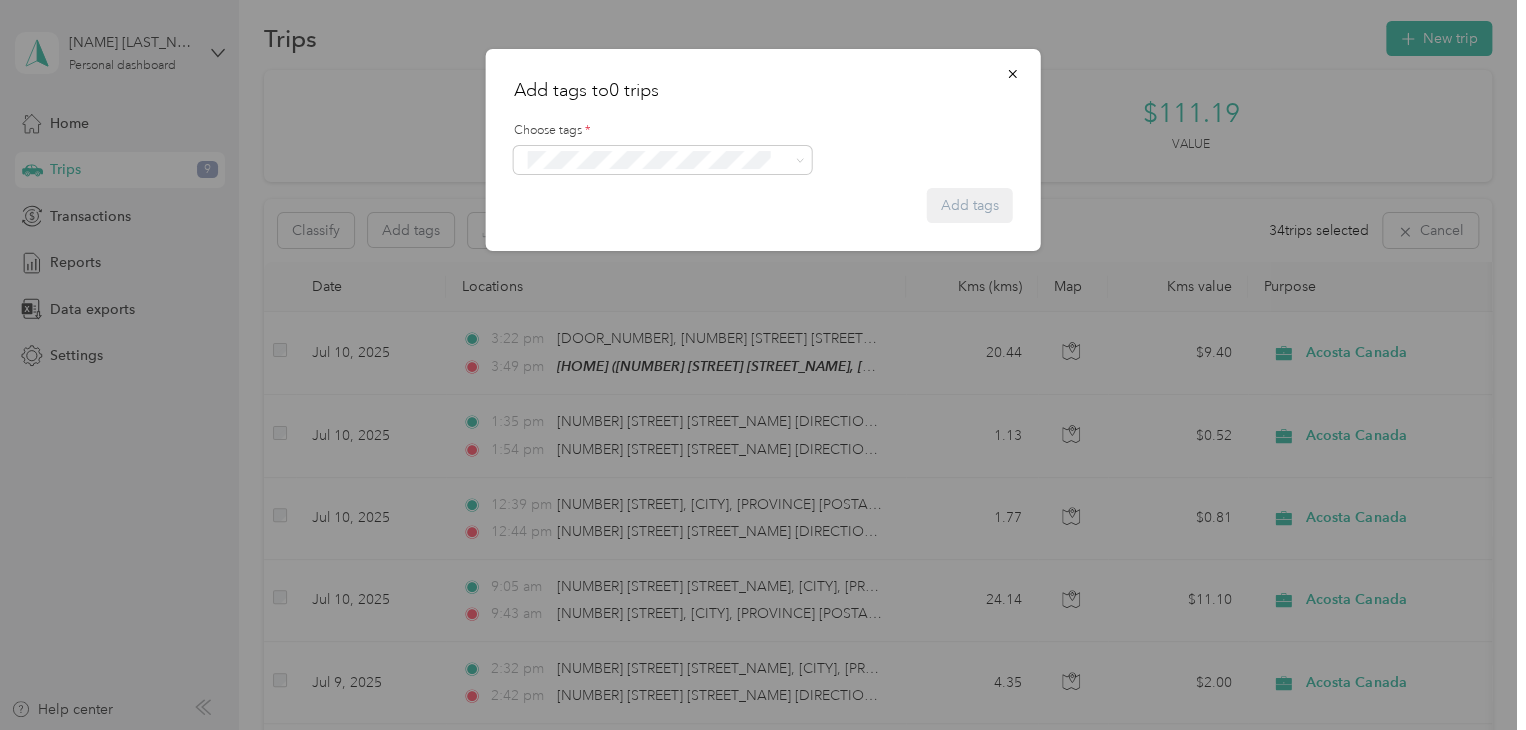click on "Choose tags   *" at bounding box center [763, 148] 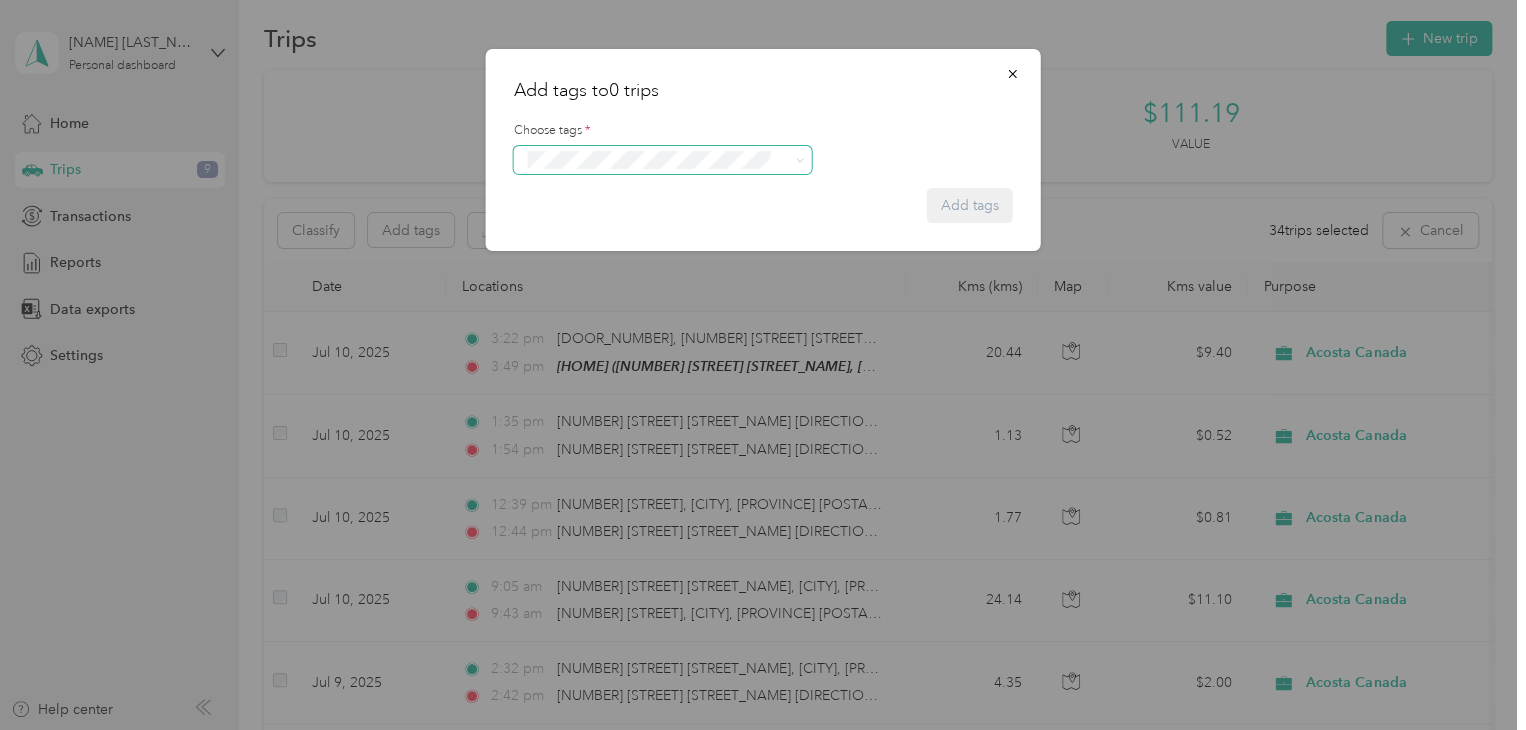 click at bounding box center [663, 160] 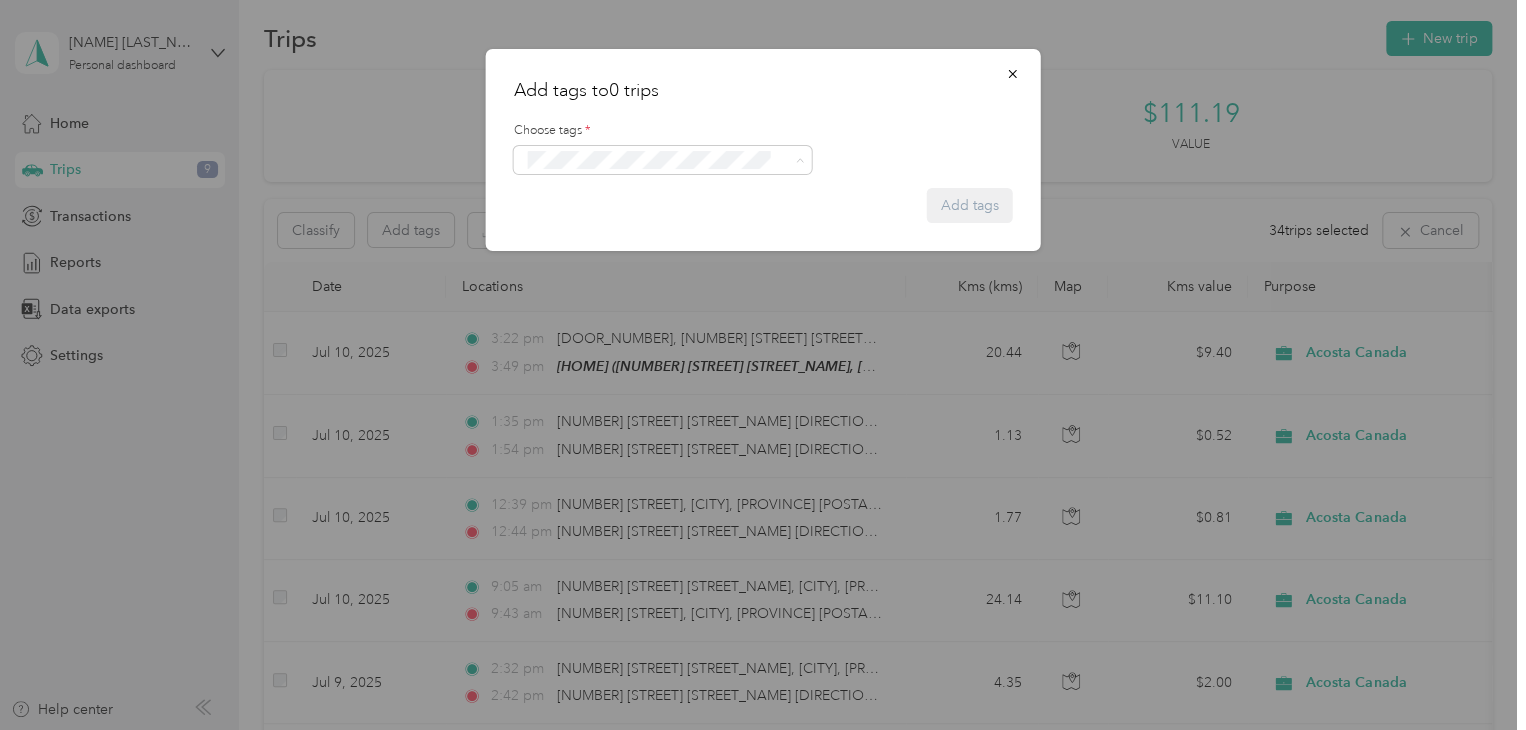 click on "Syndicated Retail Cost Capture" at bounding box center (662, 195) 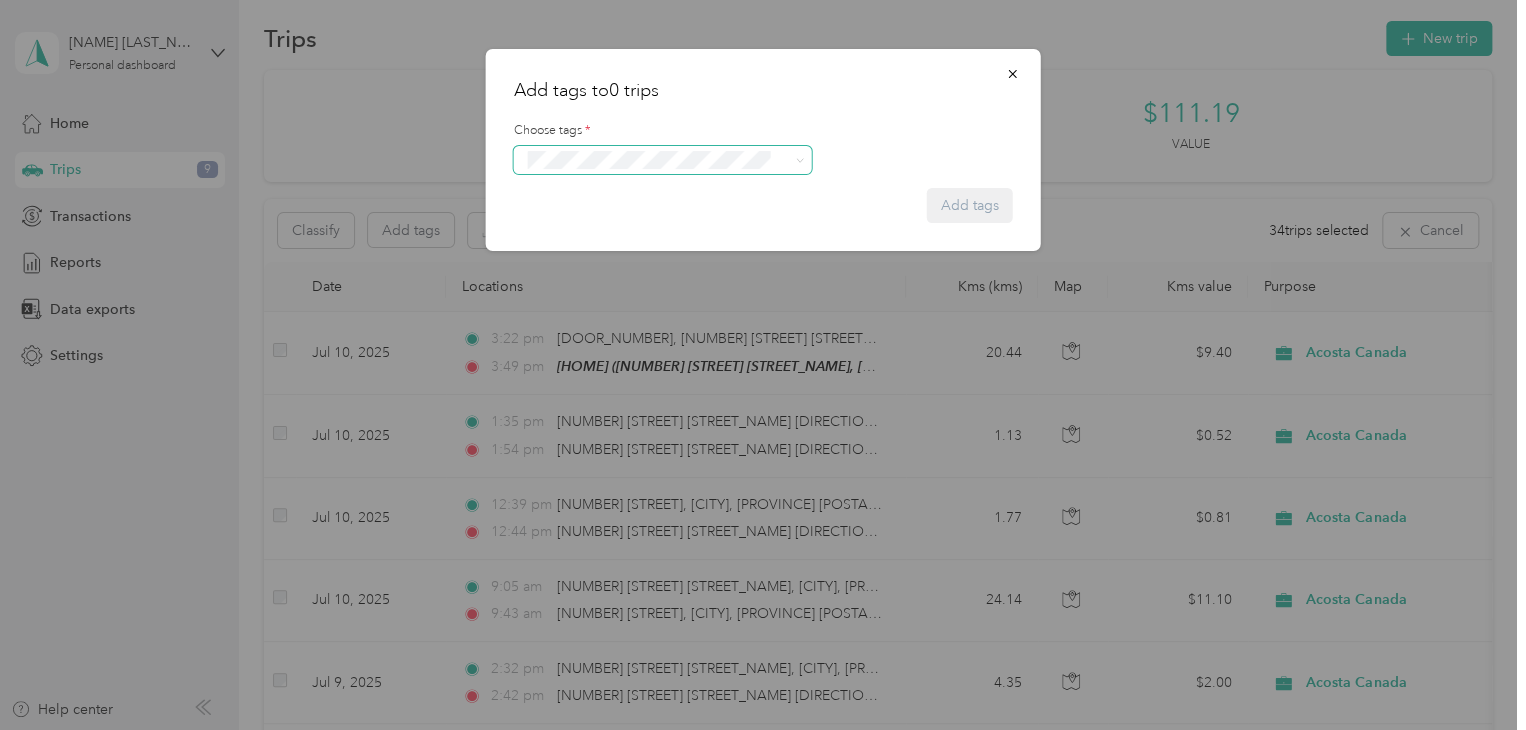 click on "Add tags to [NUMBER] trips Choose tags * Add tags" at bounding box center (758, 730) 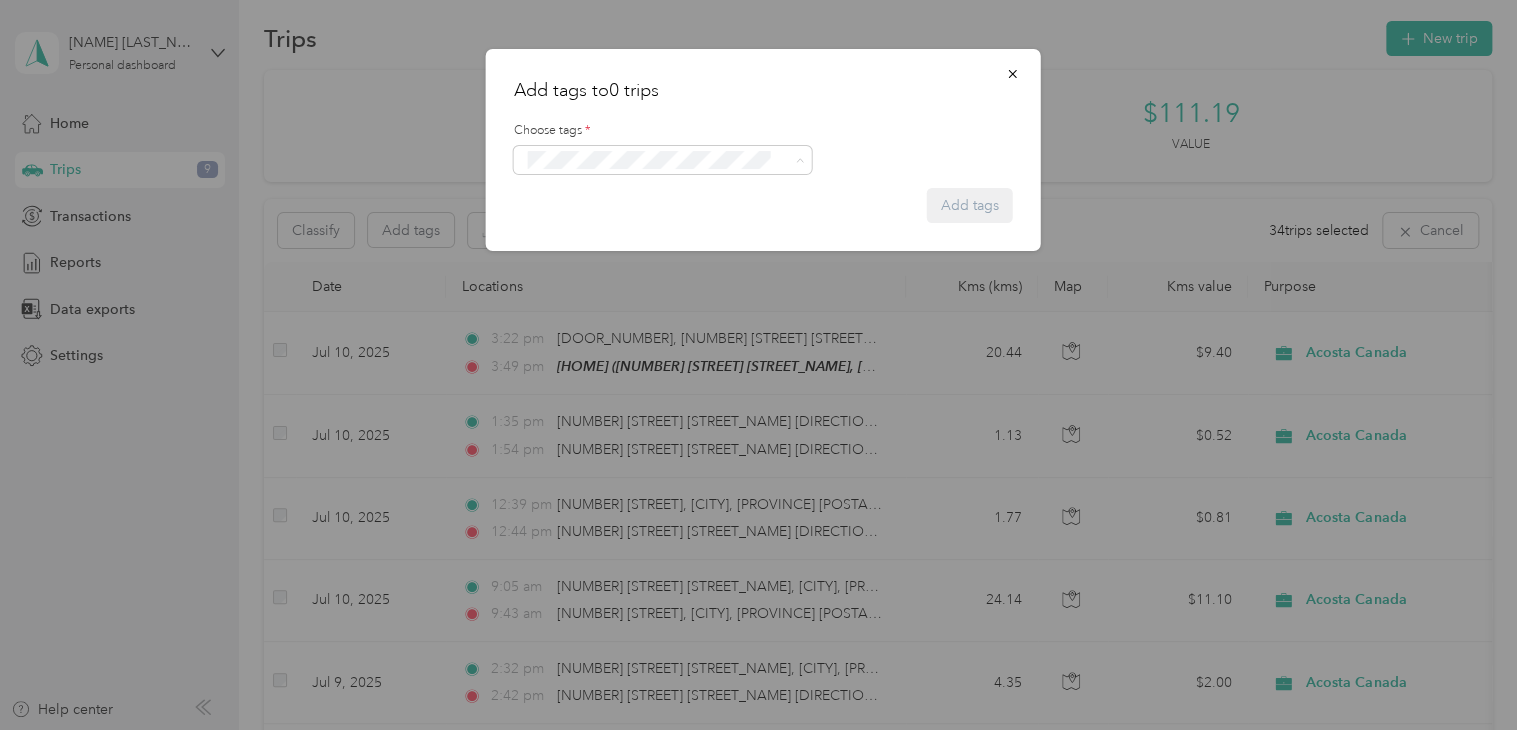 click on "Syndicated Retail Cost Capture" at bounding box center [628, 196] 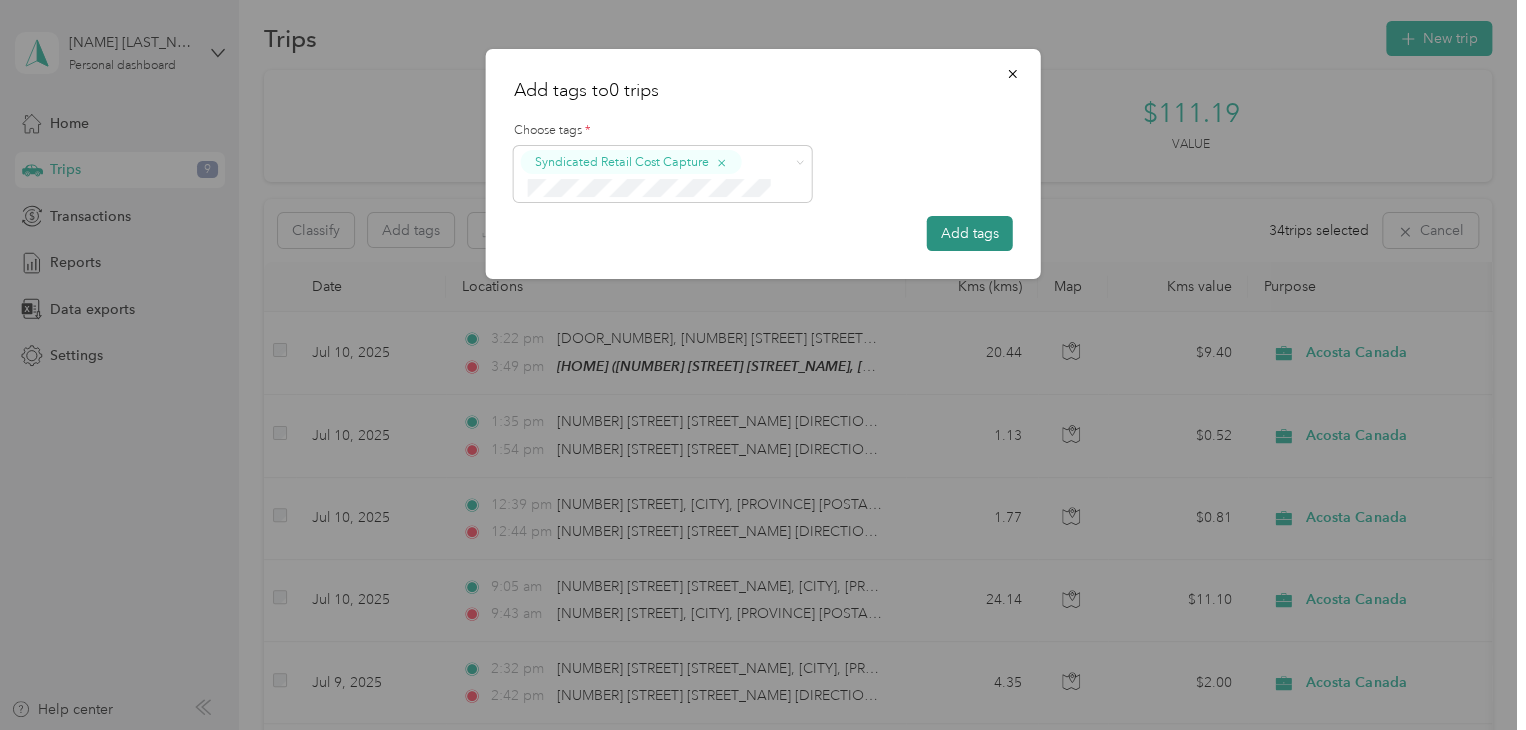 click on "Add tags" at bounding box center [970, 233] 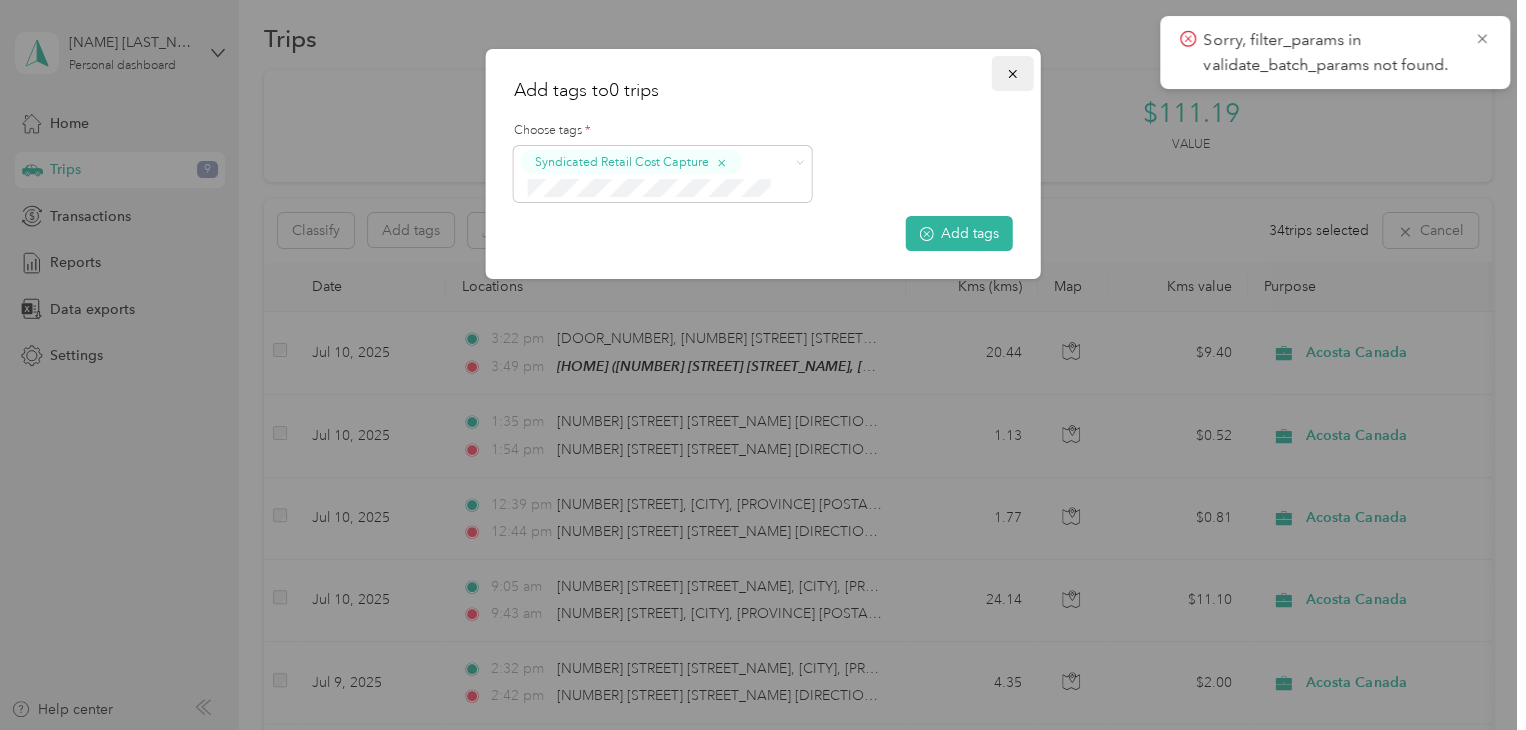 click at bounding box center [1013, 73] 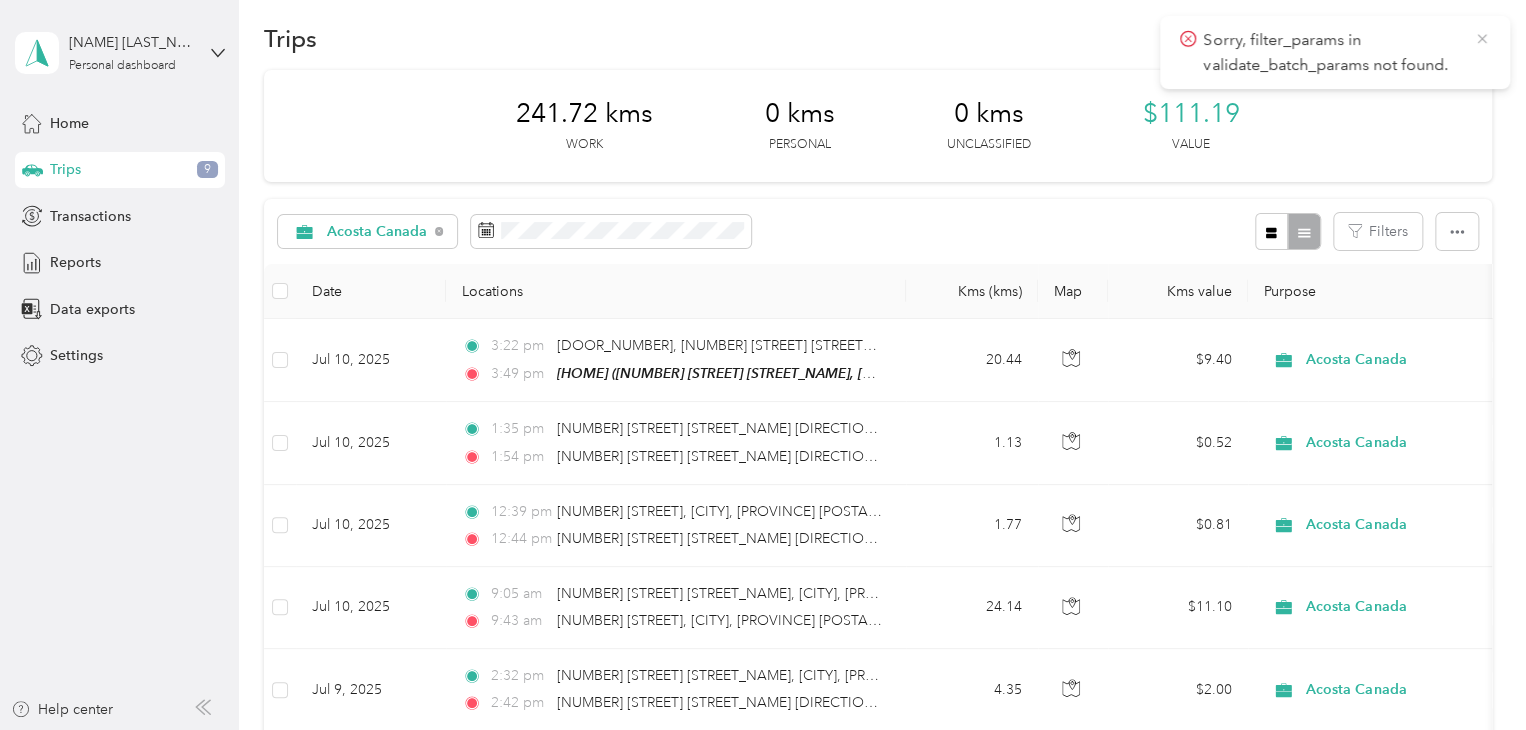 click 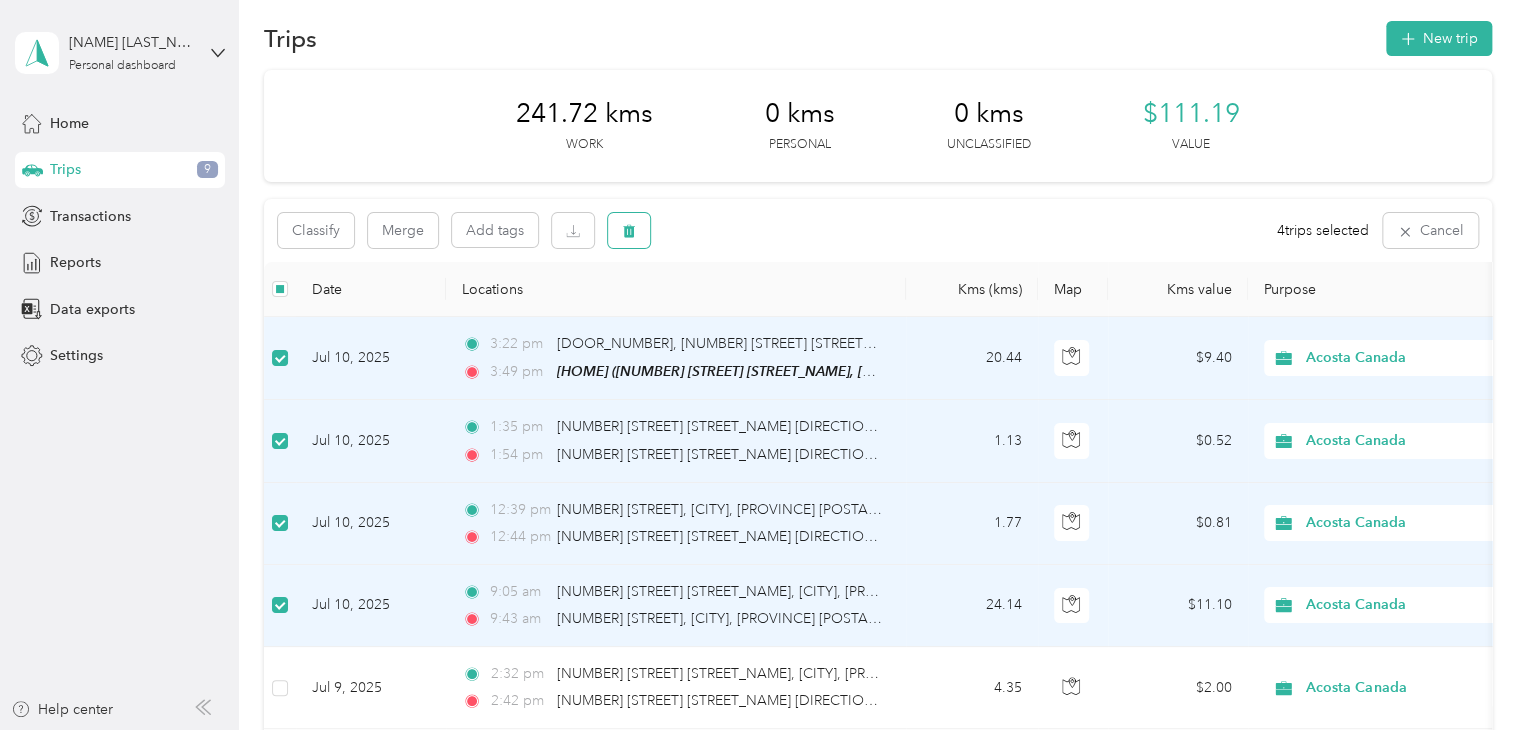 click 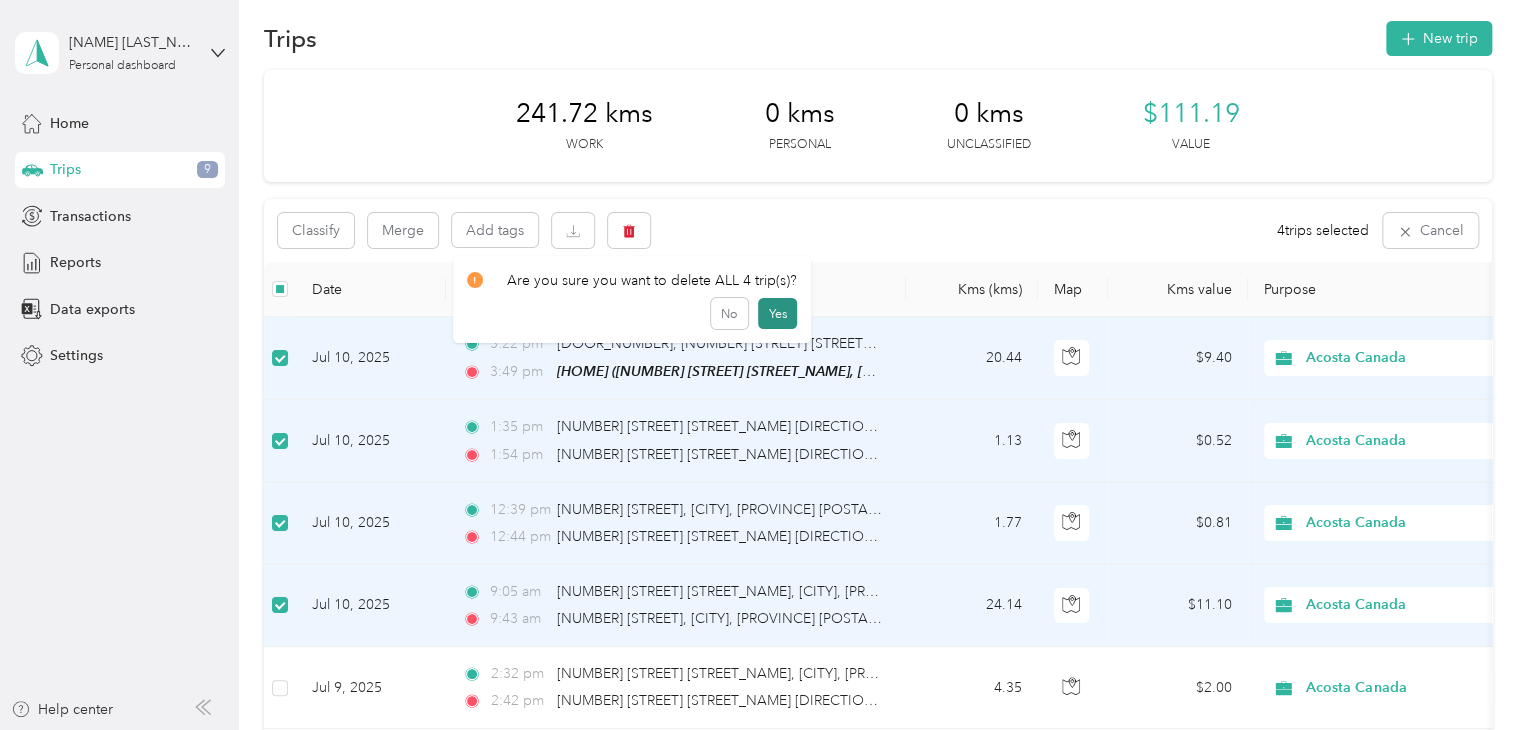 click on "Yes" at bounding box center [777, 314] 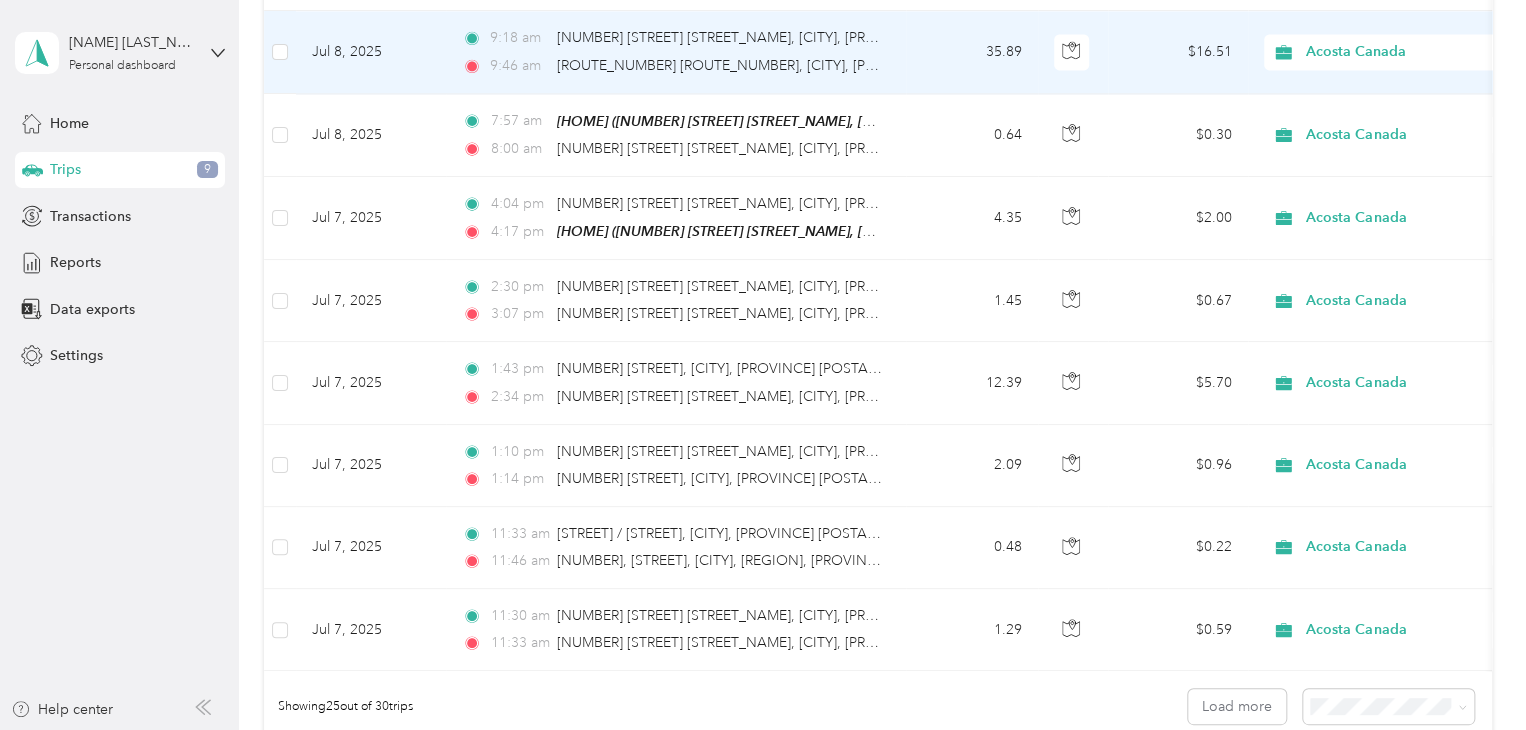 scroll, scrollTop: 2020, scrollLeft: 0, axis: vertical 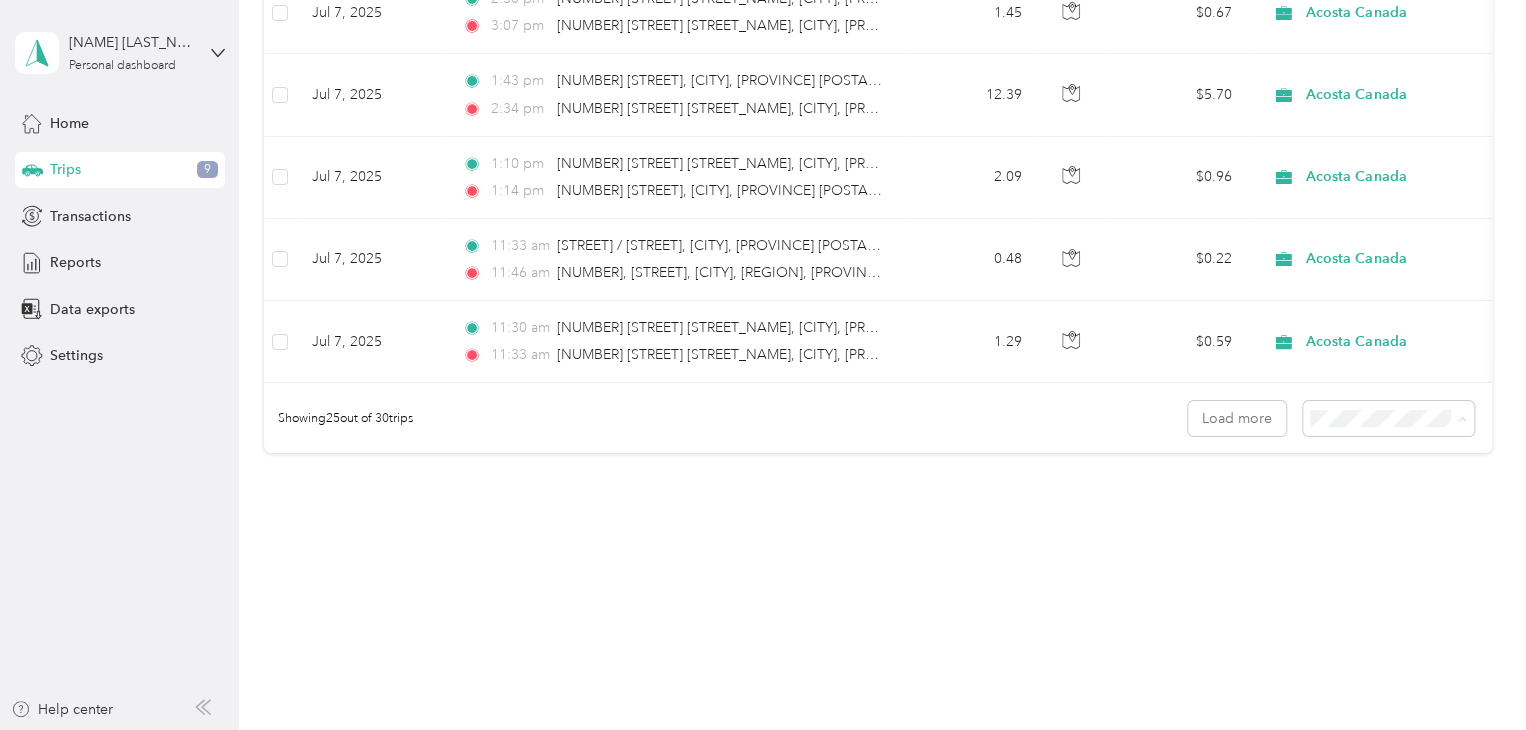 click on "100 per load" at bounding box center [1353, 524] 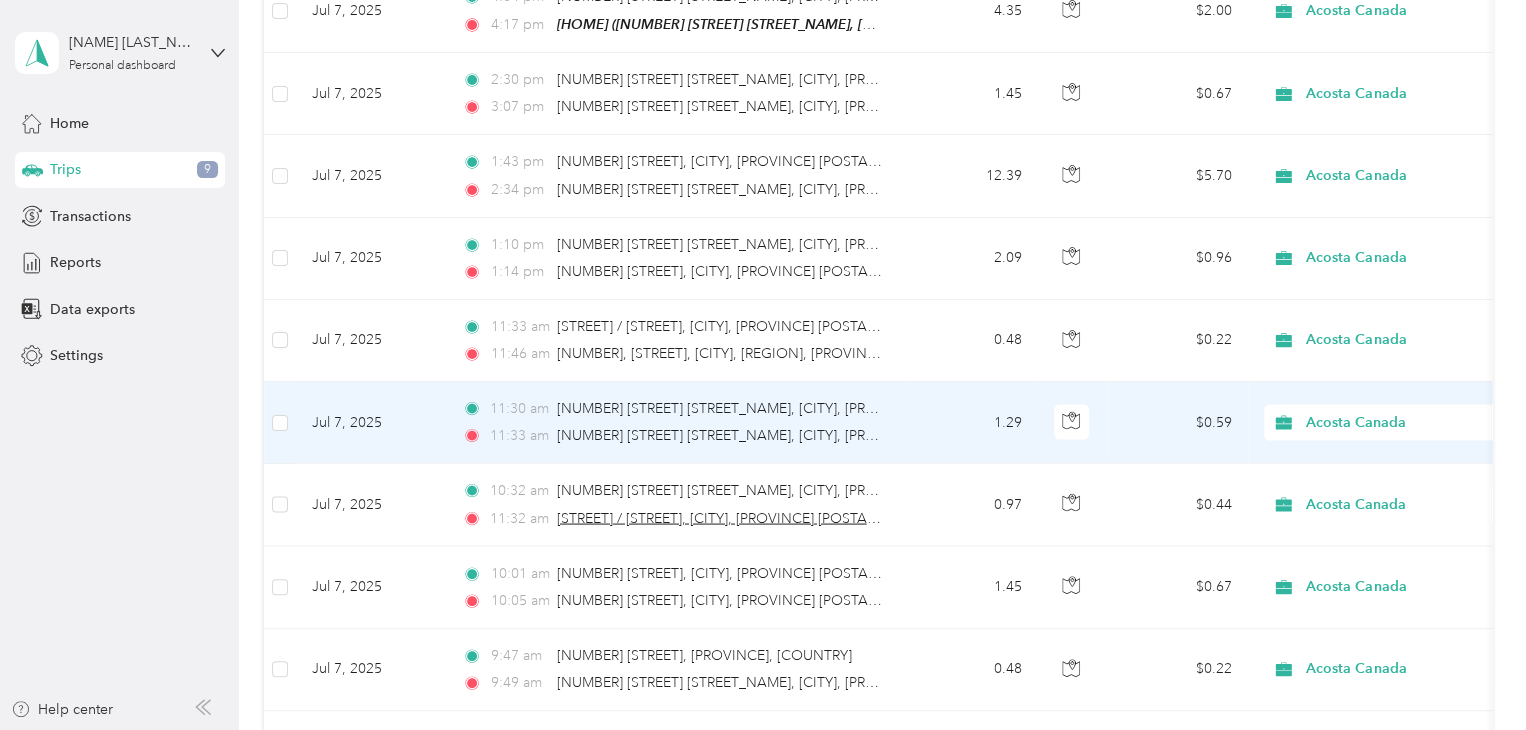 scroll, scrollTop: 1930, scrollLeft: 0, axis: vertical 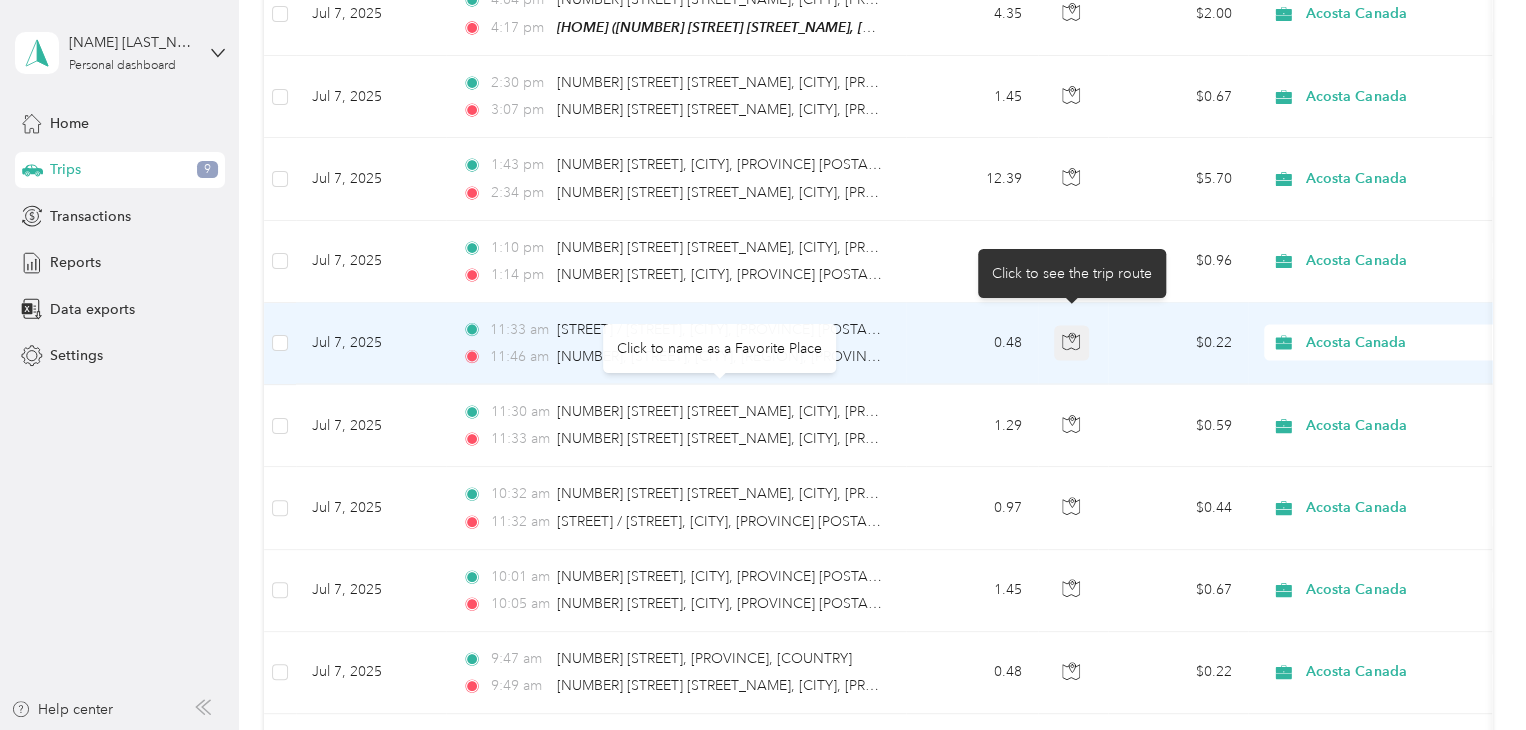 click 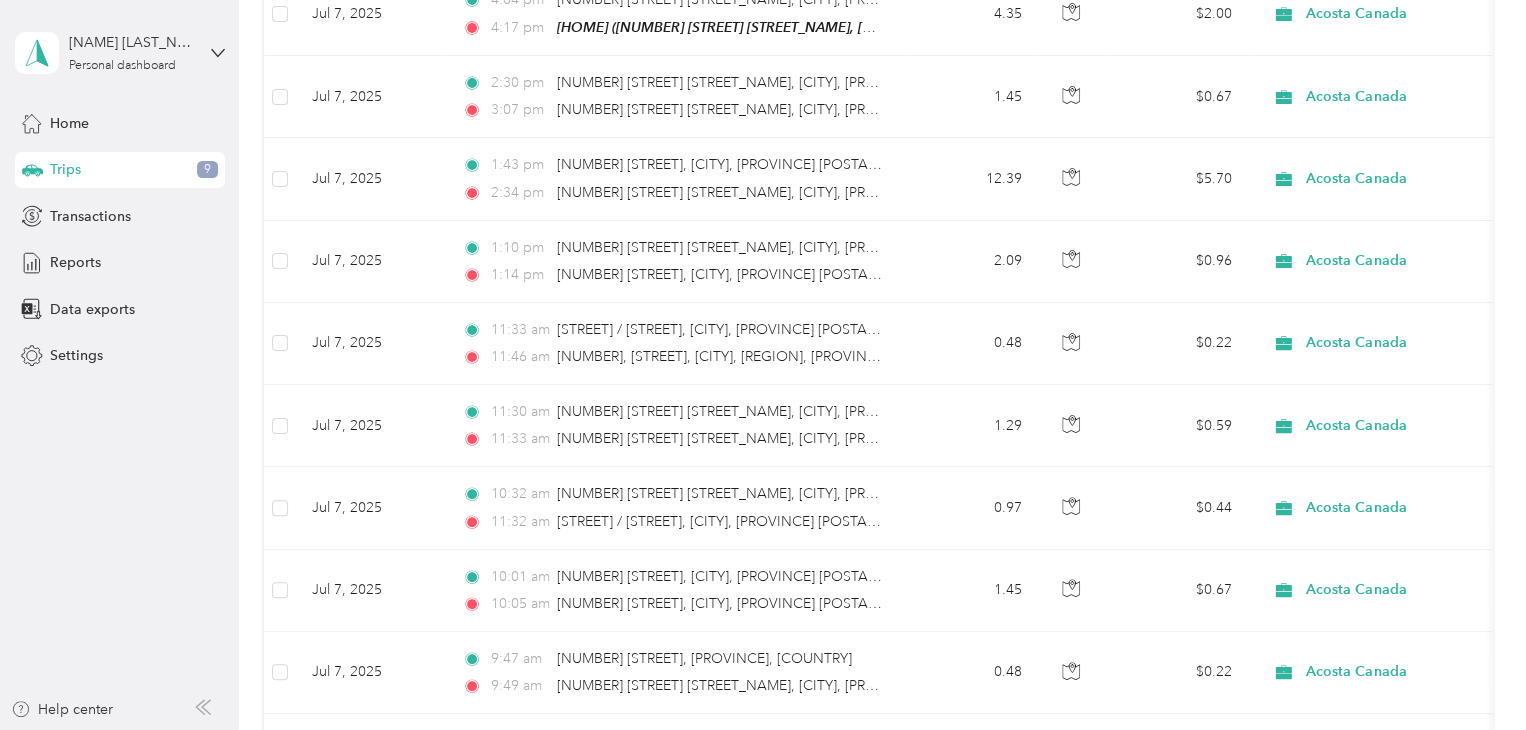 click on "Trips New trip [NUMBER] [CURRENCY] Work [NUMBER] [CURRENCY] Personal [NUMBER] [CURRENCY] Unclassified [CURRENCY] Value [COMPANY] [COUNTRY] Filters Date Locations Kms (kms) Work [NUMBER] [CURRENCY] Personal [NUMBER] [CURRENCY] Unclassified [CURRENCY] Value [CURRENCY] Acosta Canada GPS [MONTH] [DAY] - [DAY], [YEAR] [NUMBER] [STREET] [STREET_NAME], [CITY], [PROVINCE] [POSTAL_CODE], [COUNTRY] [TIME] [NUMBER] [STREET] [STREET_NAME], [CITY], [PROVINCE] [POSTAL_CODE], [COUNTRY] [DISTANCE] [CURRENCY] Acosta Canada GPS [MONTH] [DAY] - [DAY], [YEAR] [NUMBER] [STREET] [STREET_NAME], [CITY], [PROVINCE] [POSTAL_CODE], [COUNTRY] [TIME] [NUMBER] [STREET] [STREET_NAME], [CITY], [PROVINCE] [POSTAL_CODE], [COUNTRY] [DISTANCE] [CURRENCY] Acosta Canada GPS [MONTH] [DAY] - [DAY], [YEAR] [NUMBER] [STREET] [STREET_NAME], [CITY], [PROVINCE] [POSTAL_CODE], [COUNTRY] [TIME] [STREET_NAME] [DIRECTION], [CITY], [PROVINCE] [POSTAL_CODE], [COUNTRY] [DISTANCE] [CURRENCY] Acosta Canada GPS [MONTH] [DAY] - [DAY], [YEAR] [NUMBER] [TIME] [DISTANCE] [CURRENCY] Acosta Canada GPS" at bounding box center (877, -401) 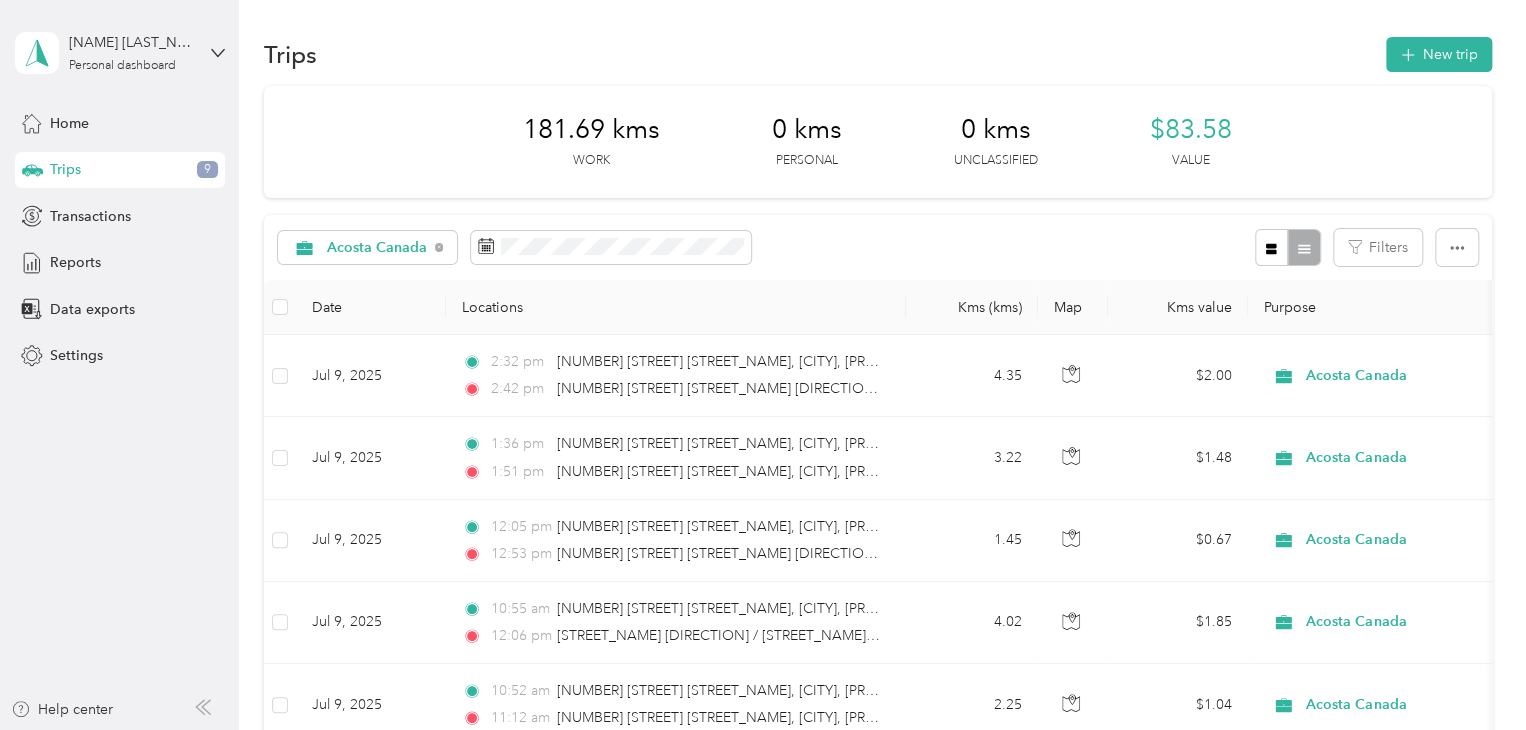scroll, scrollTop: 0, scrollLeft: 0, axis: both 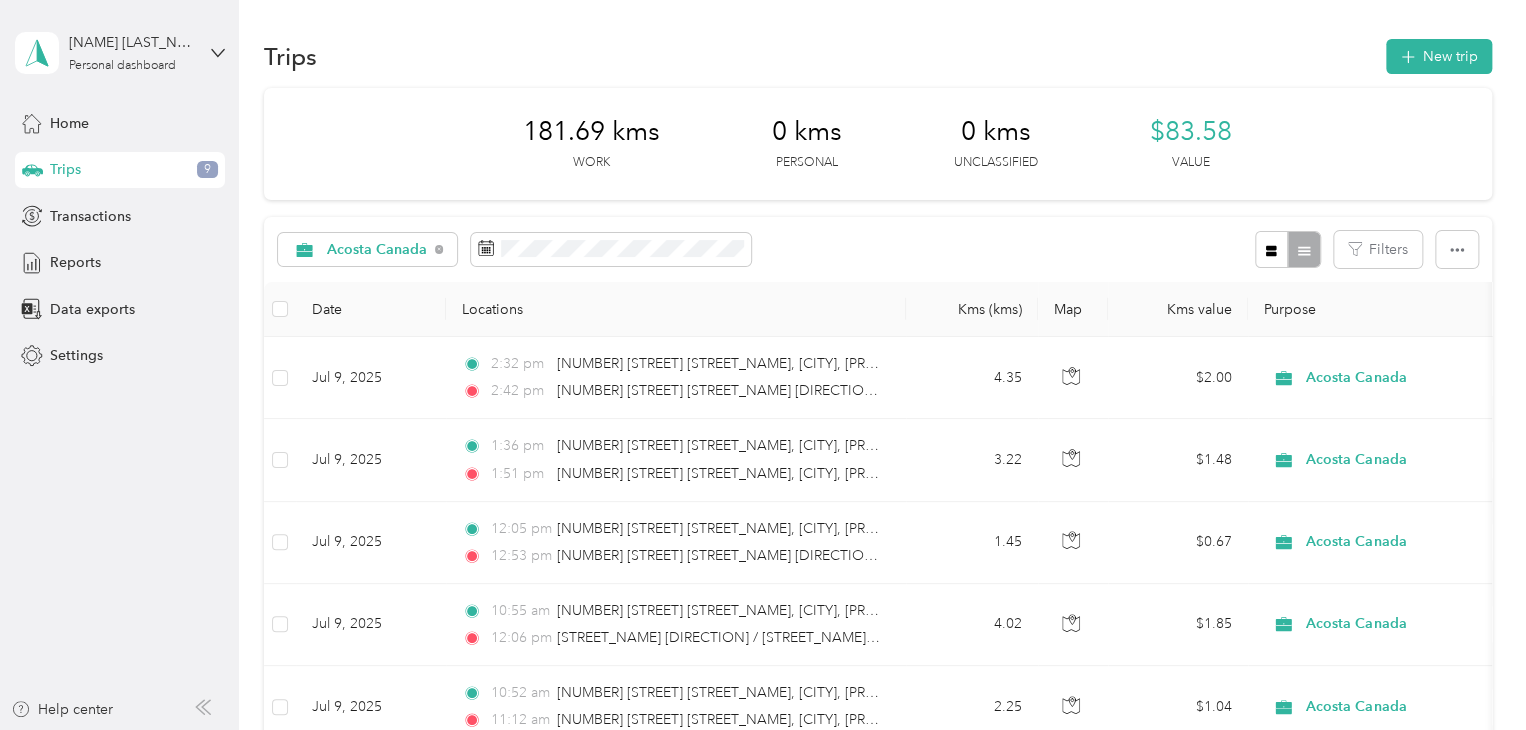 click on "Map" at bounding box center (1073, 309) 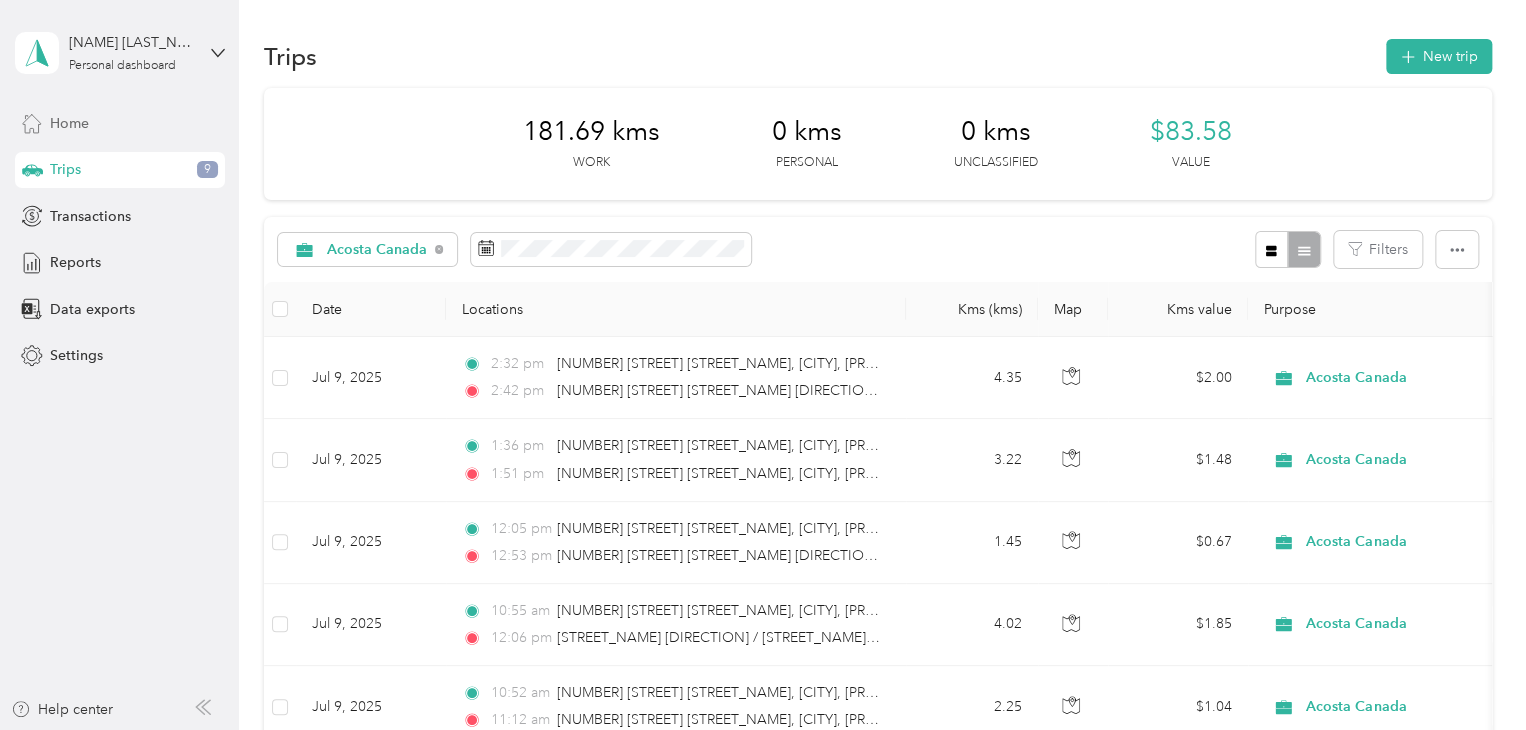 click on "Home" at bounding box center (69, 123) 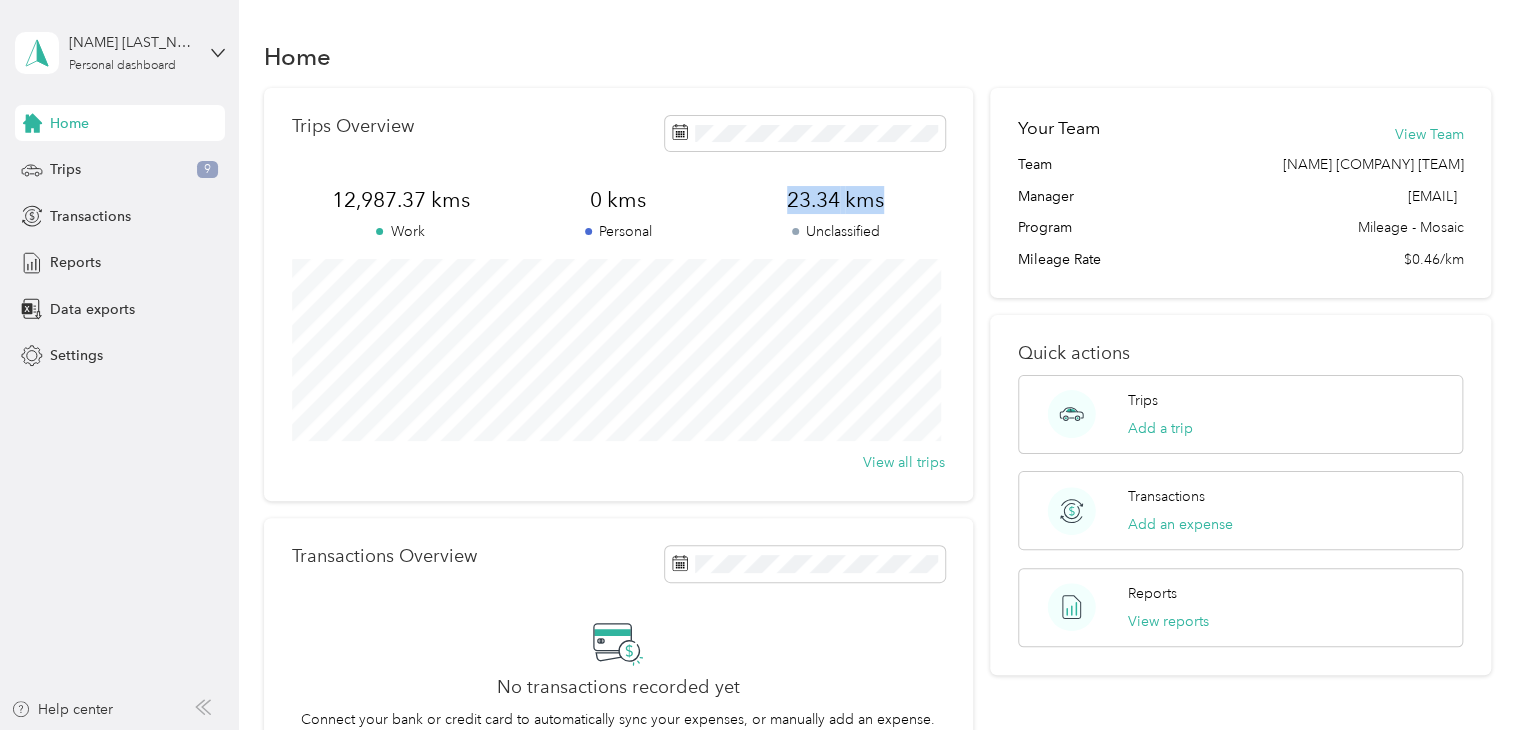 drag, startPoint x: 785, startPoint y: 200, endPoint x: 925, endPoint y: 202, distance: 140.01428 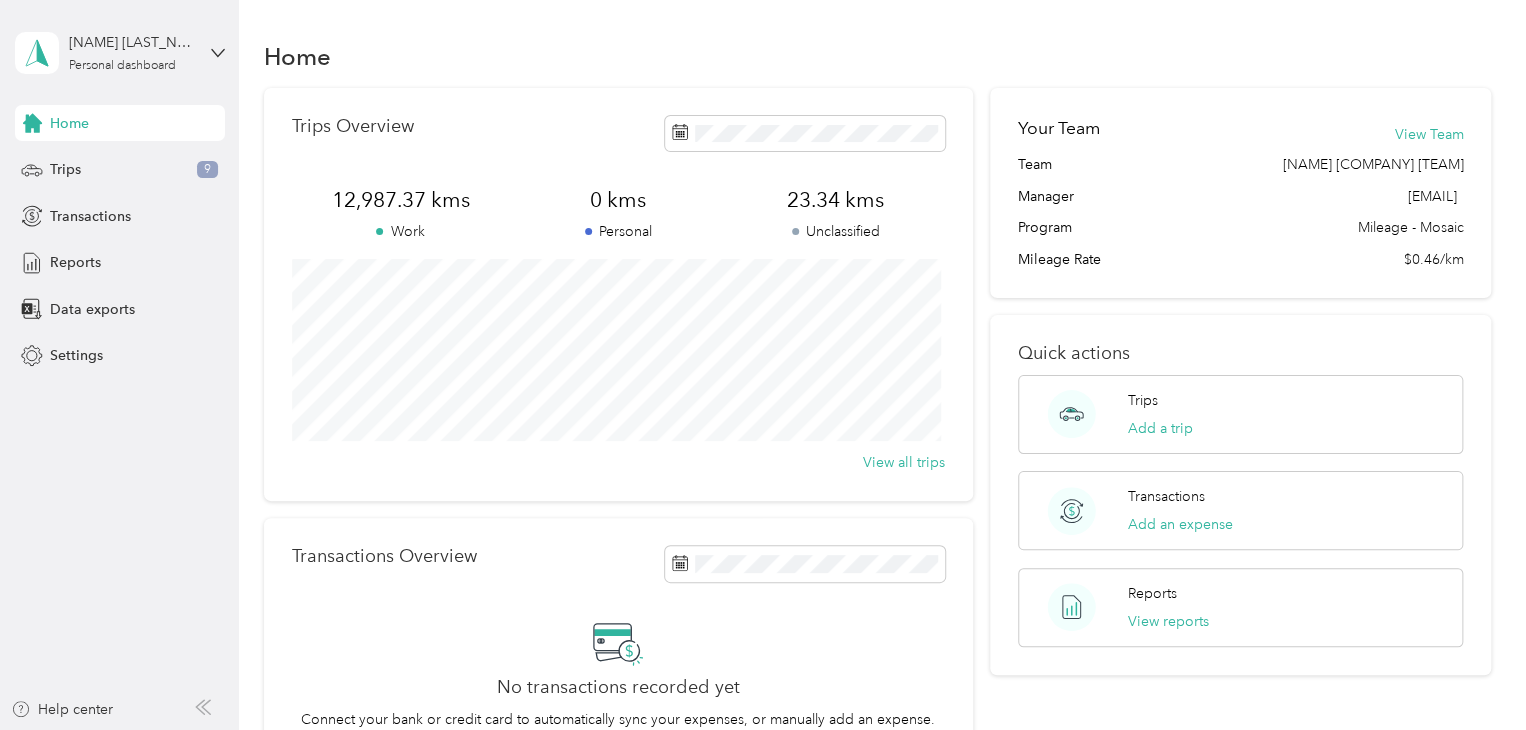 click on "Unclassified" at bounding box center (836, 231) 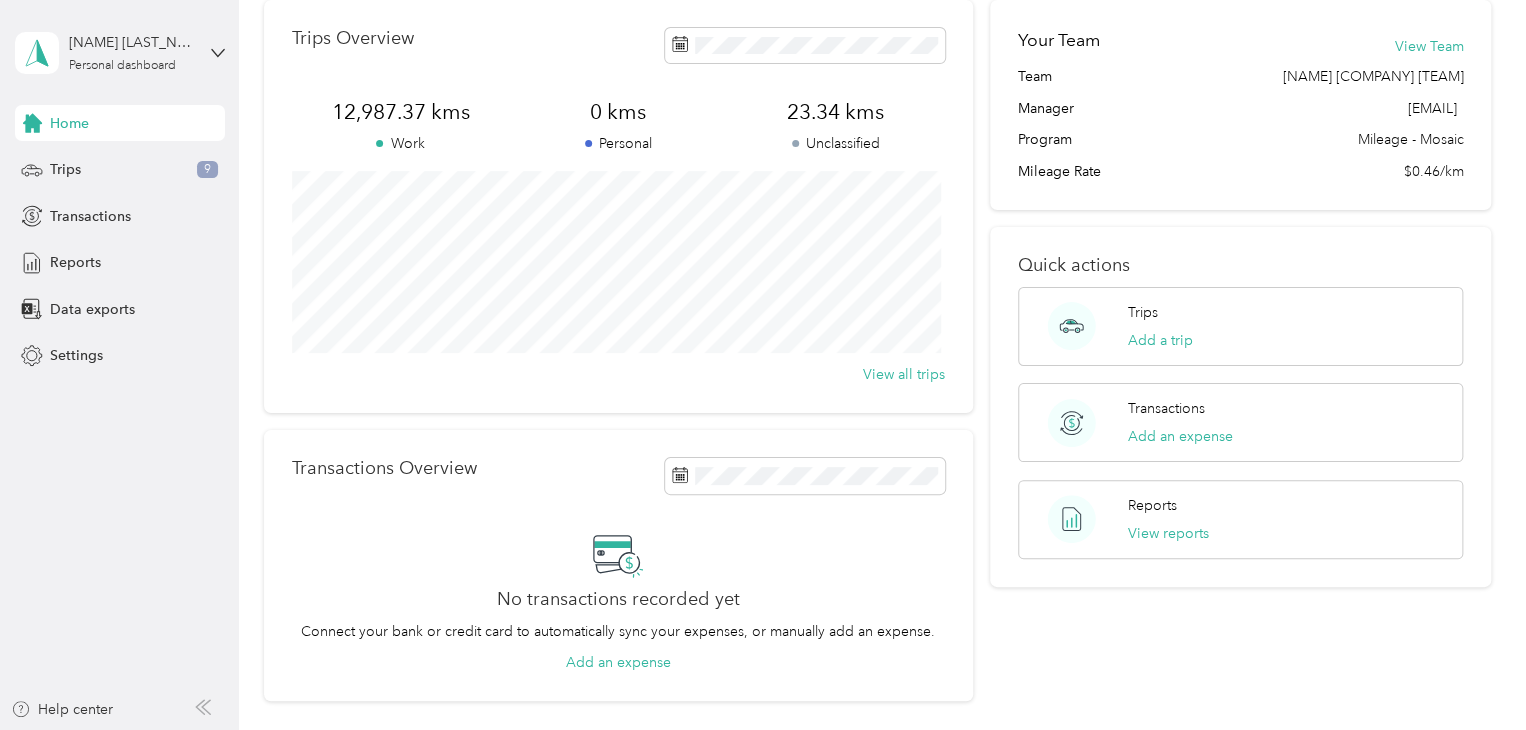 scroll, scrollTop: 0, scrollLeft: 0, axis: both 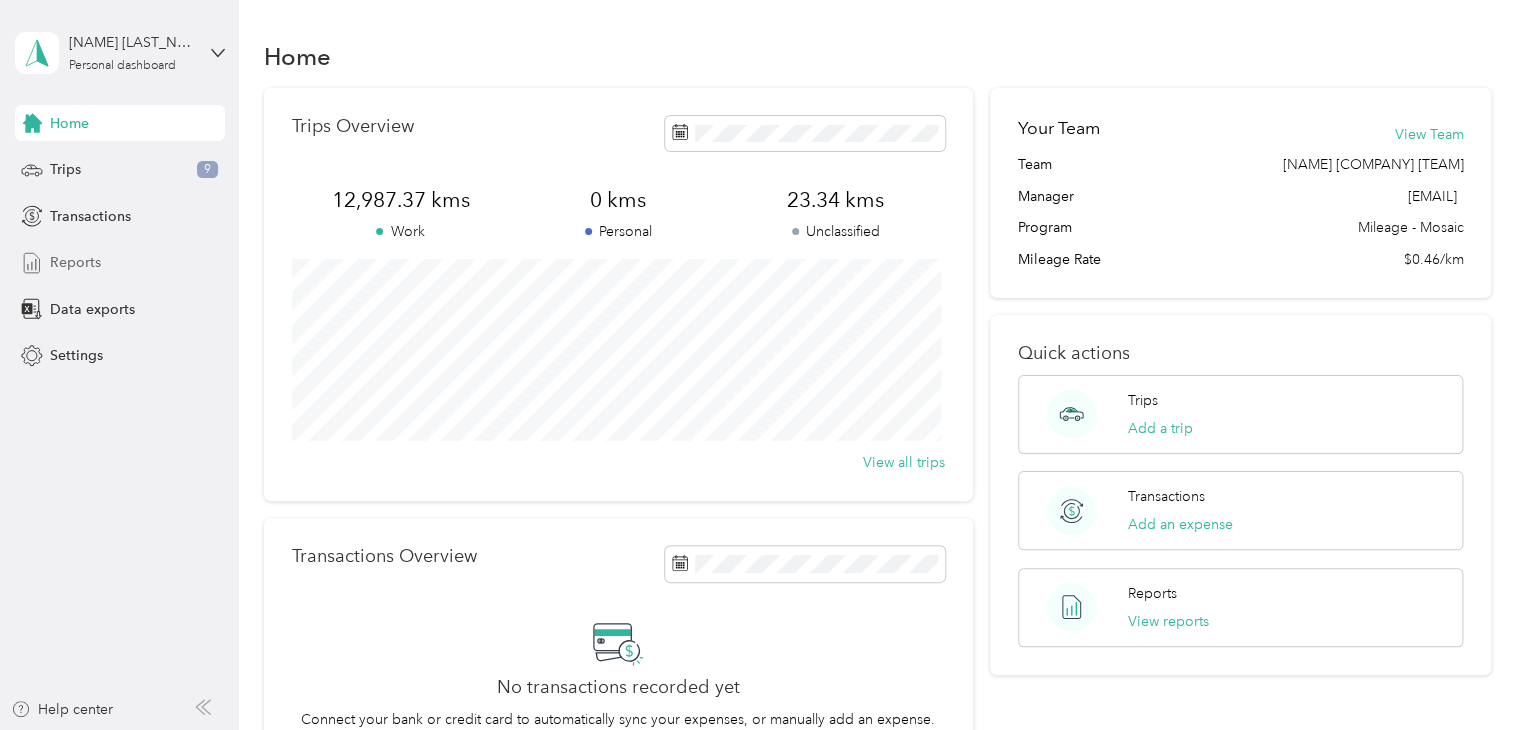 click on "Reports" at bounding box center (120, 263) 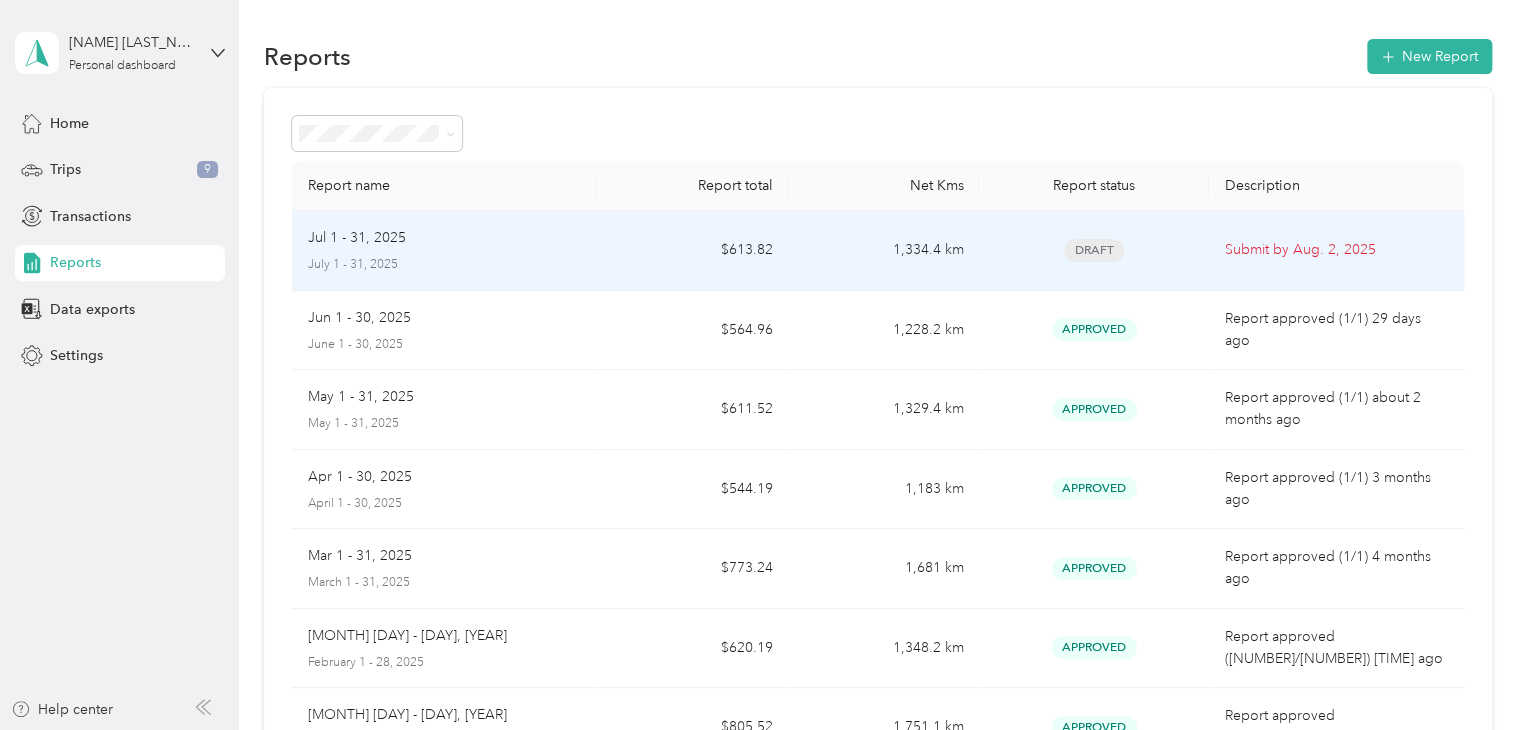click on "$613.82" at bounding box center (692, 251) 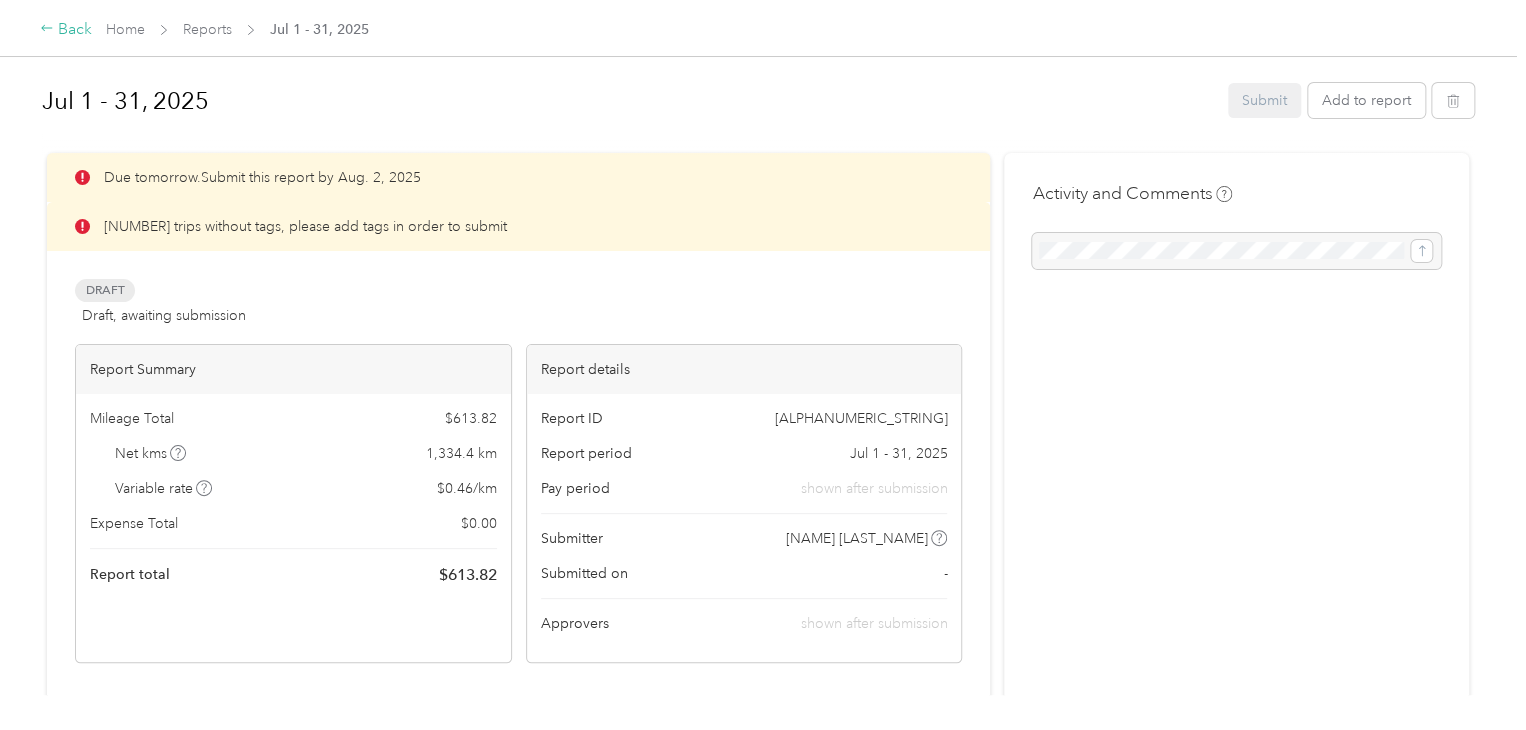 click on "Back" at bounding box center (66, 30) 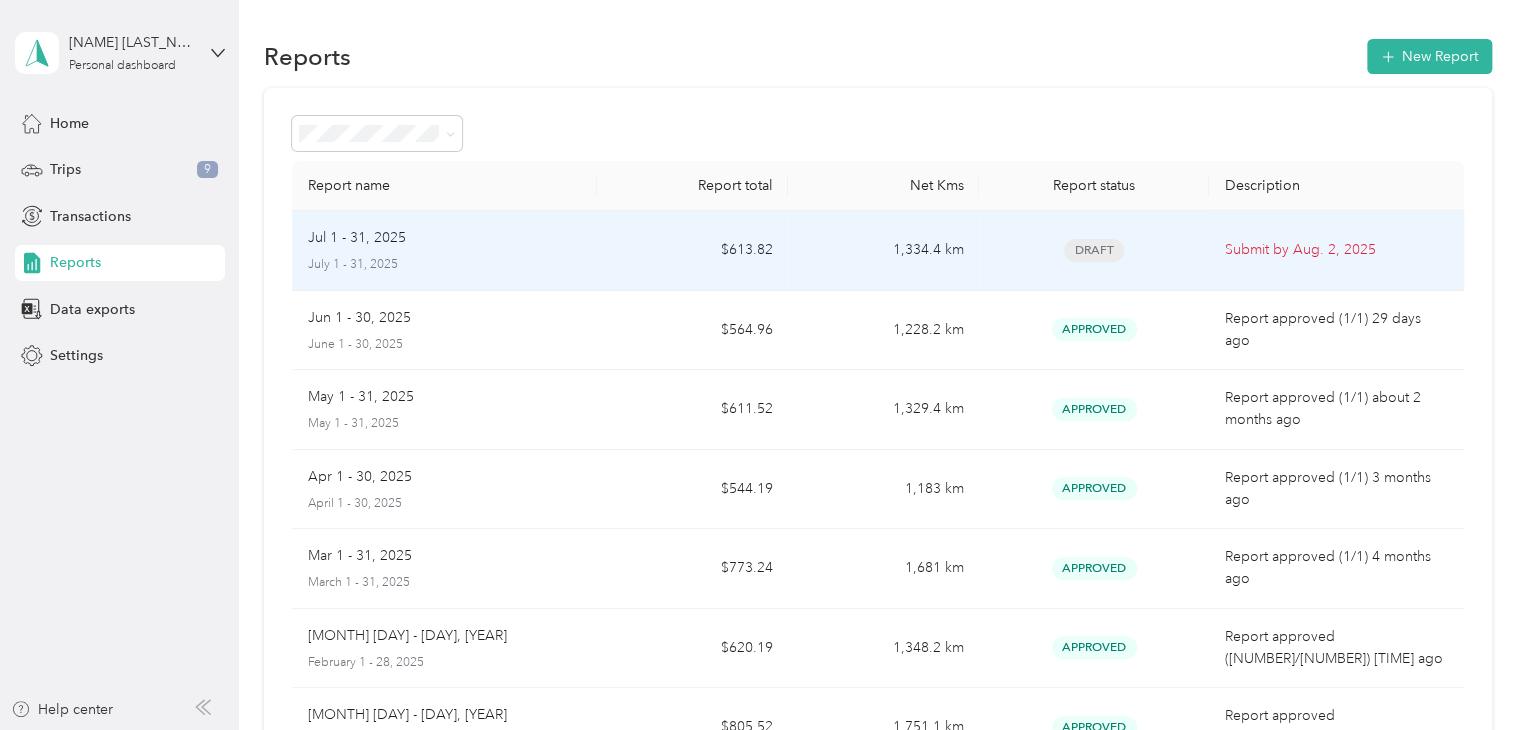 click on "Jul 1 - 31, 2025" at bounding box center [357, 238] 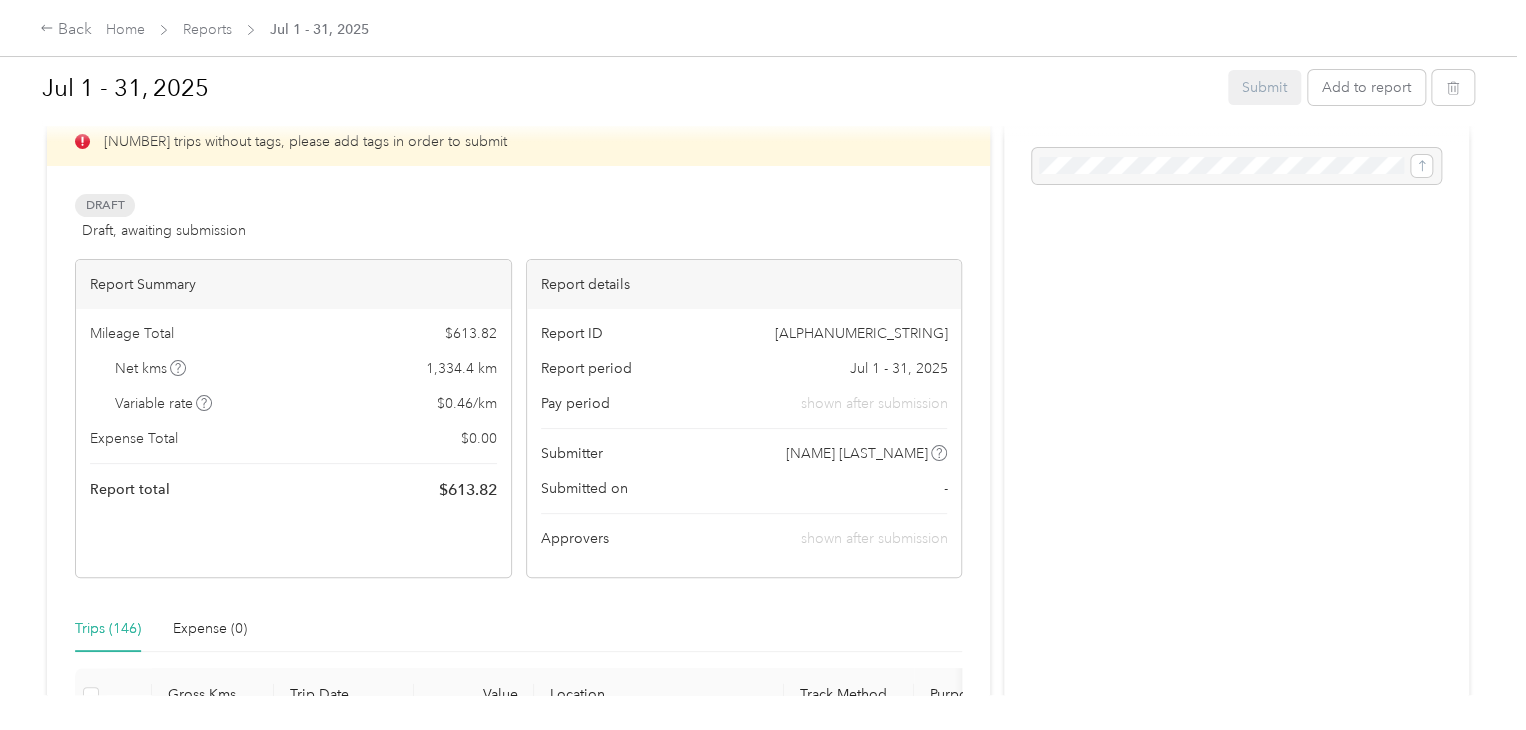 scroll, scrollTop: 700, scrollLeft: 0, axis: vertical 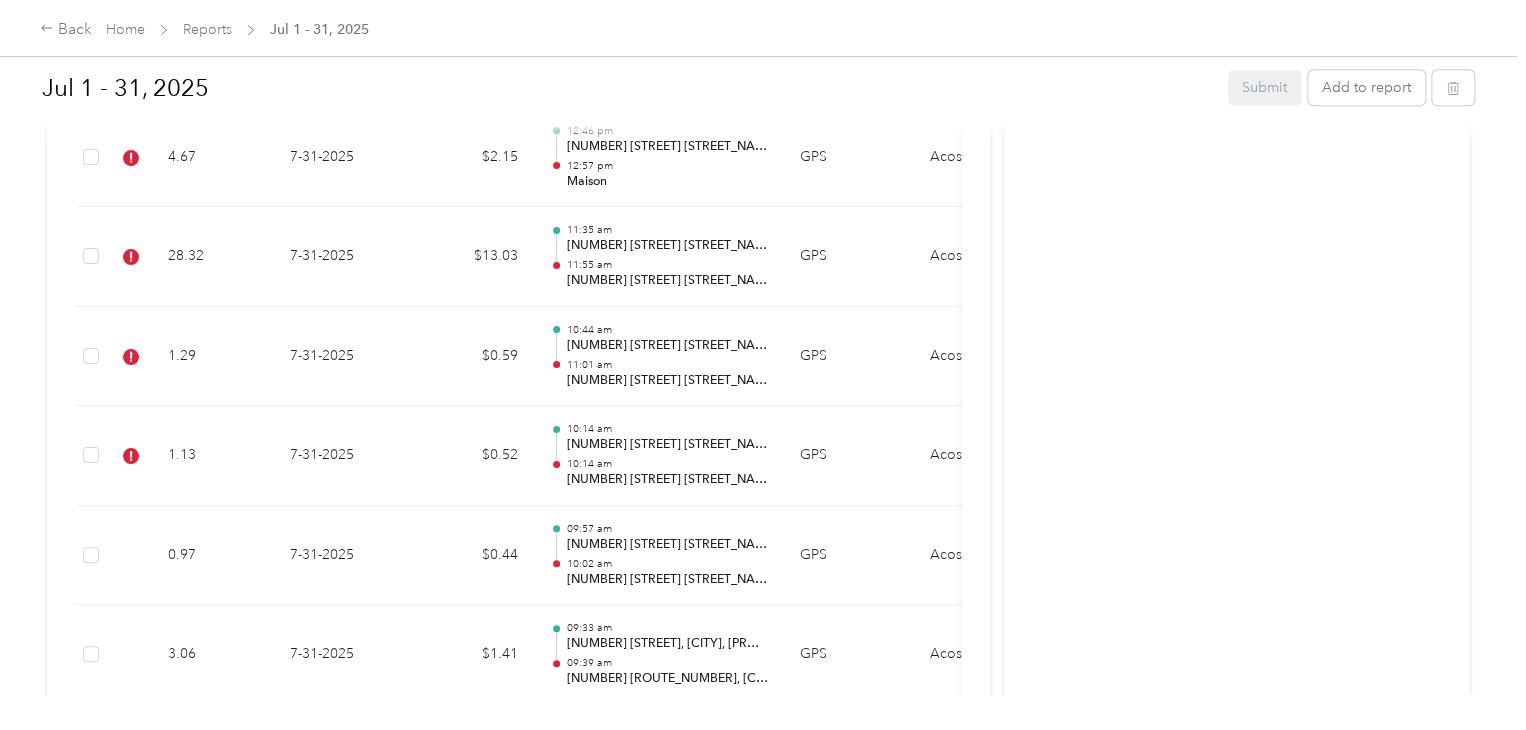 click on "Jul 1 - 31, 2025" at bounding box center [319, 29] 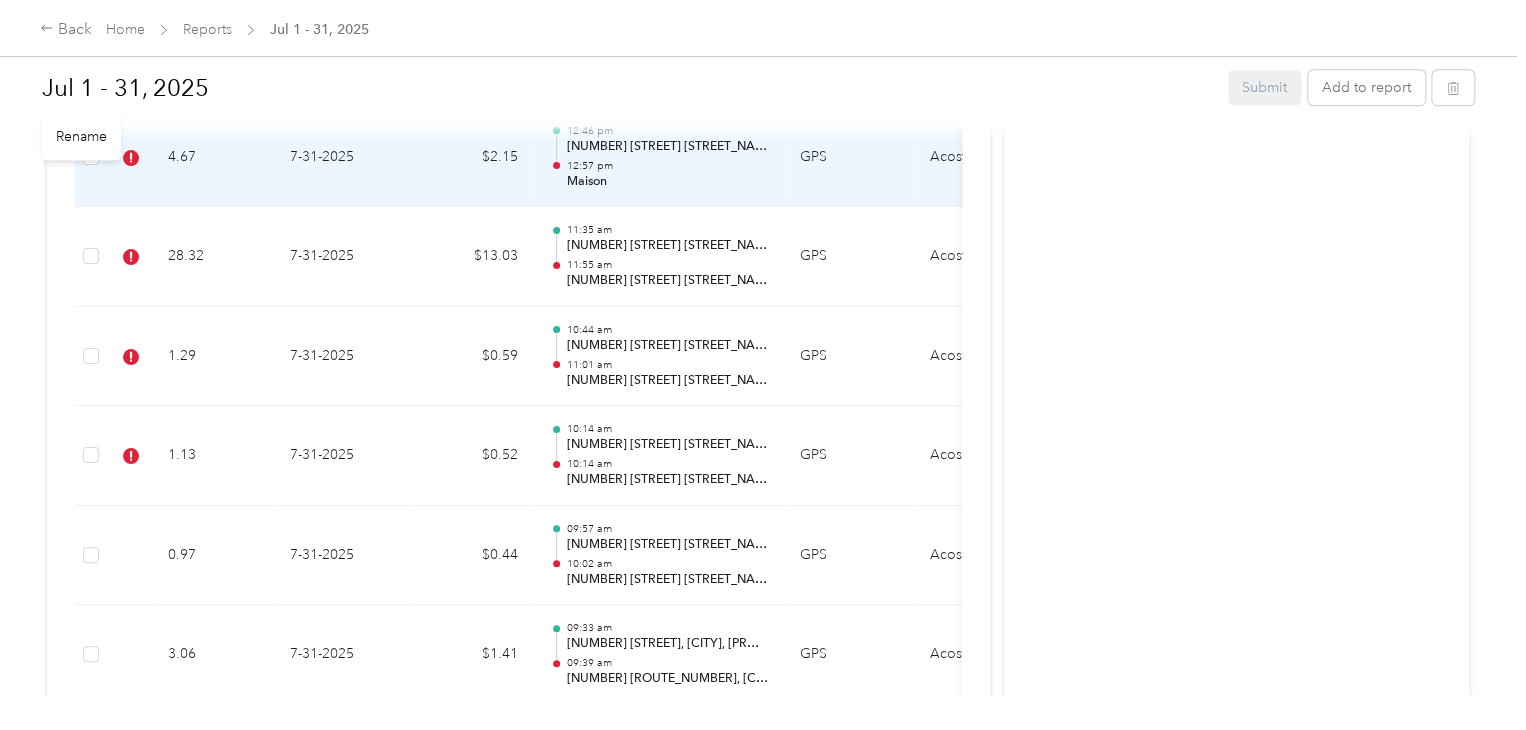 click on "Rename" at bounding box center [81, 135] 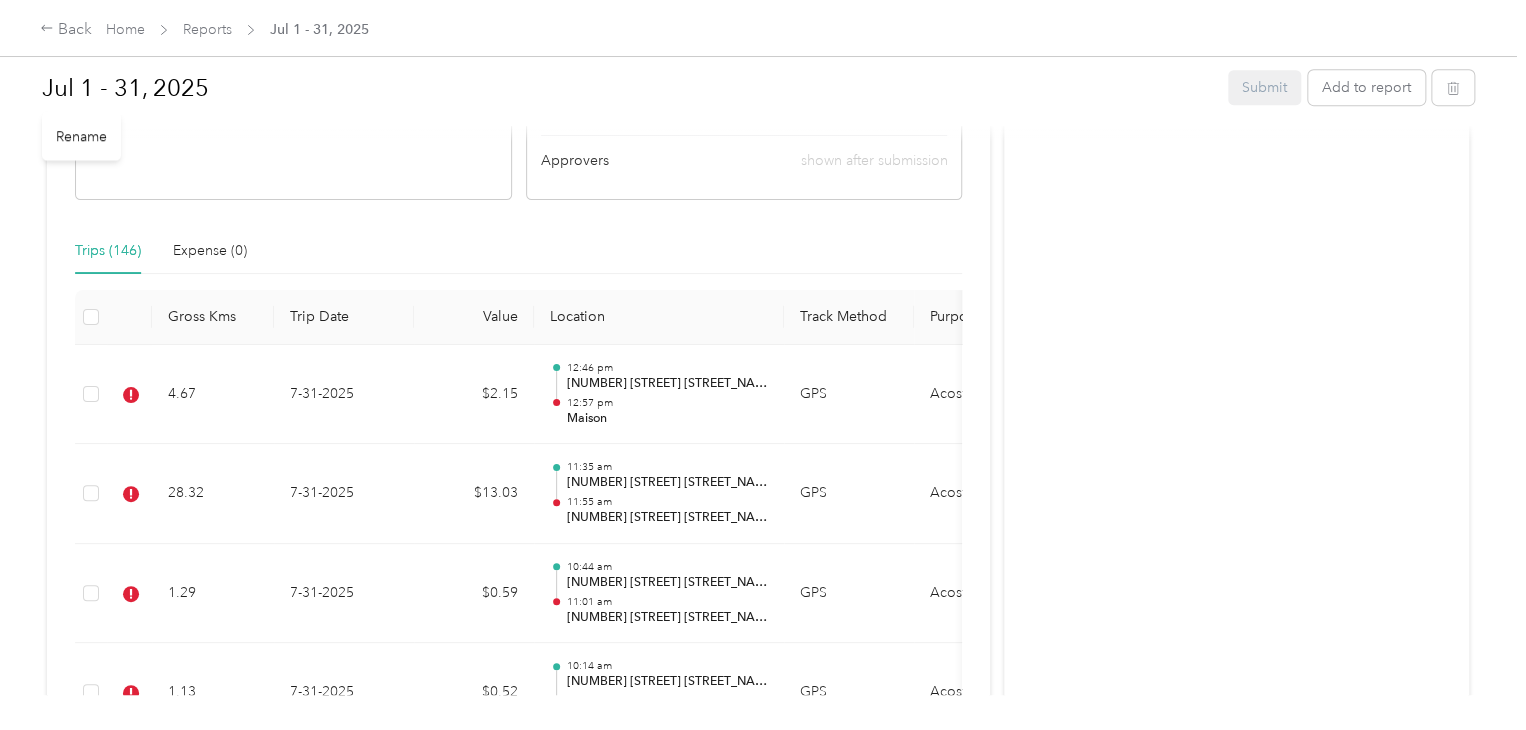 scroll, scrollTop: 400, scrollLeft: 0, axis: vertical 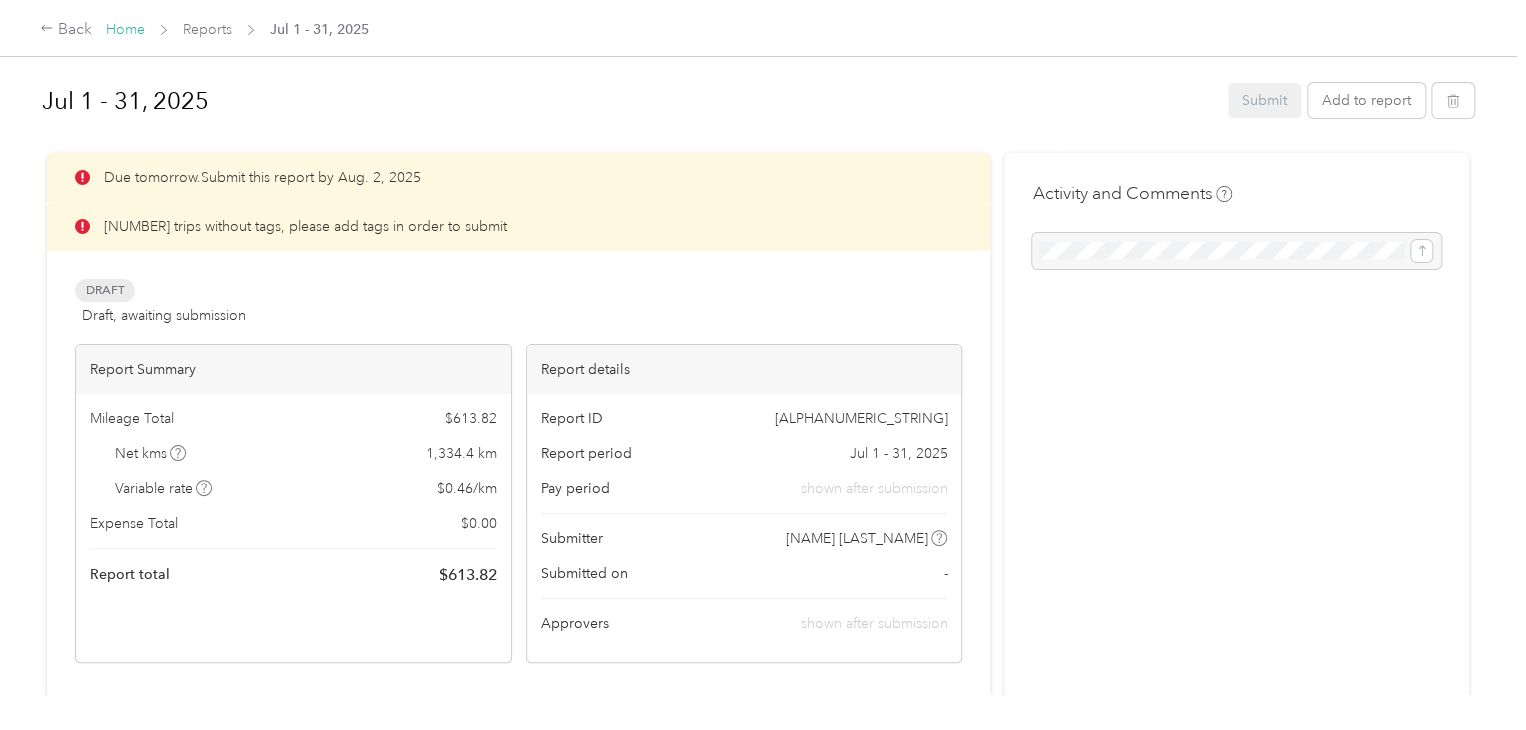 click on "Home" at bounding box center (125, 29) 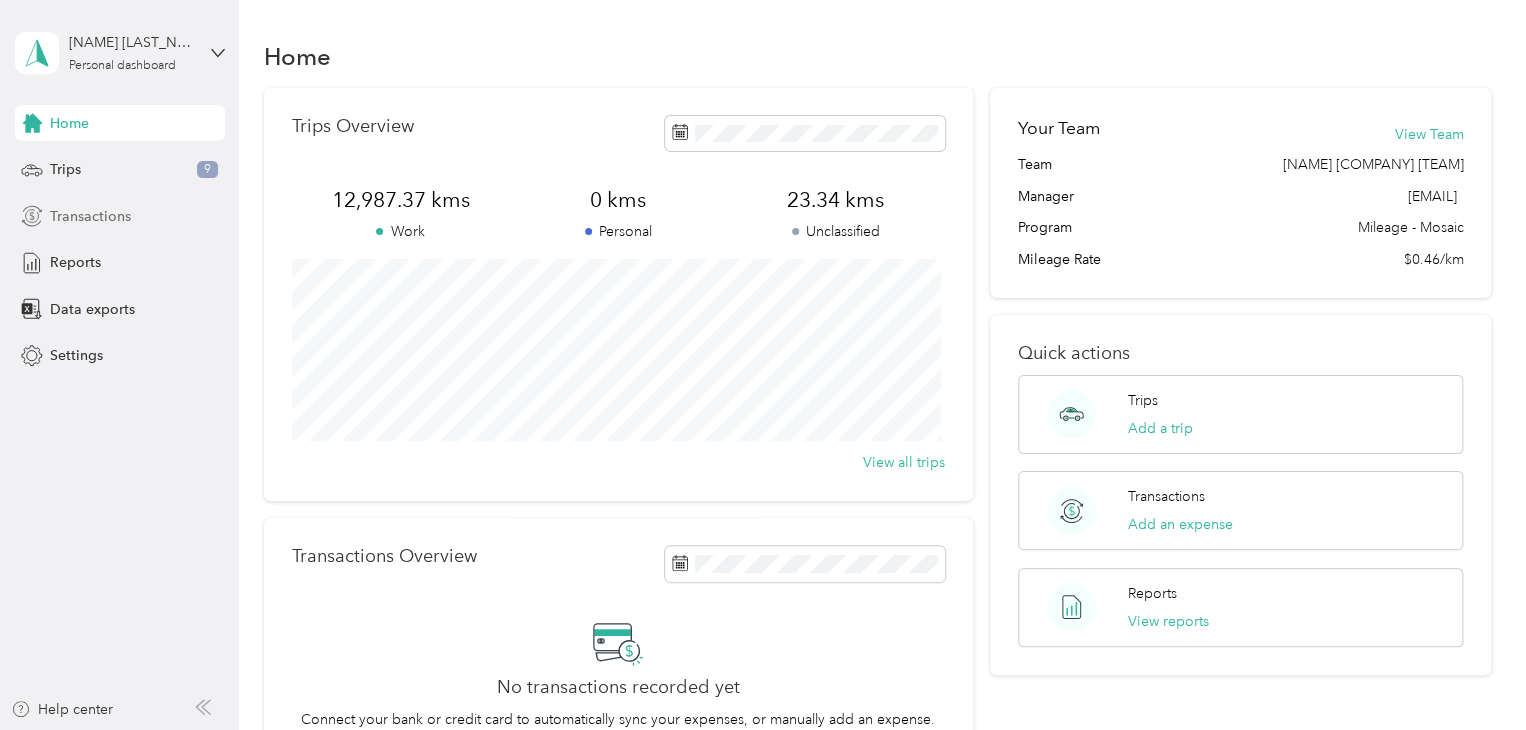 click on "Transactions" at bounding box center (90, 216) 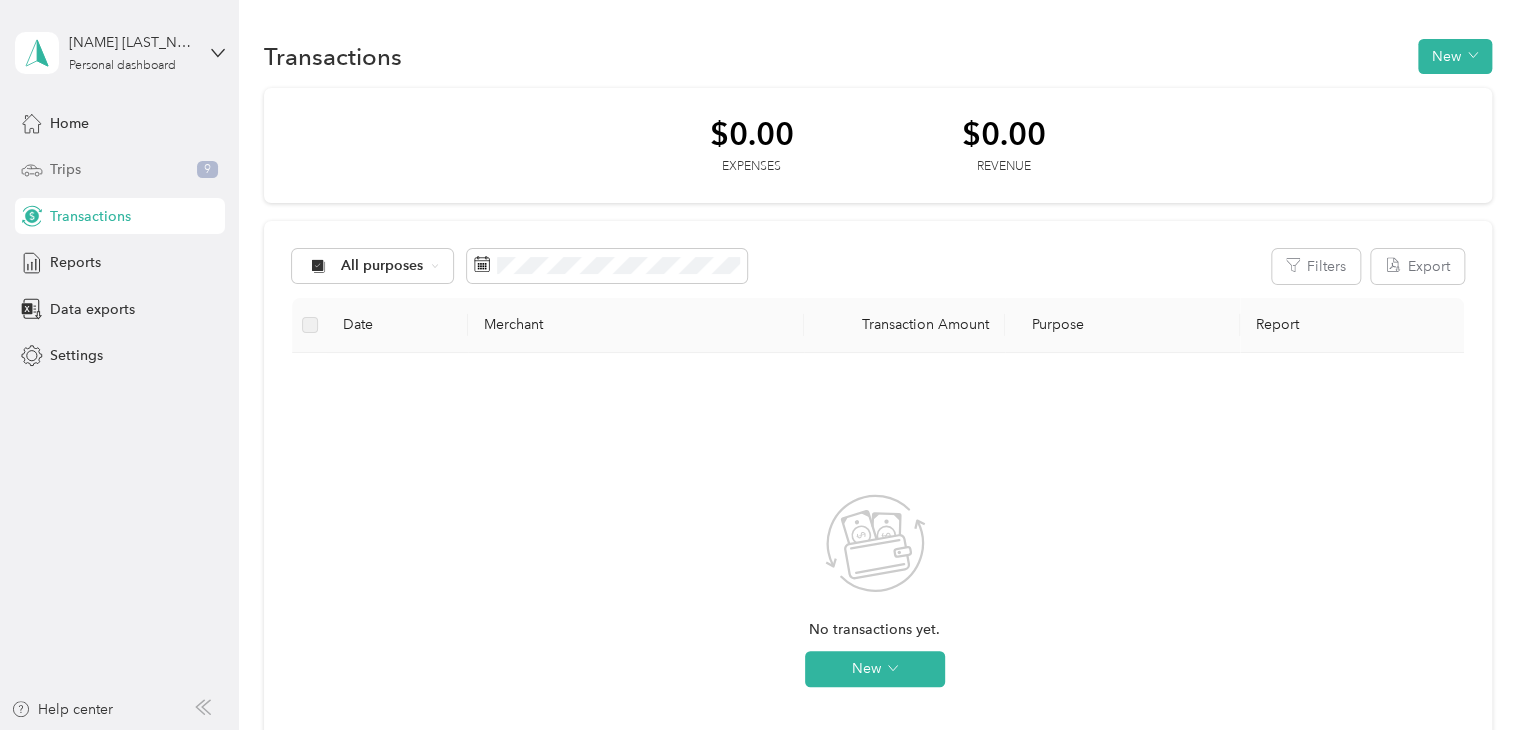 click on "Trips 9" at bounding box center [120, 170] 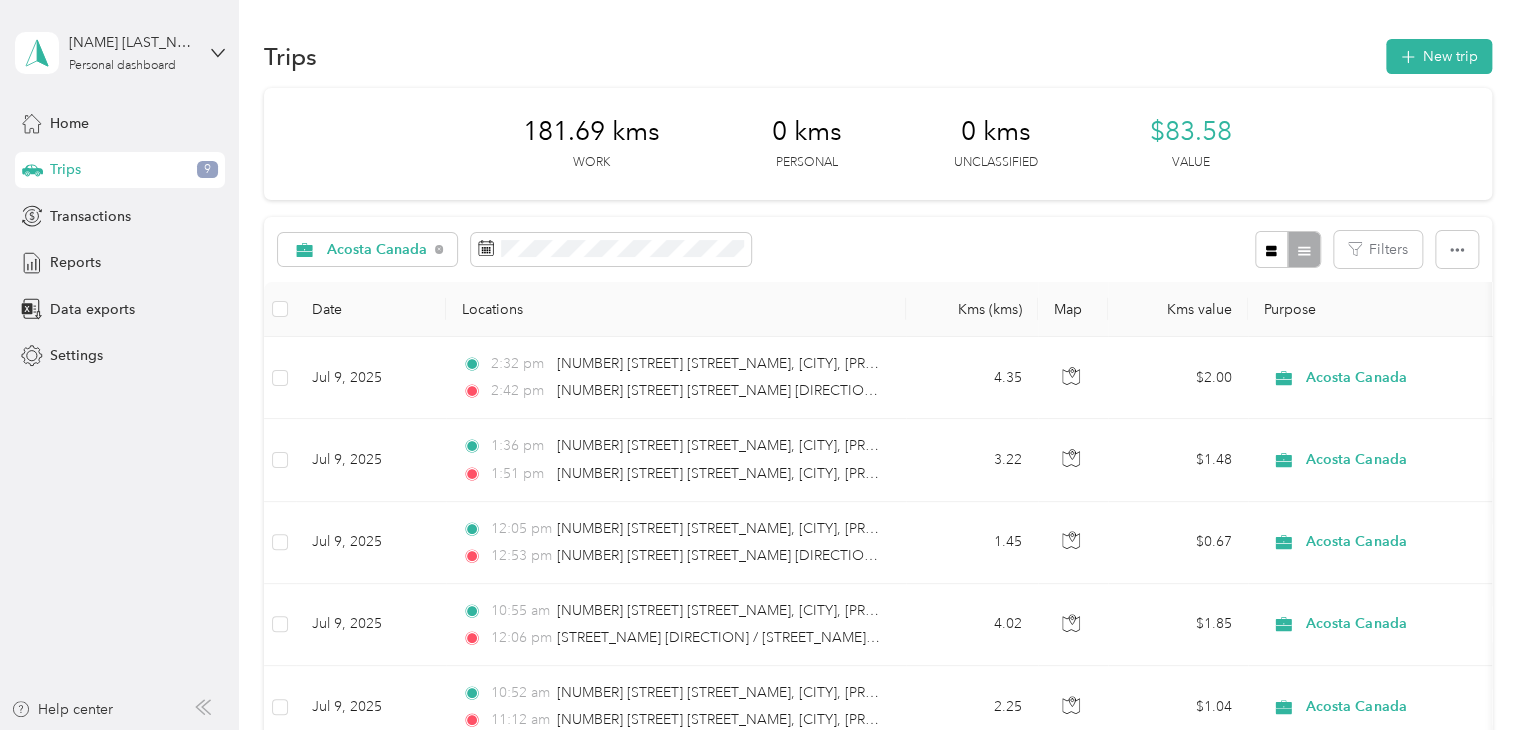 click 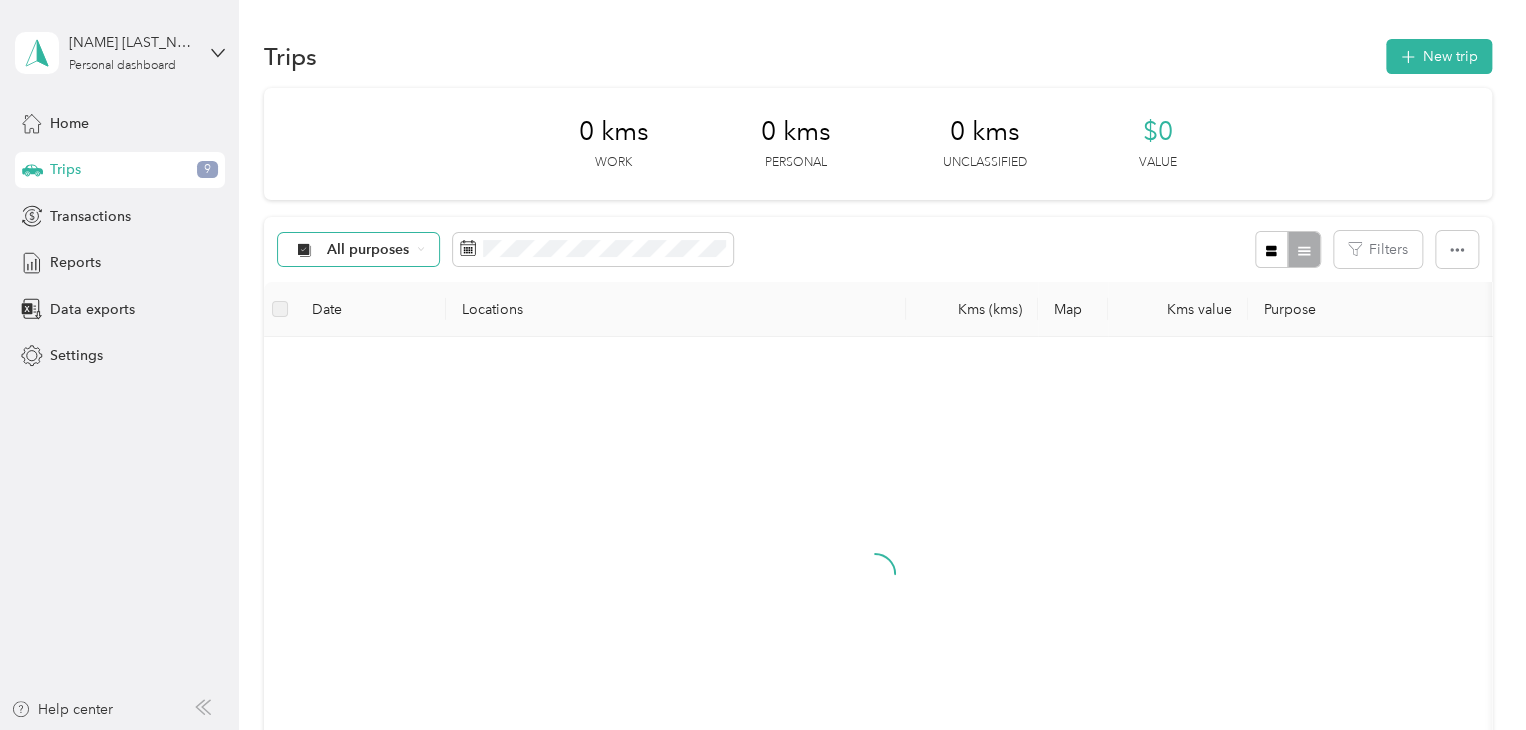 click 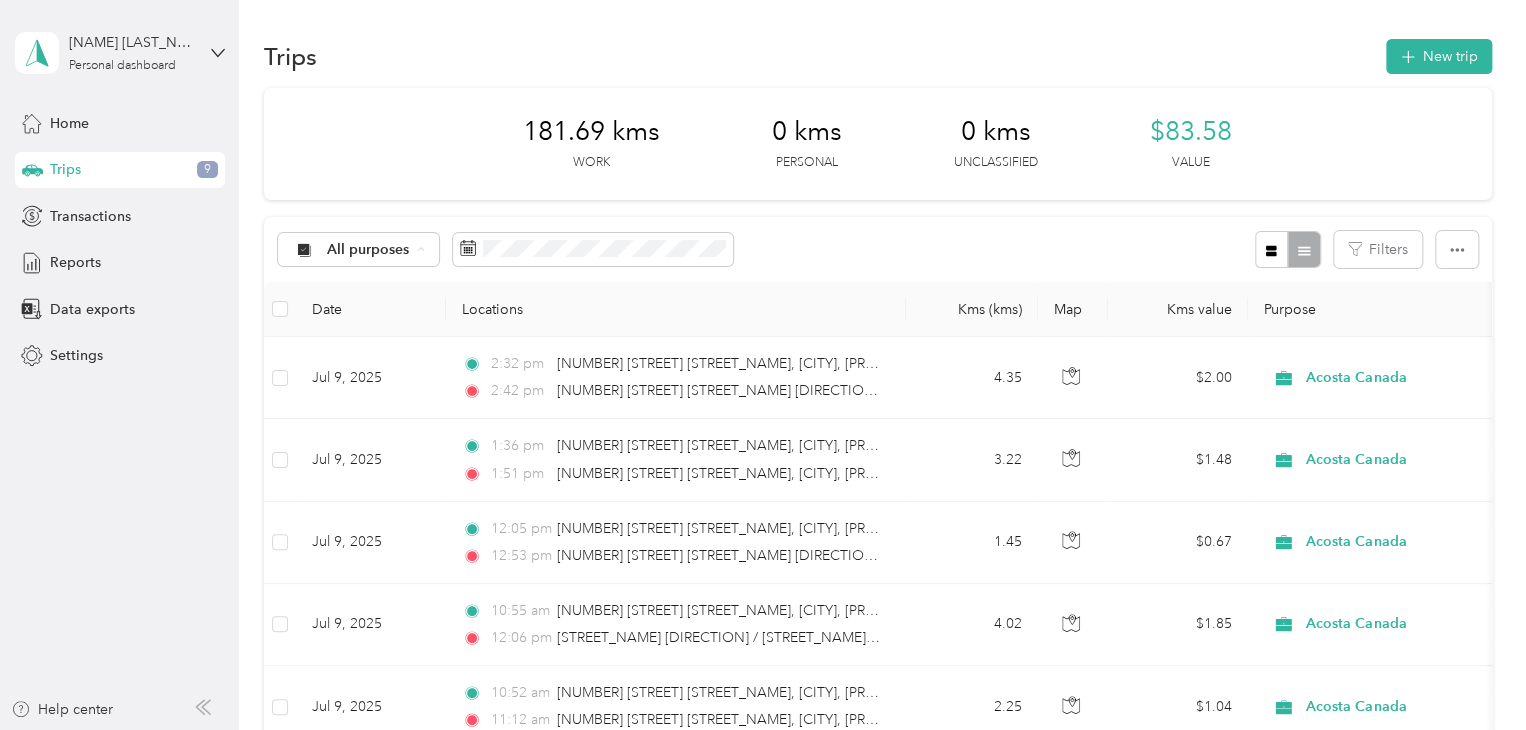 click on "Unclassified" at bounding box center [360, 320] 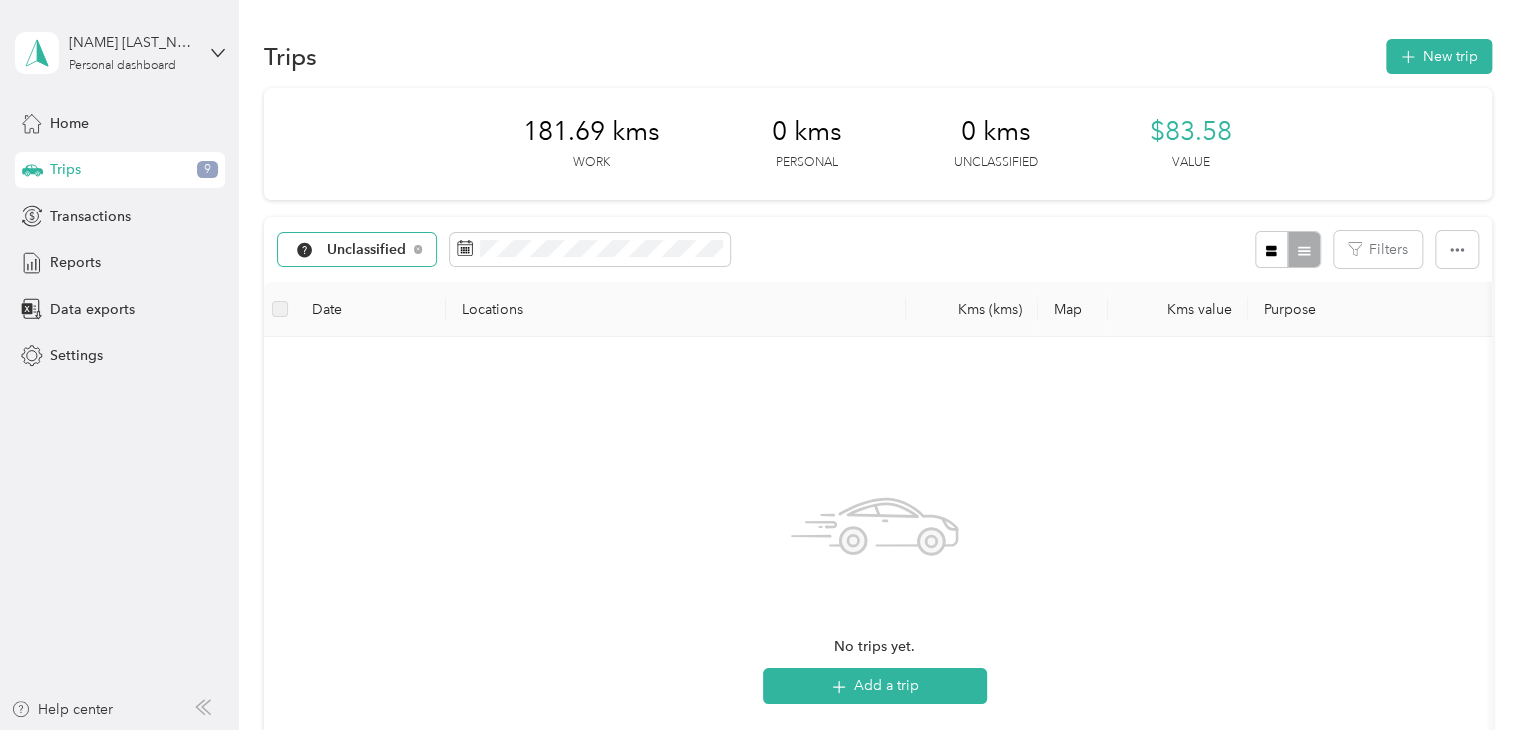 click on "Unclassified" at bounding box center (367, 250) 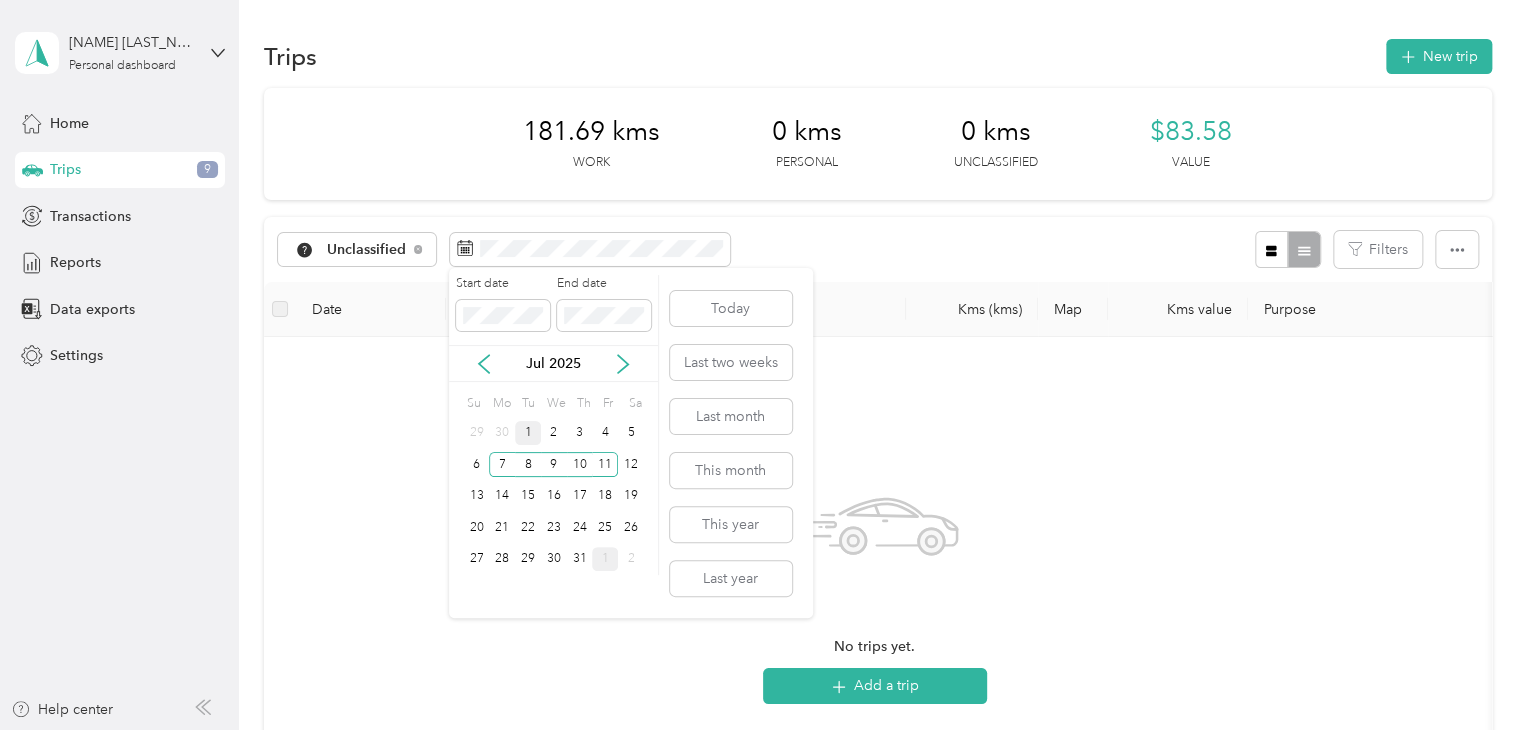 click on "1" at bounding box center [528, 433] 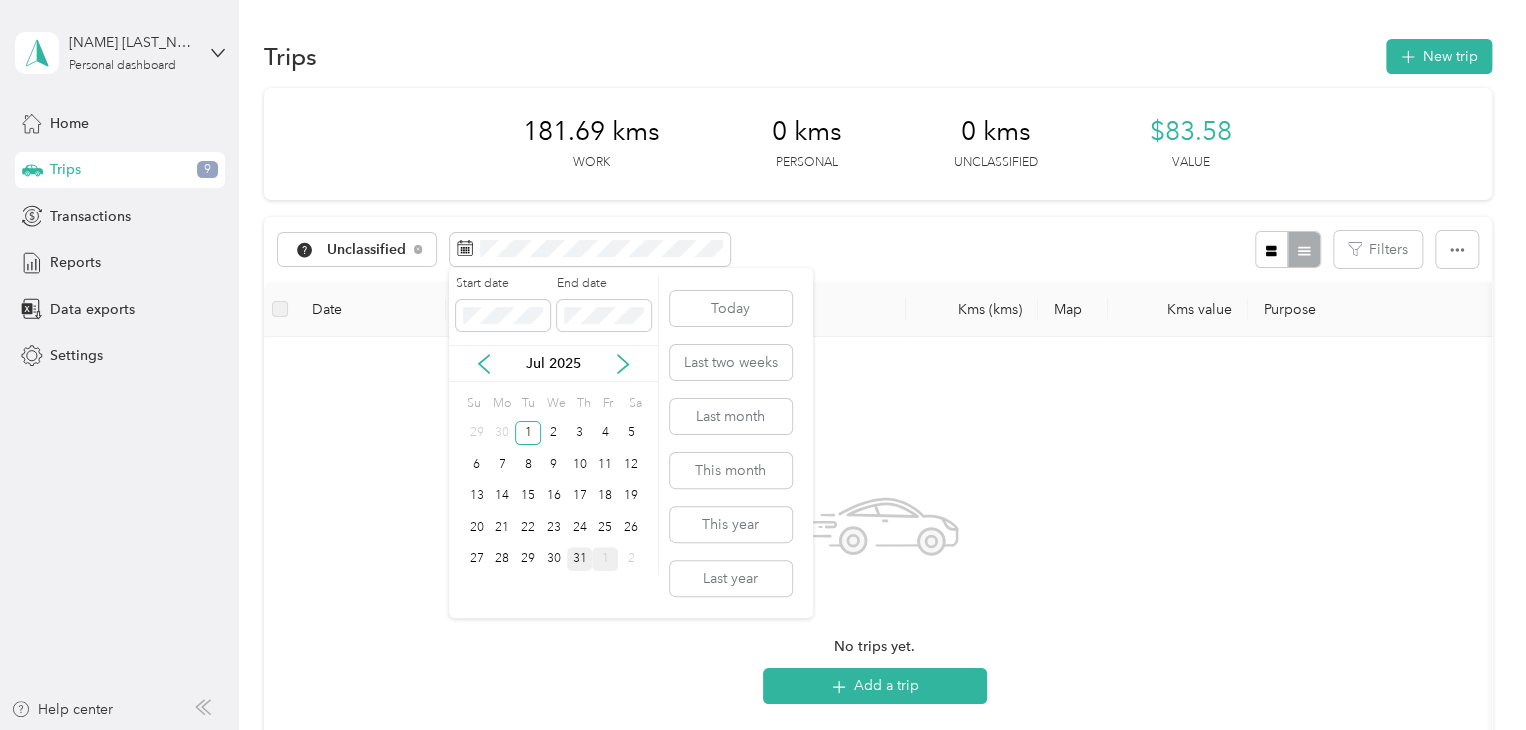 click on "31" at bounding box center (580, 559) 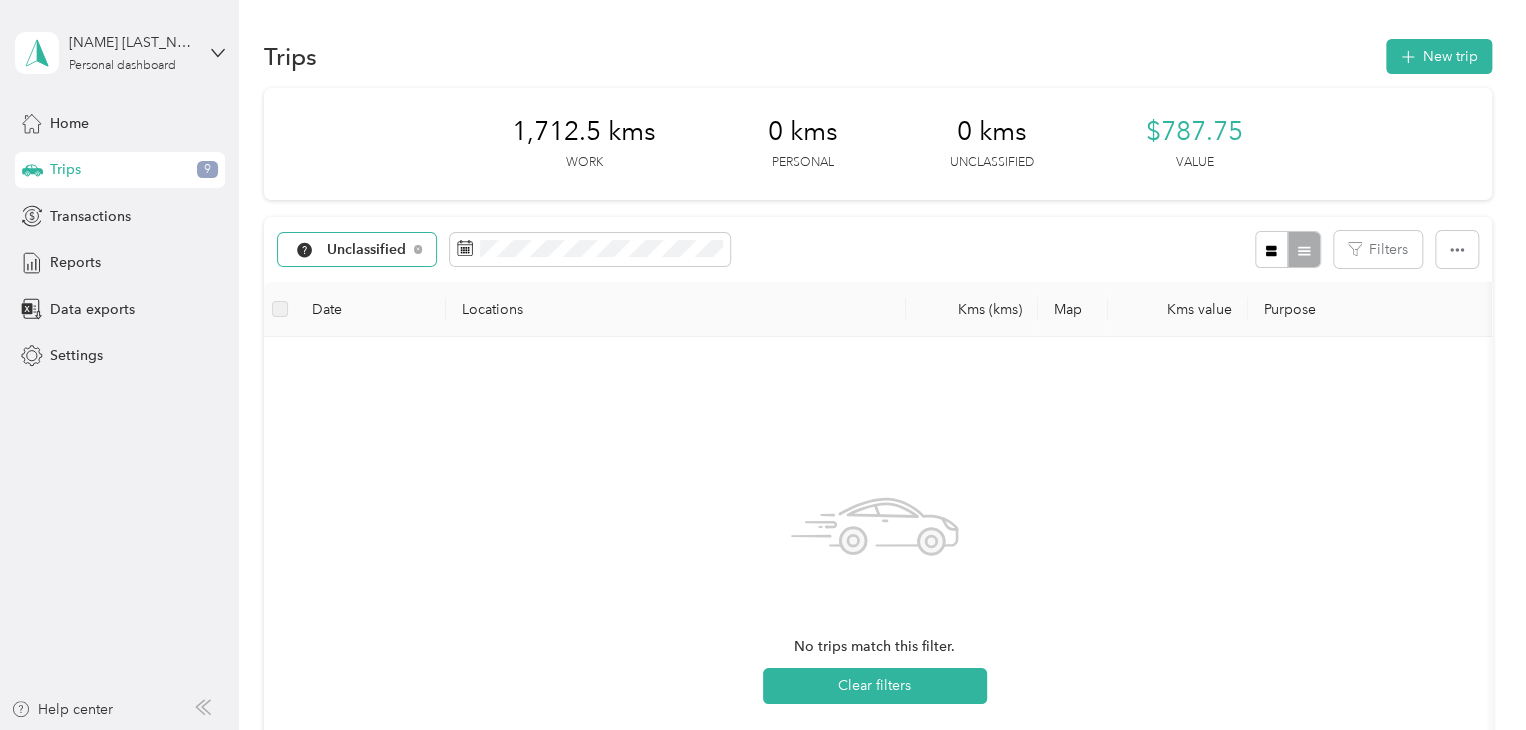 click on "Unclassified" at bounding box center (357, 250) 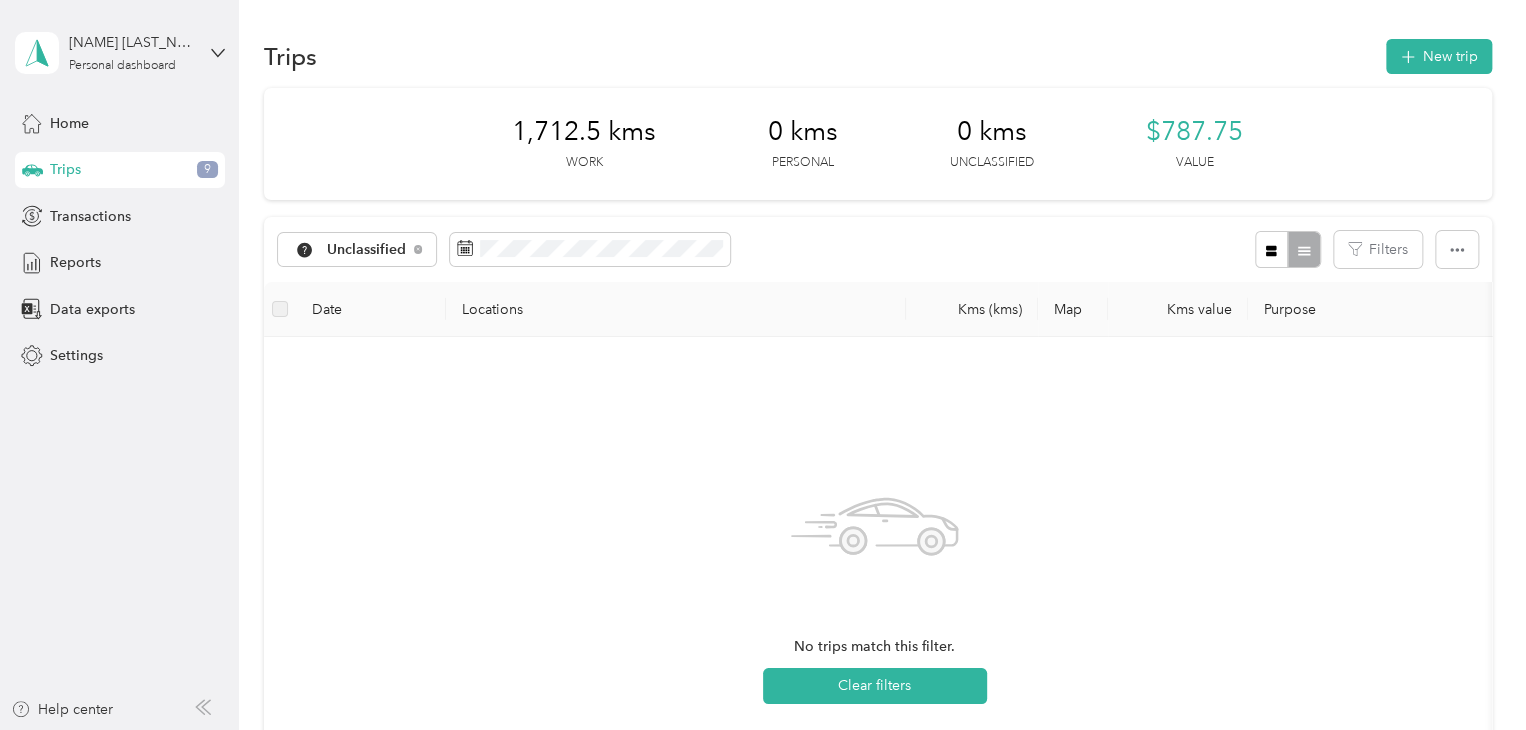 click on "Acosta Canada" at bounding box center [361, 353] 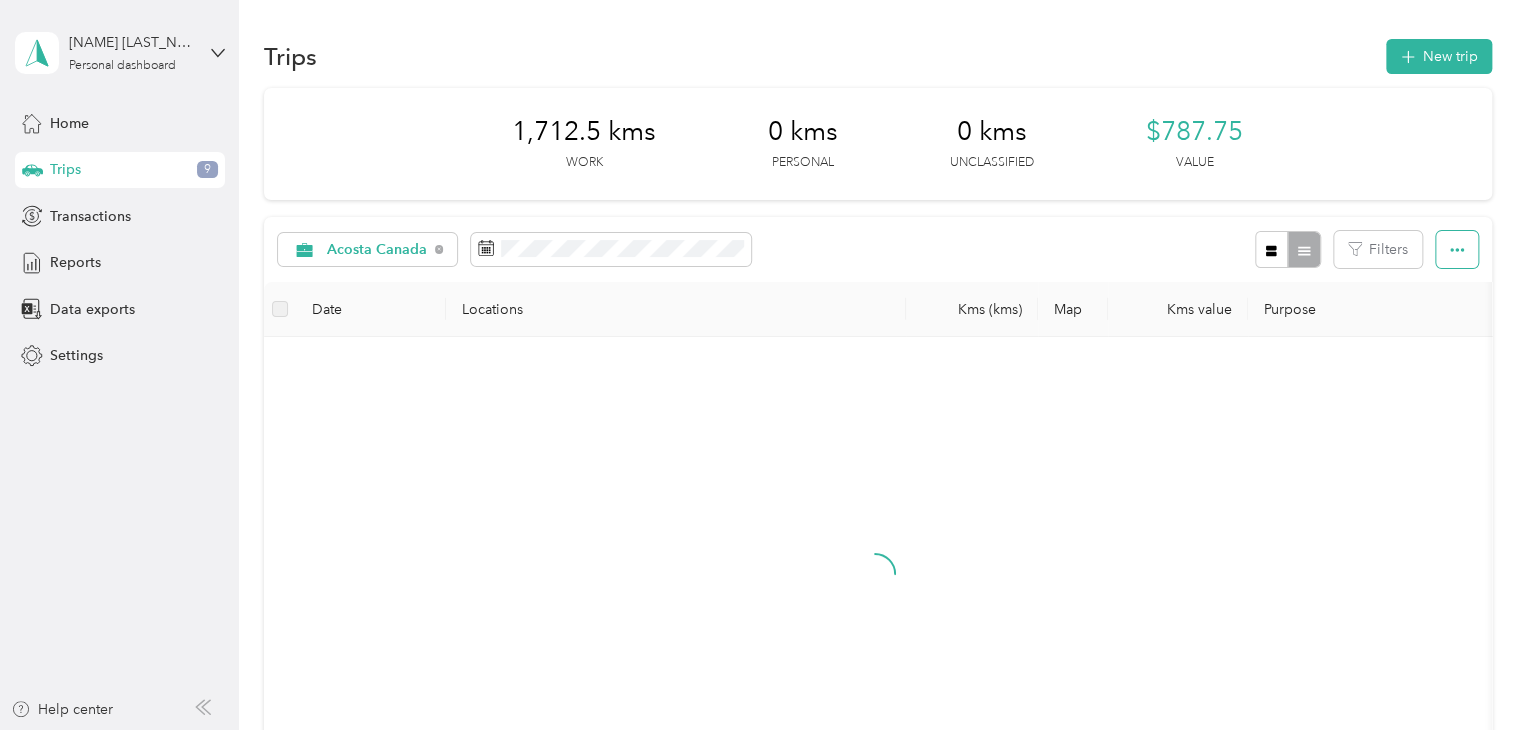 click 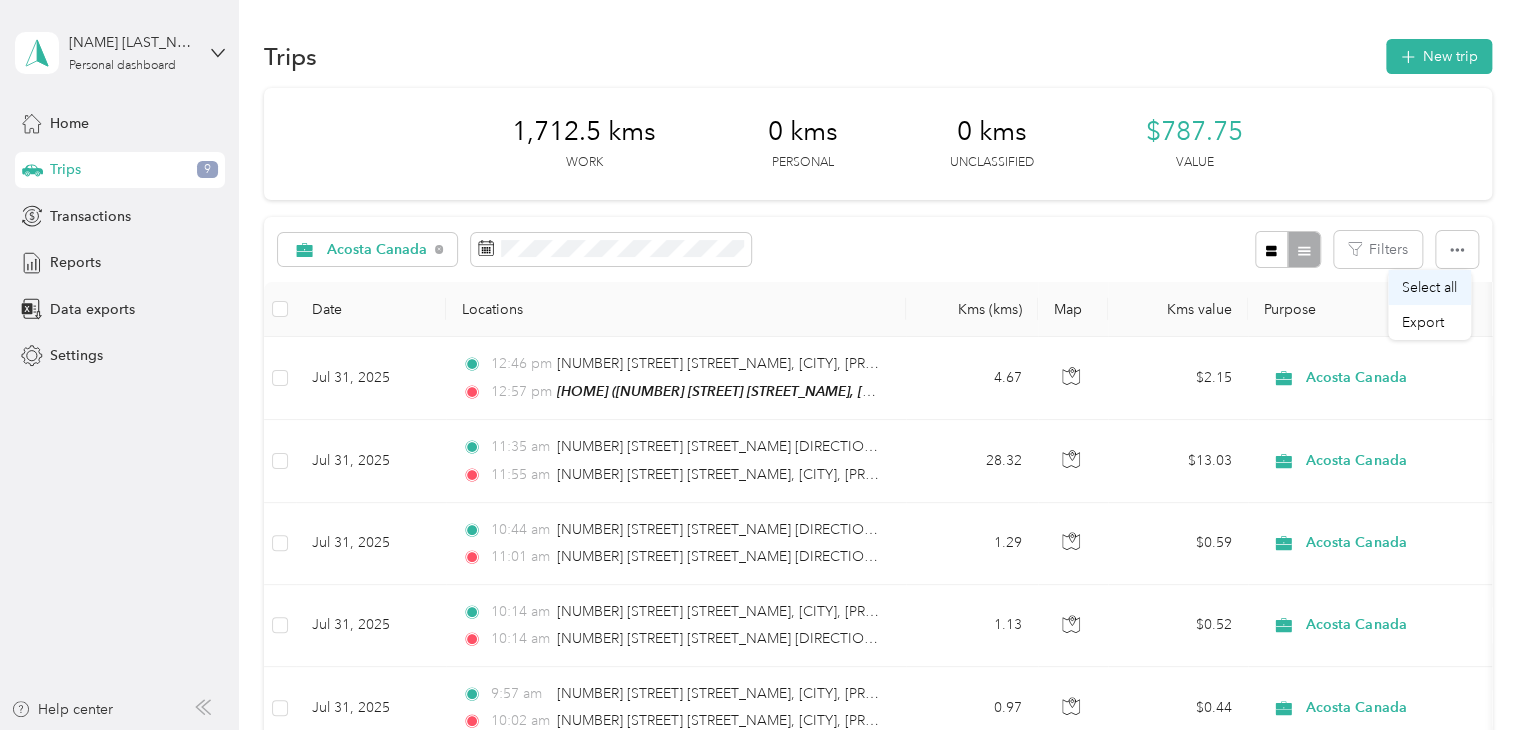 click on "Select all" at bounding box center [1429, 287] 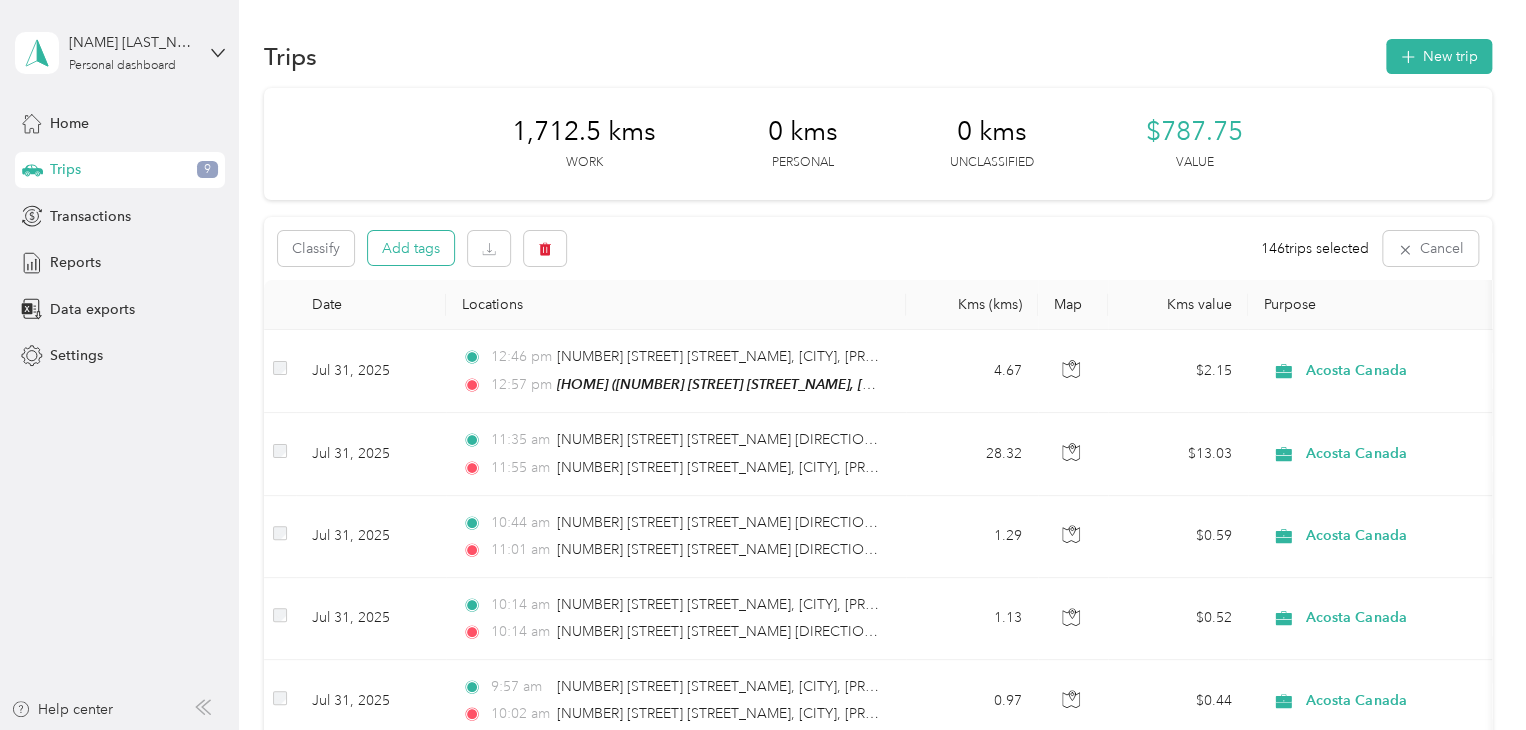 click on "Add tags" at bounding box center [411, 248] 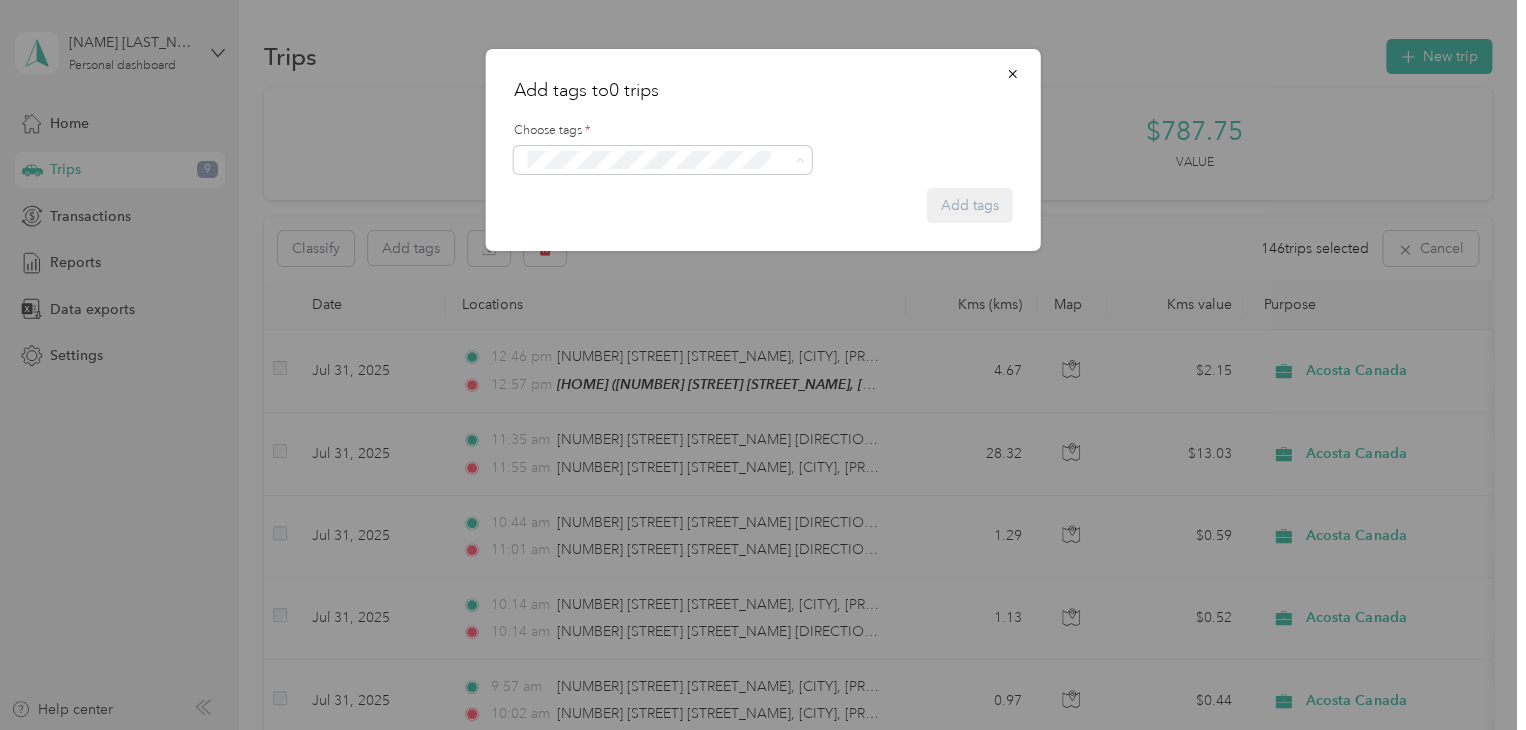 click on "Syndicated Retail Cost Capture" at bounding box center (628, 196) 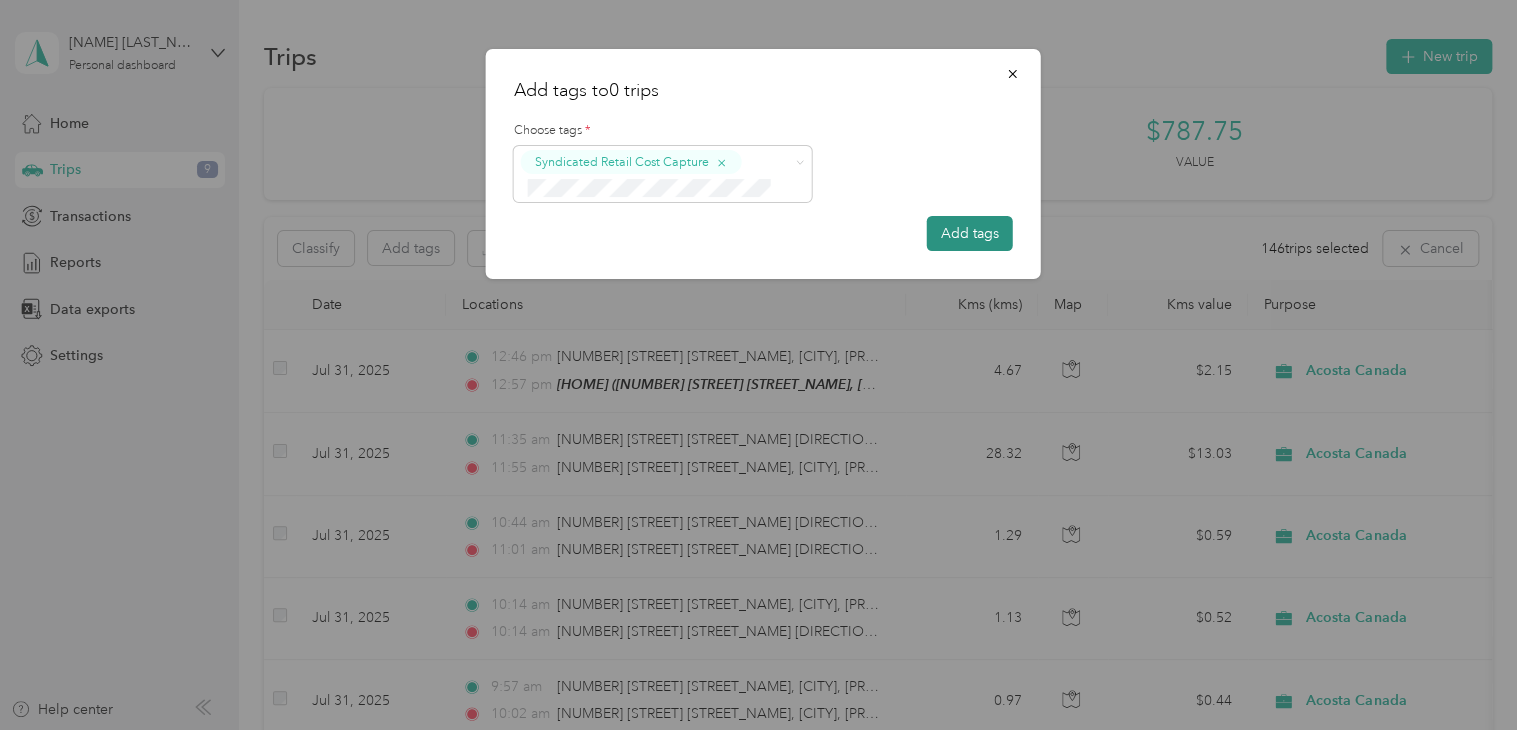 click on "Add tags" at bounding box center [970, 233] 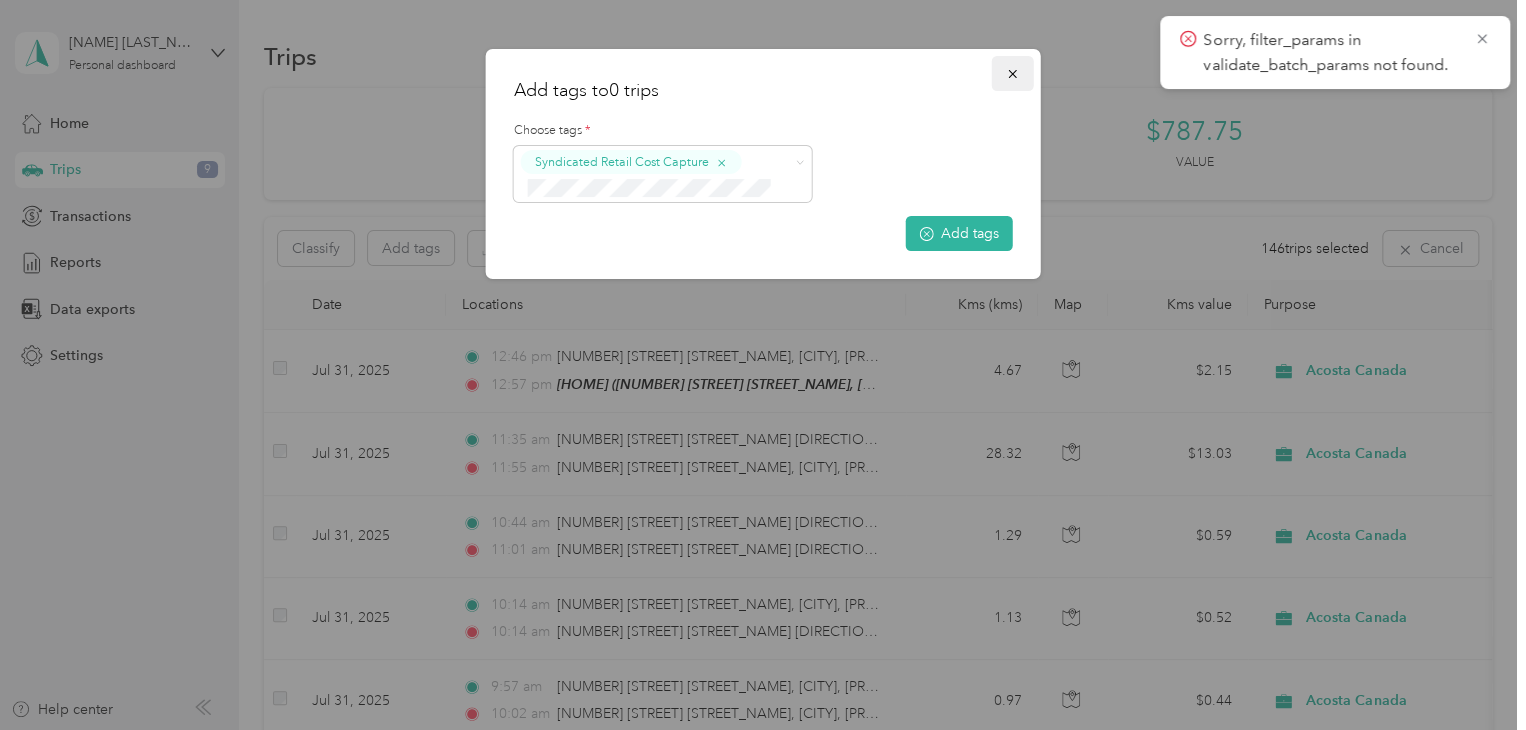 click at bounding box center [1013, 73] 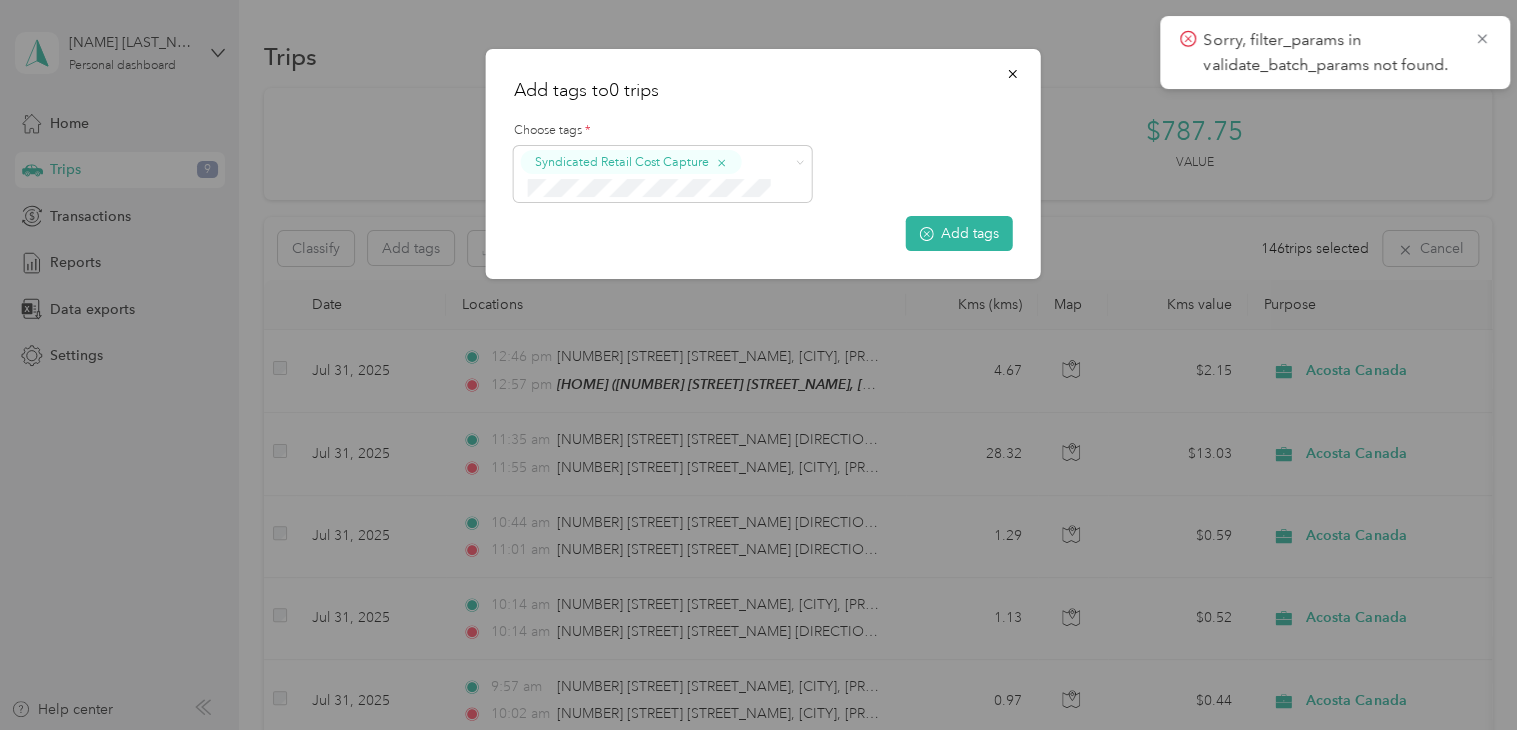 click on "Sorry, filter_params in validate_batch_params not found." at bounding box center [1335, 52] 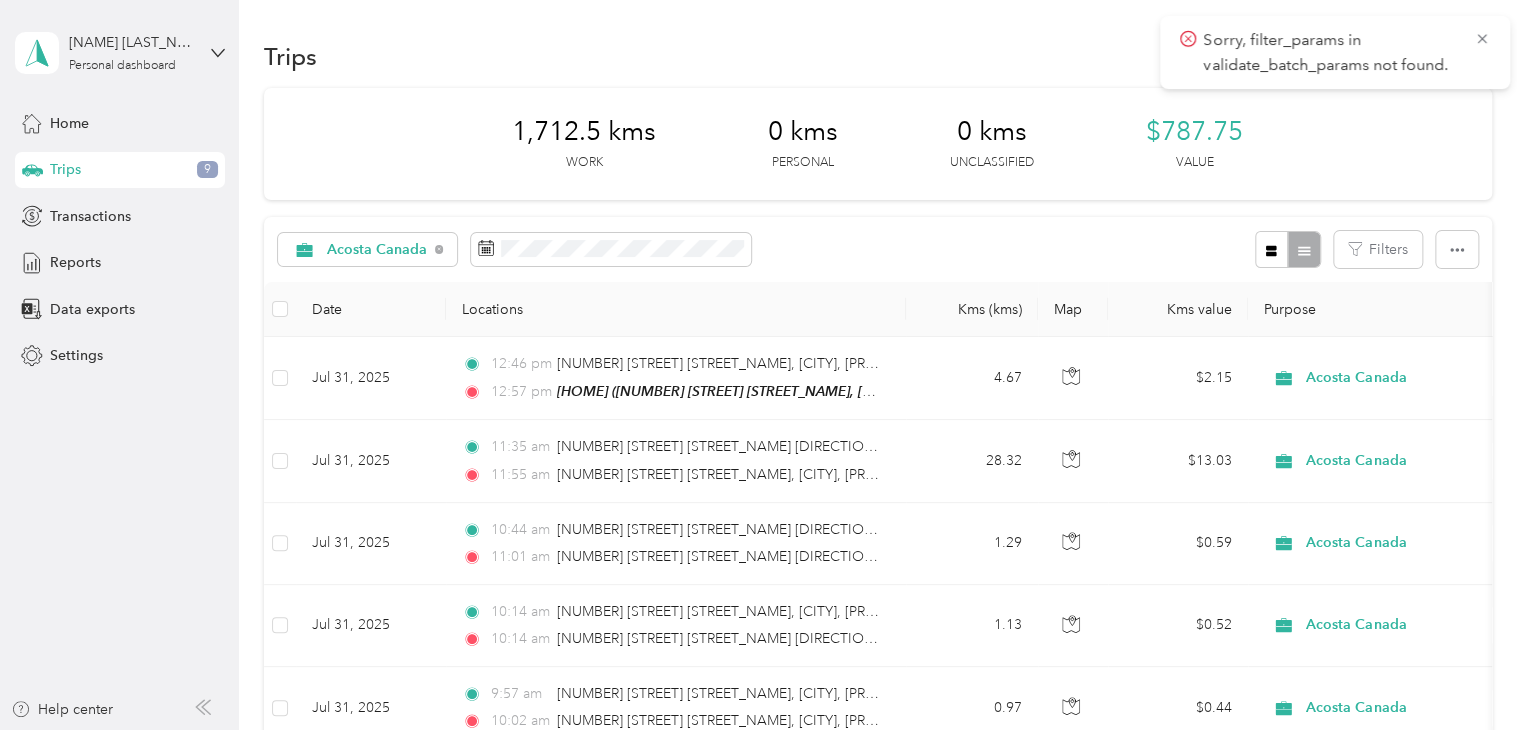click on "Sorry, filter_params in validate_batch_params not found." at bounding box center [1335, 52] 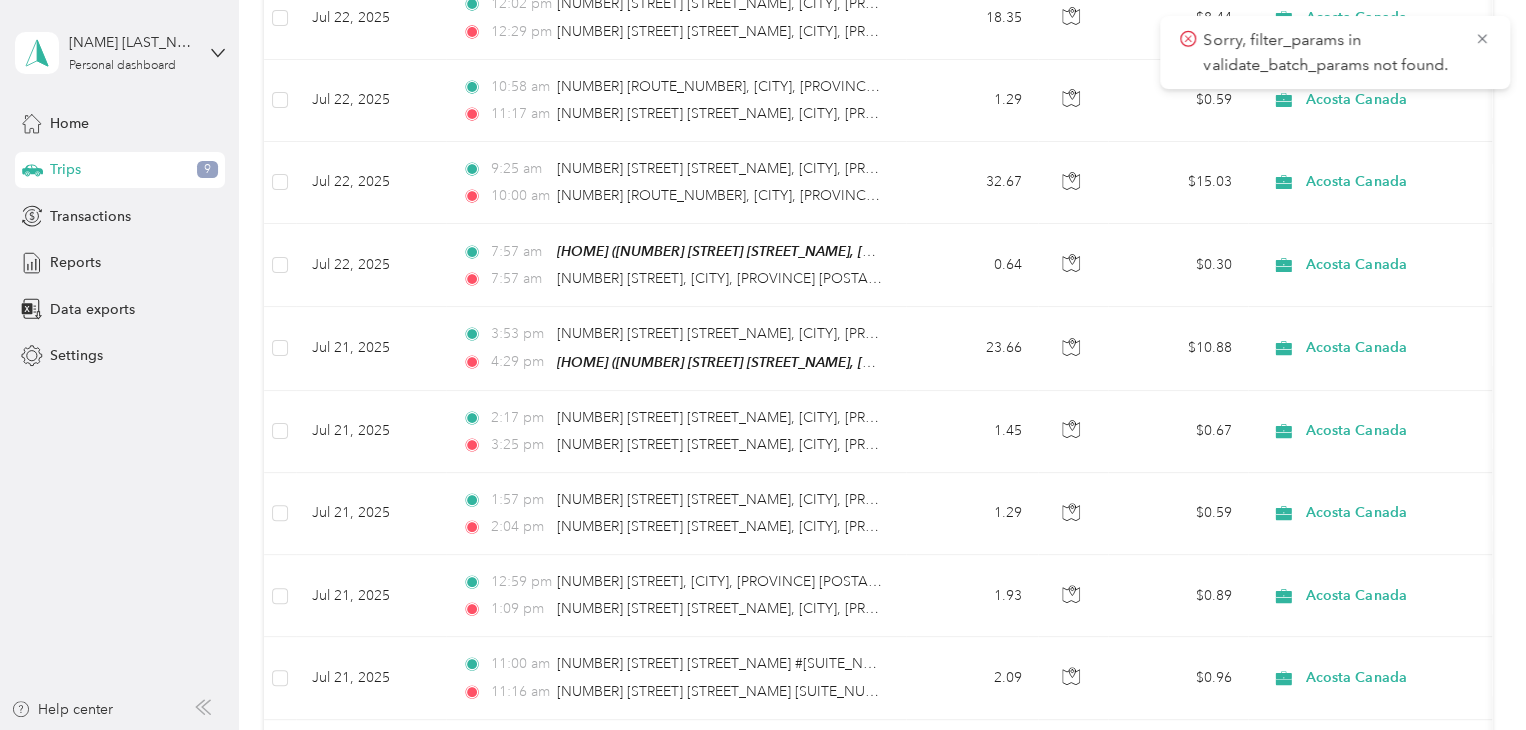 scroll, scrollTop: 4000, scrollLeft: 0, axis: vertical 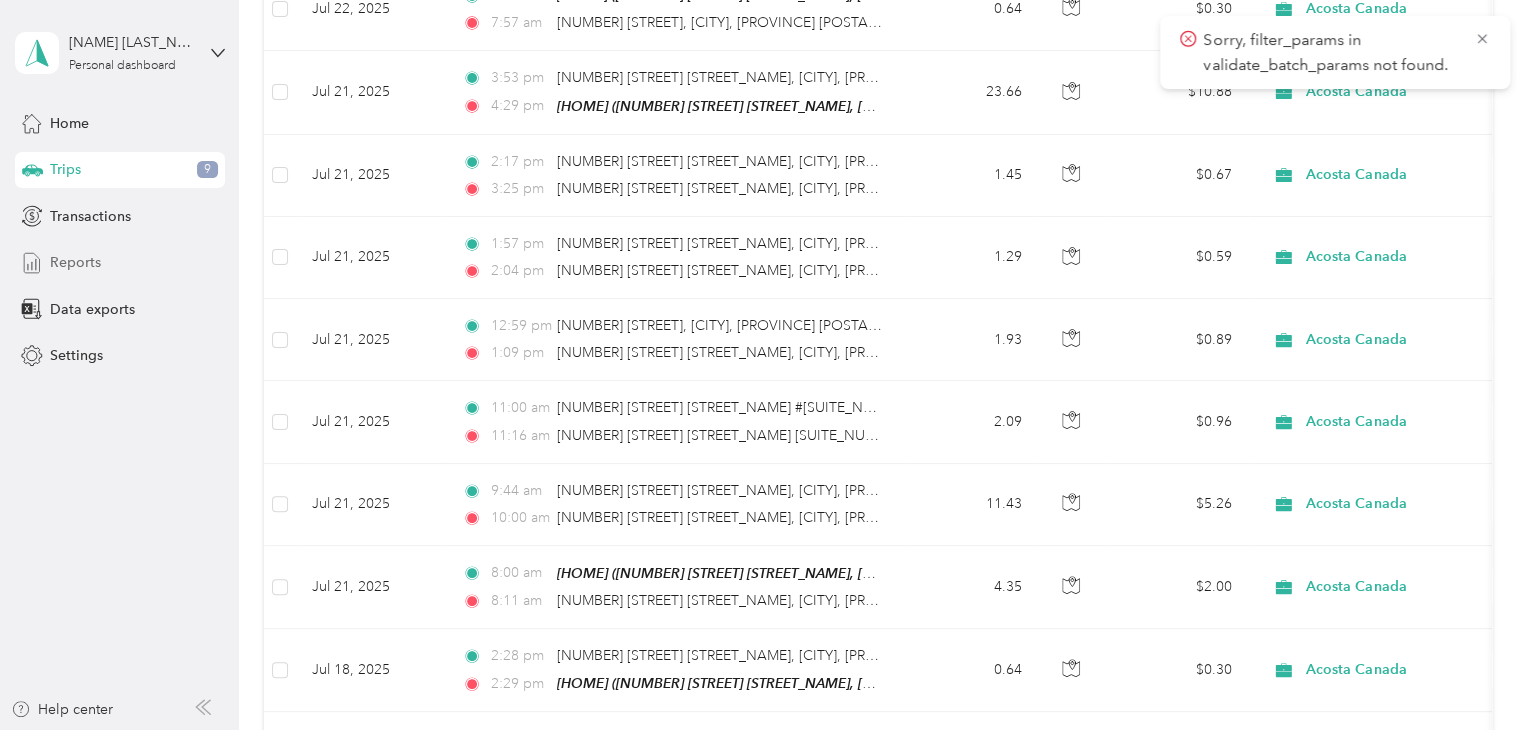 click on "Reports" at bounding box center [75, 262] 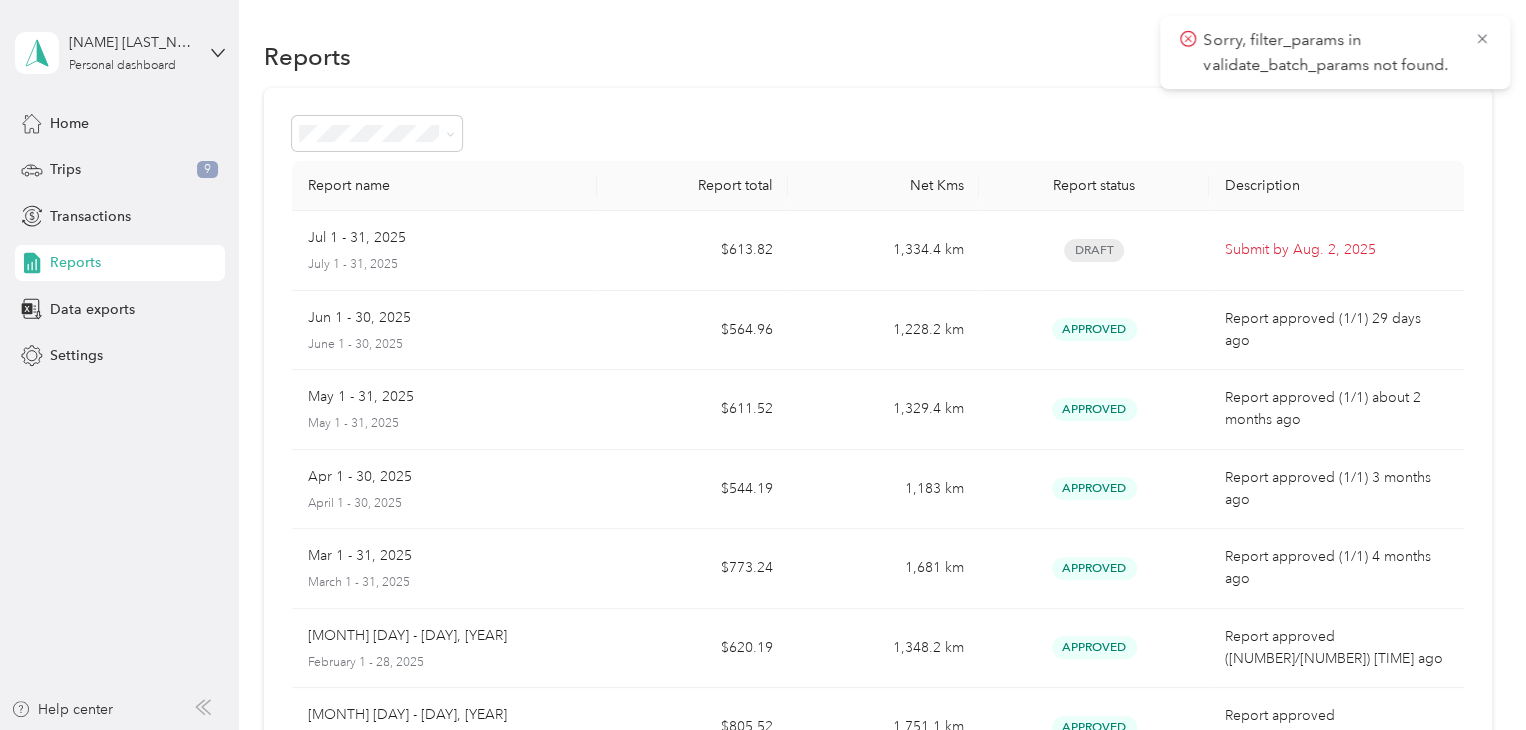 scroll, scrollTop: 0, scrollLeft: 0, axis: both 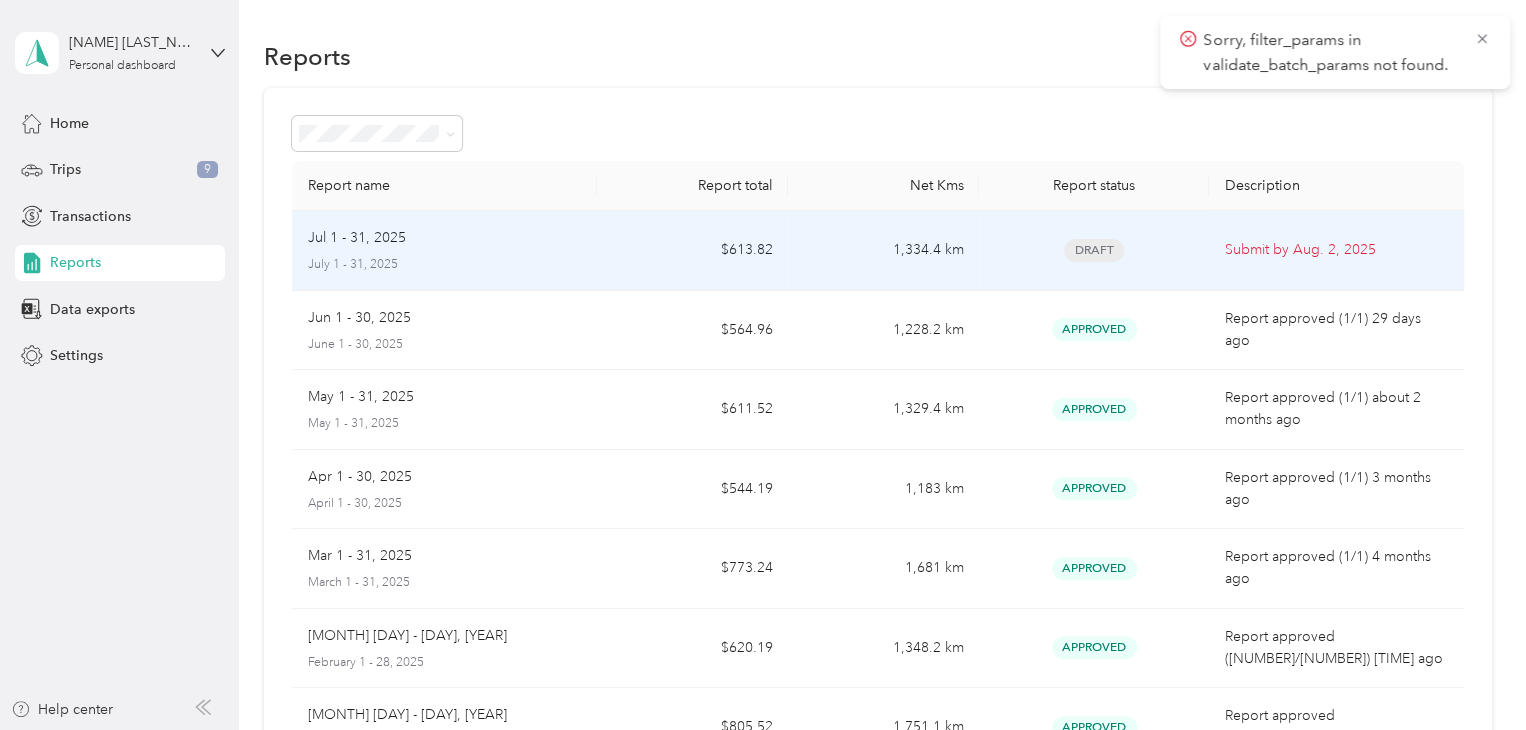 click on "Submit by [DATE]" at bounding box center [1336, 251] 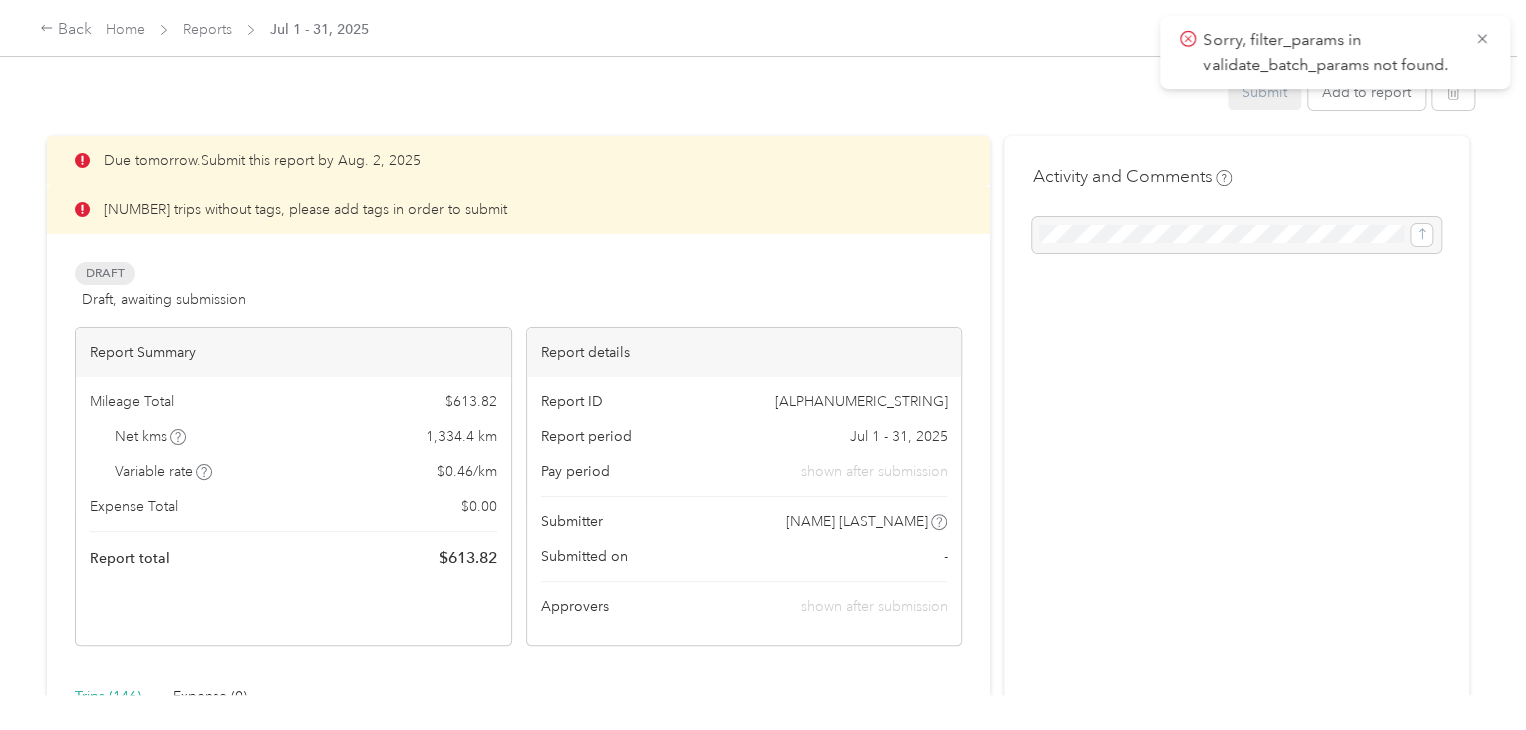 click at bounding box center (1236, 235) 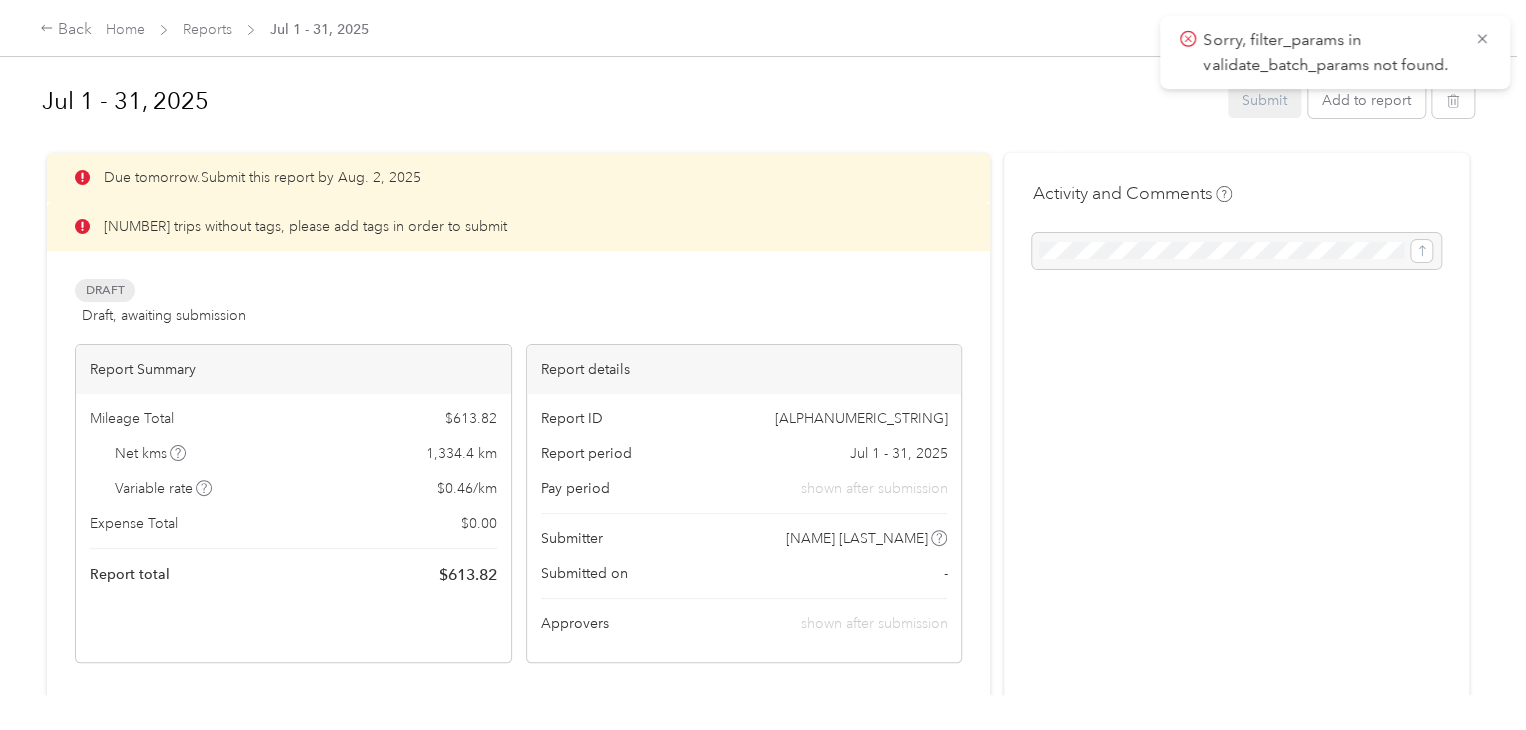 click on "[NUMBER] trips without tags, please add tags in order to submit" at bounding box center [518, 226] 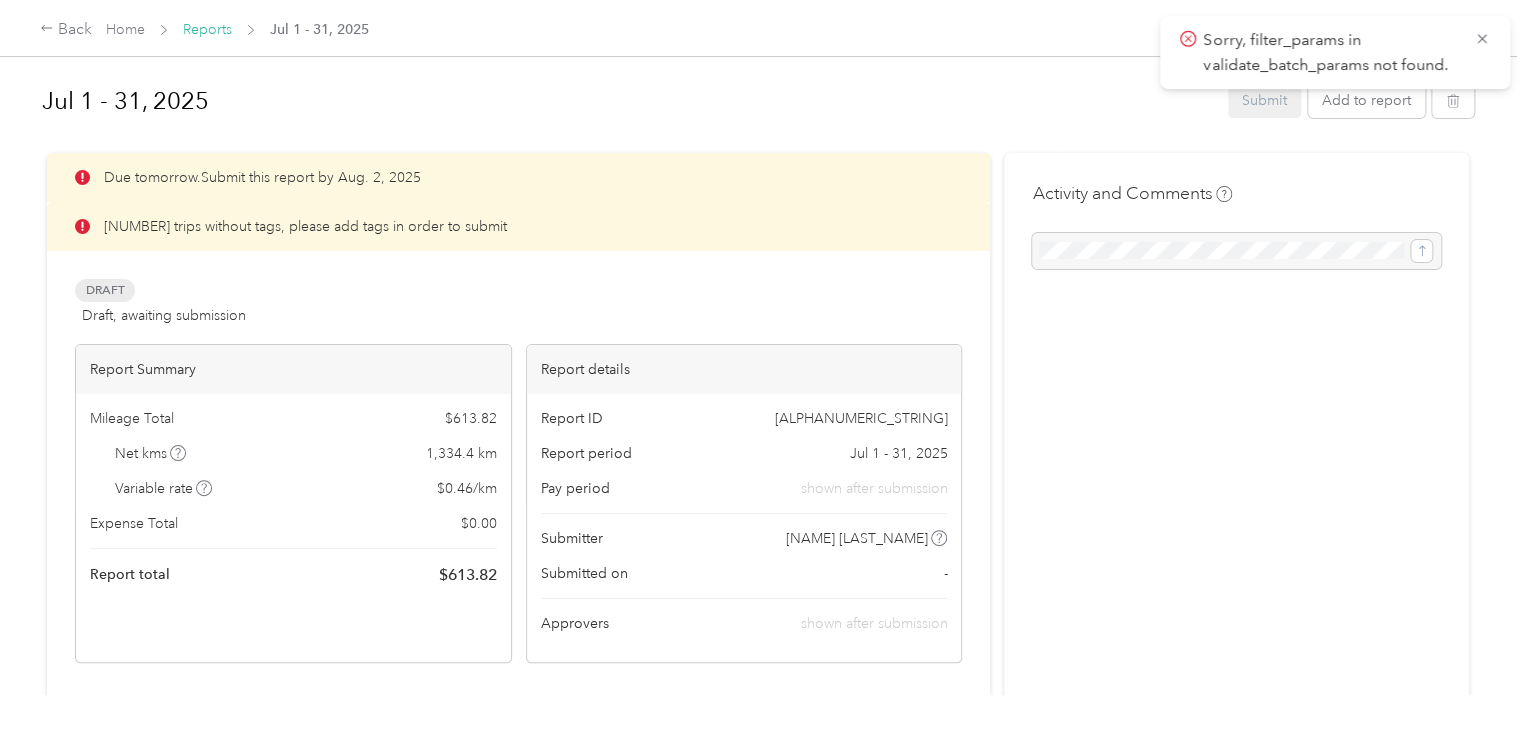 click on "Reports" at bounding box center (207, 29) 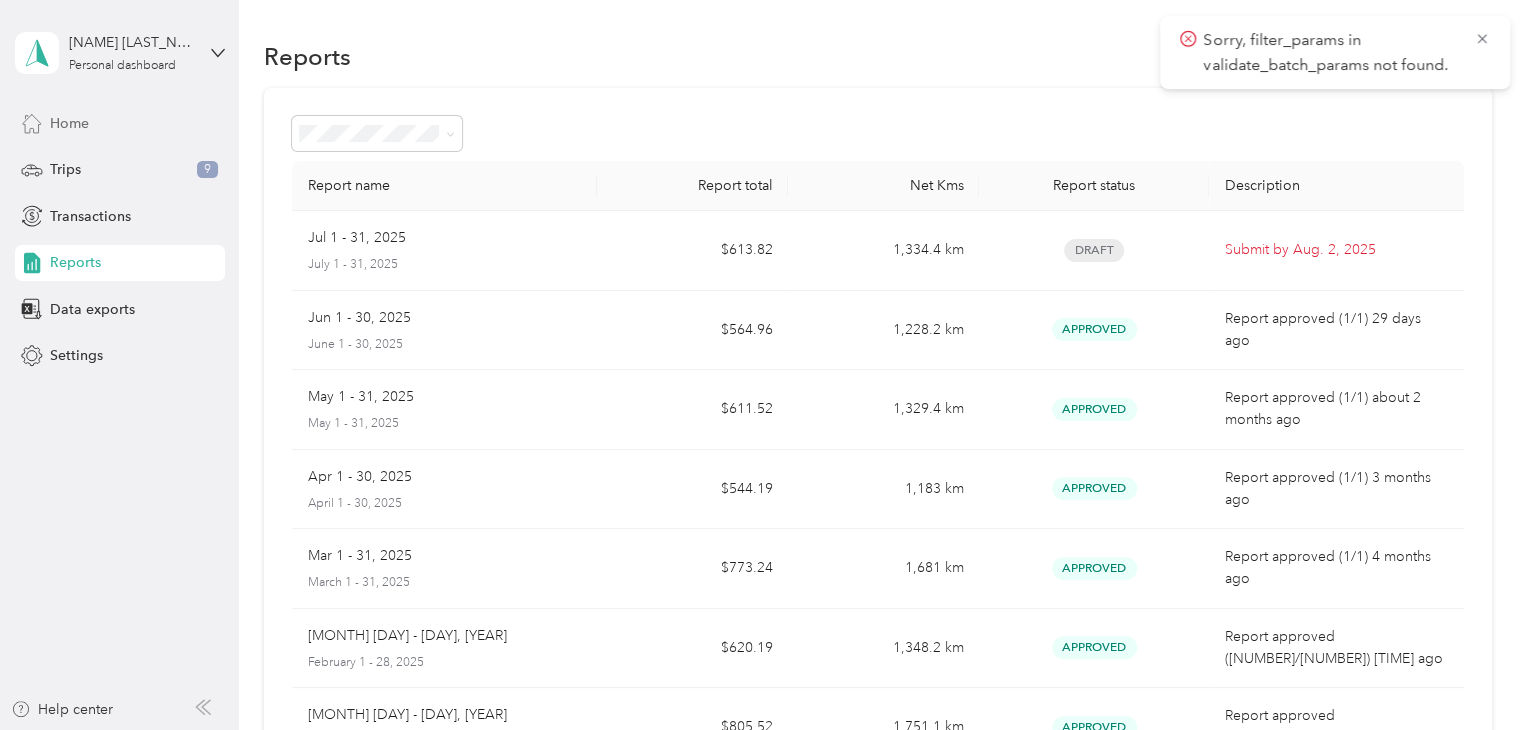 click on "Home" at bounding box center [69, 123] 